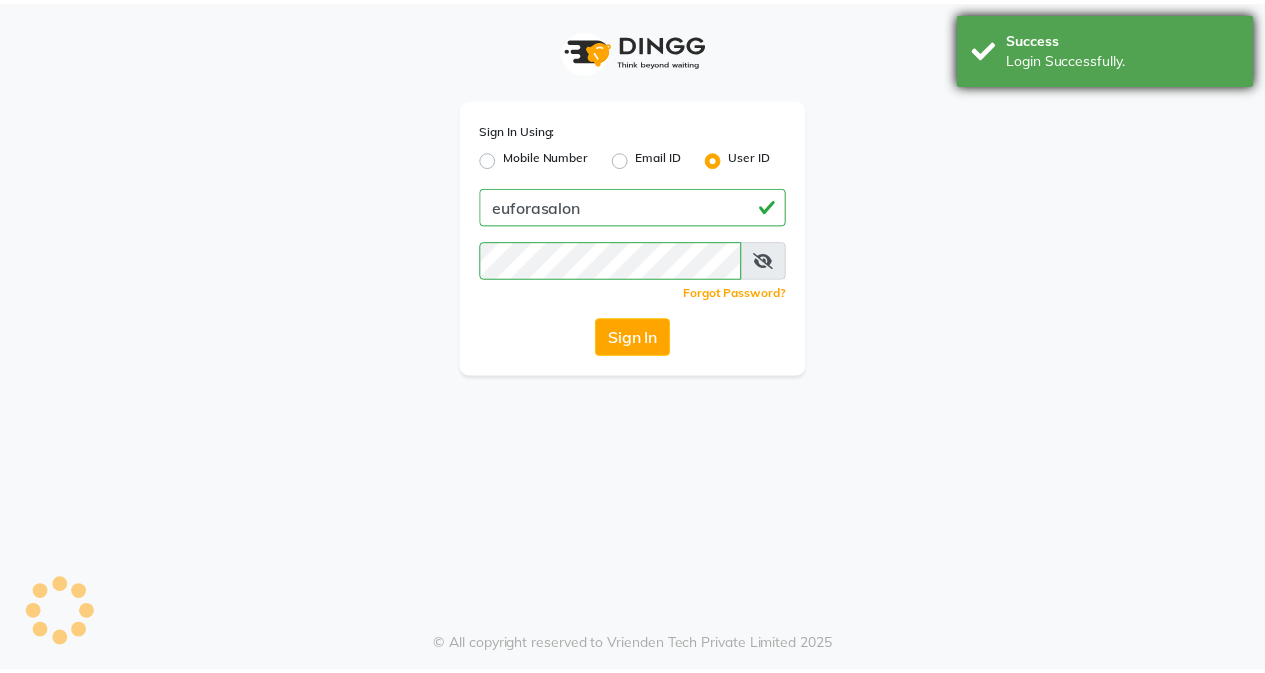 scroll, scrollTop: 0, scrollLeft: 0, axis: both 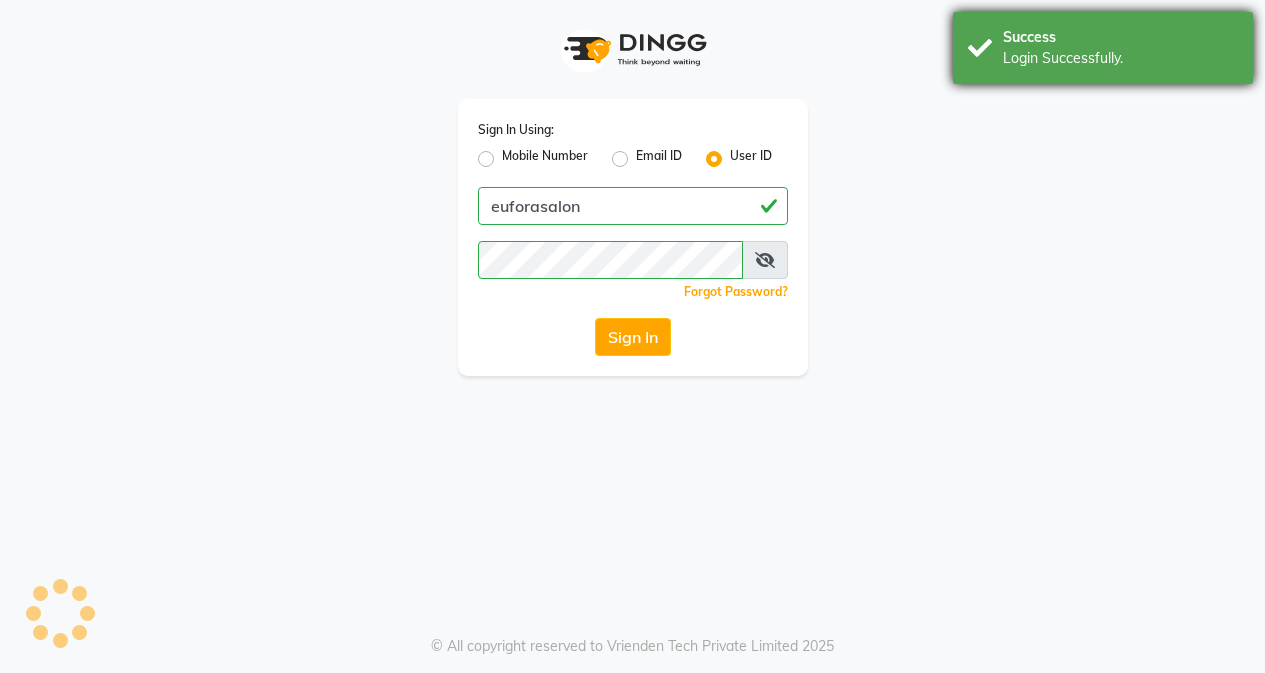 click on "Login Successfully." at bounding box center (1120, 58) 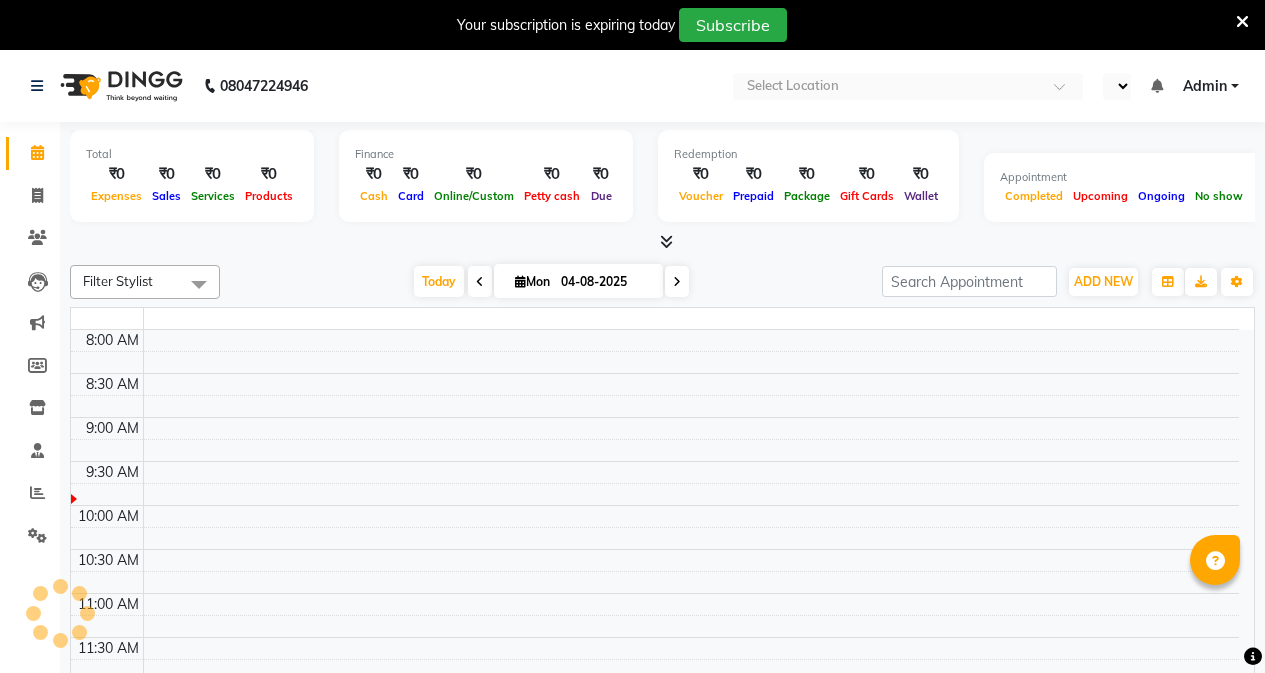 click at bounding box center [1242, 22] 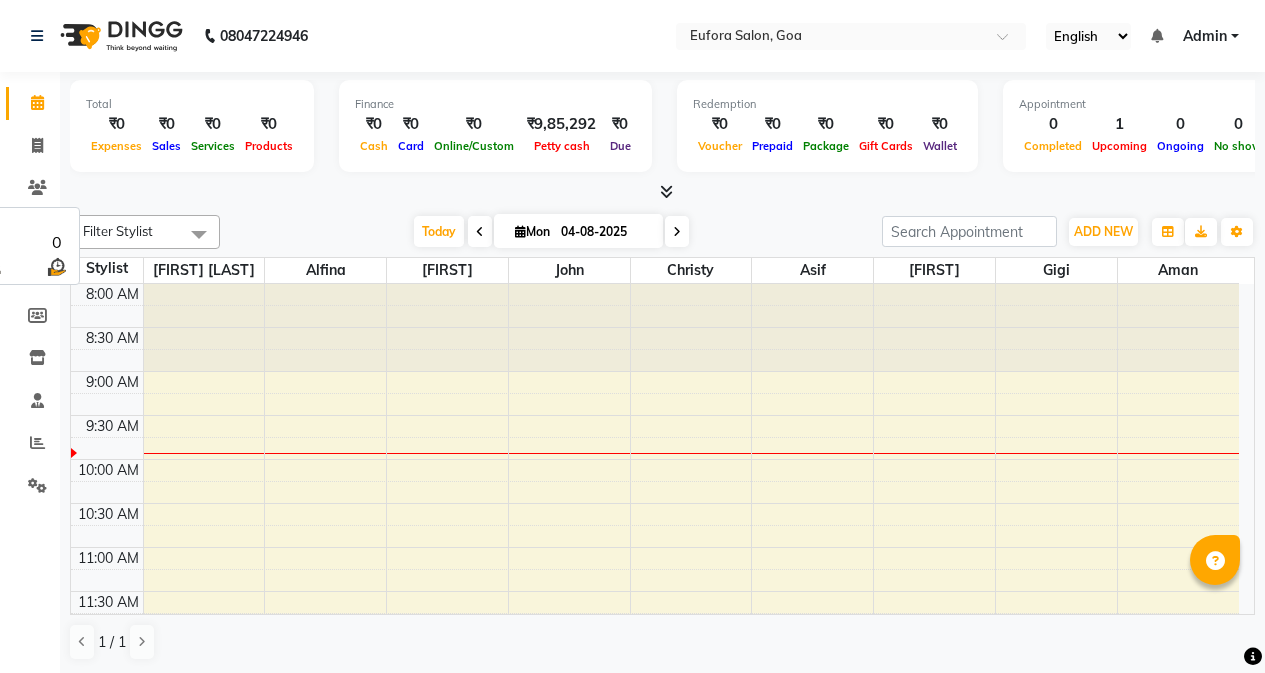 scroll, scrollTop: 0, scrollLeft: 0, axis: both 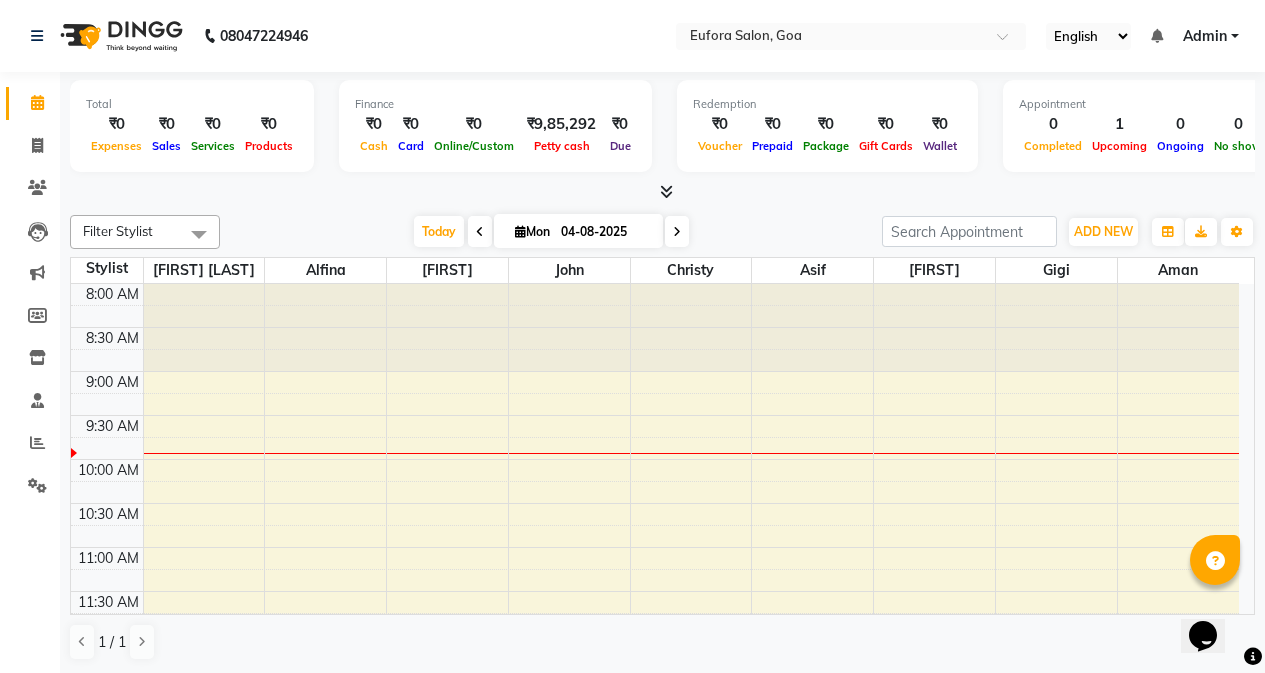 click on "Invoice" 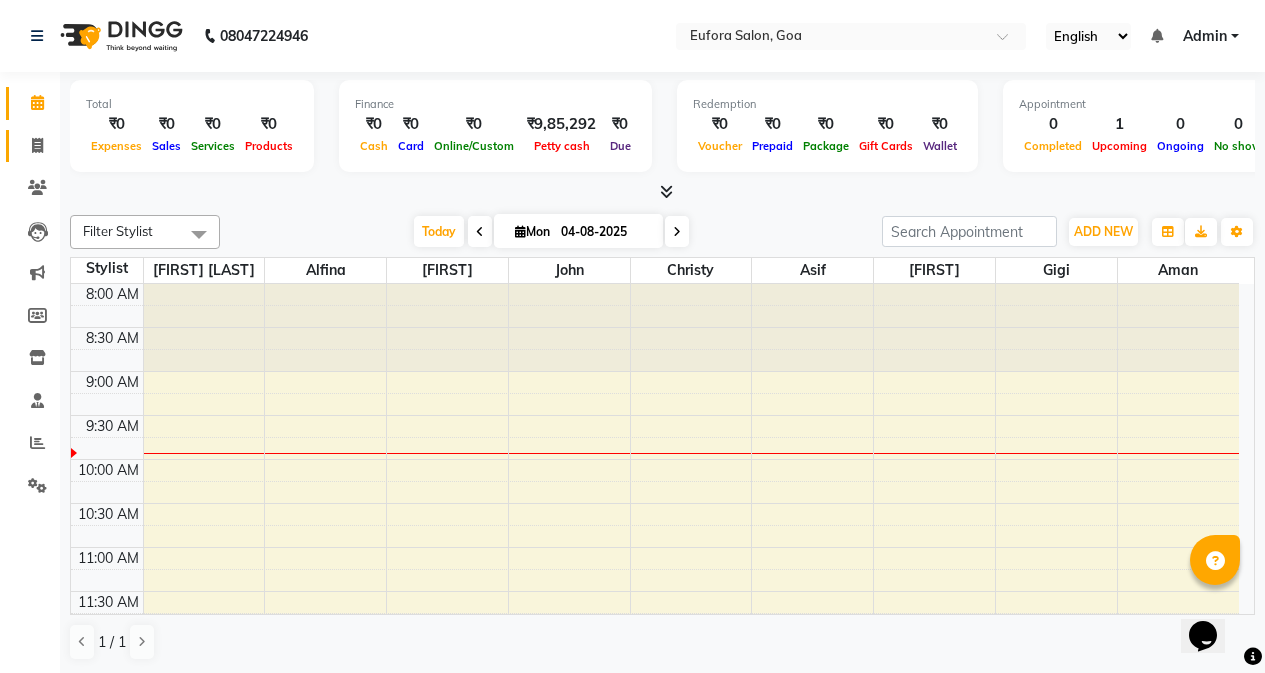 click 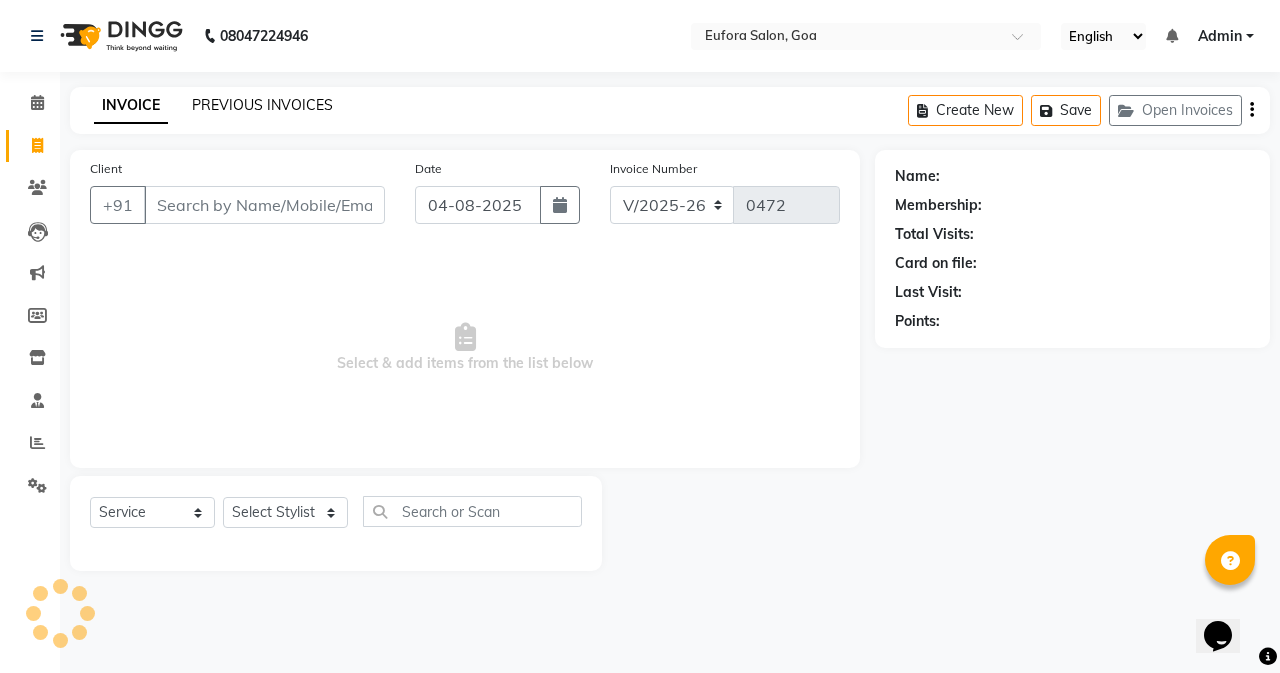 click on "PREVIOUS INVOICES" 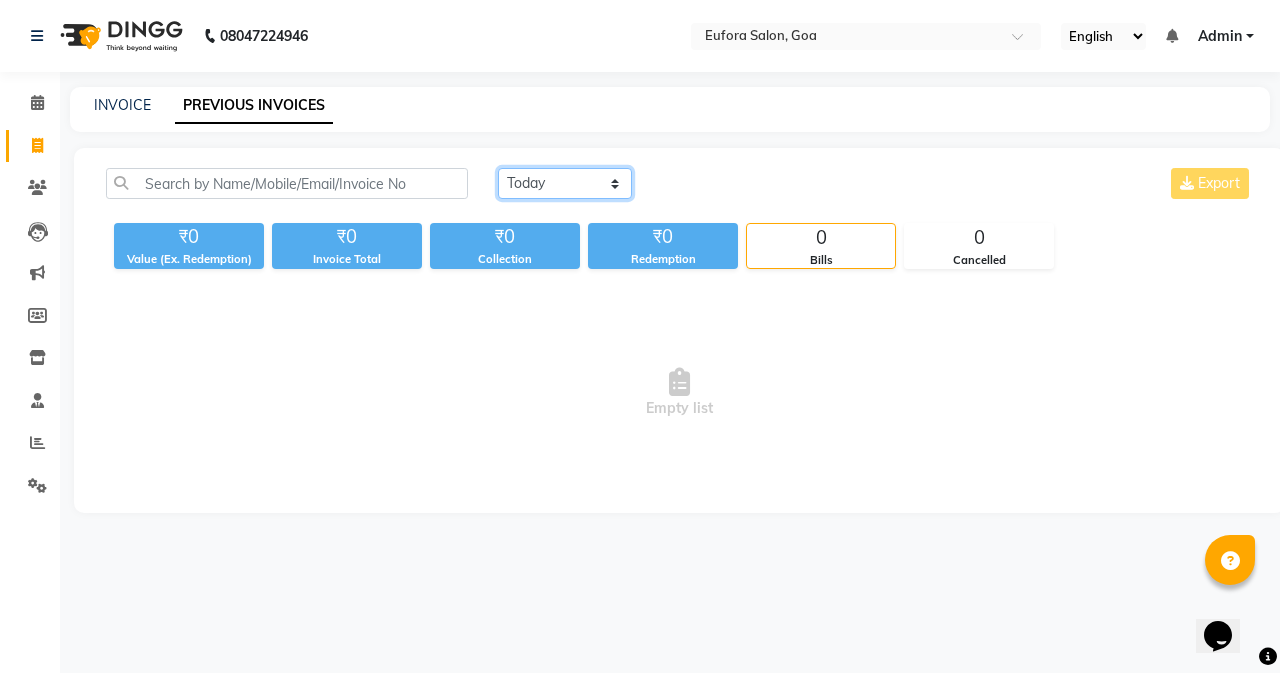 click on "Today Yesterday Custom Range" 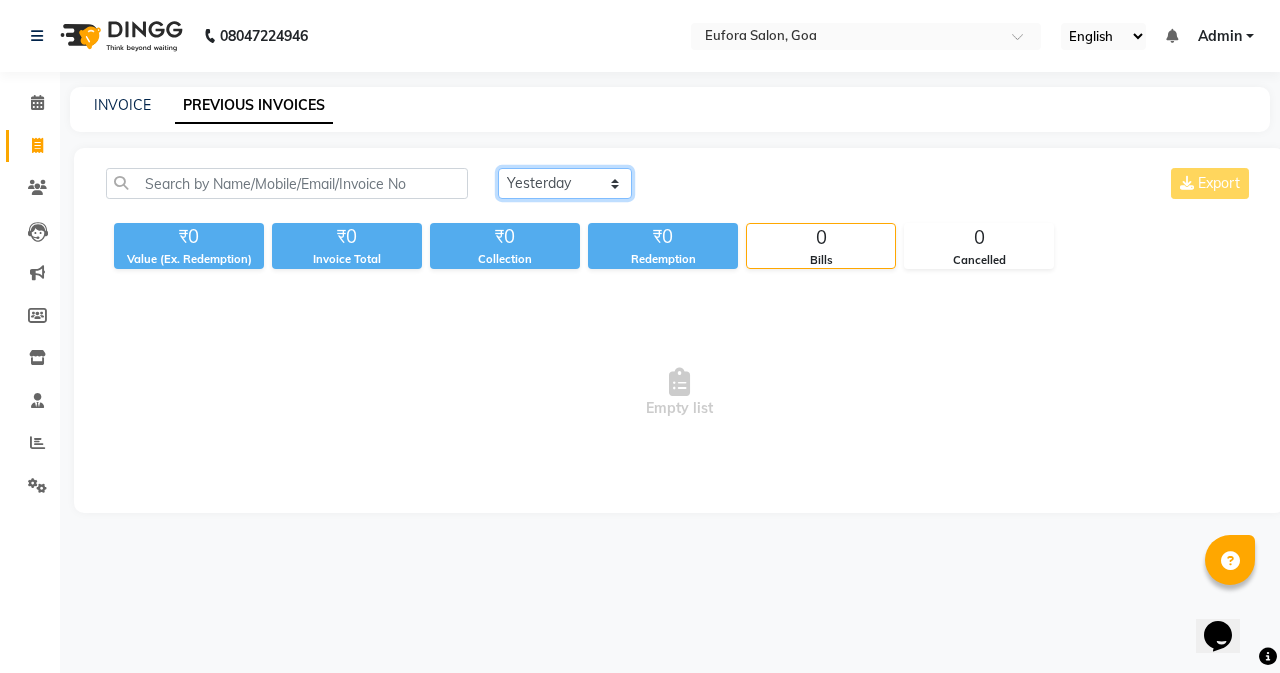 click on "Today Yesterday Custom Range" 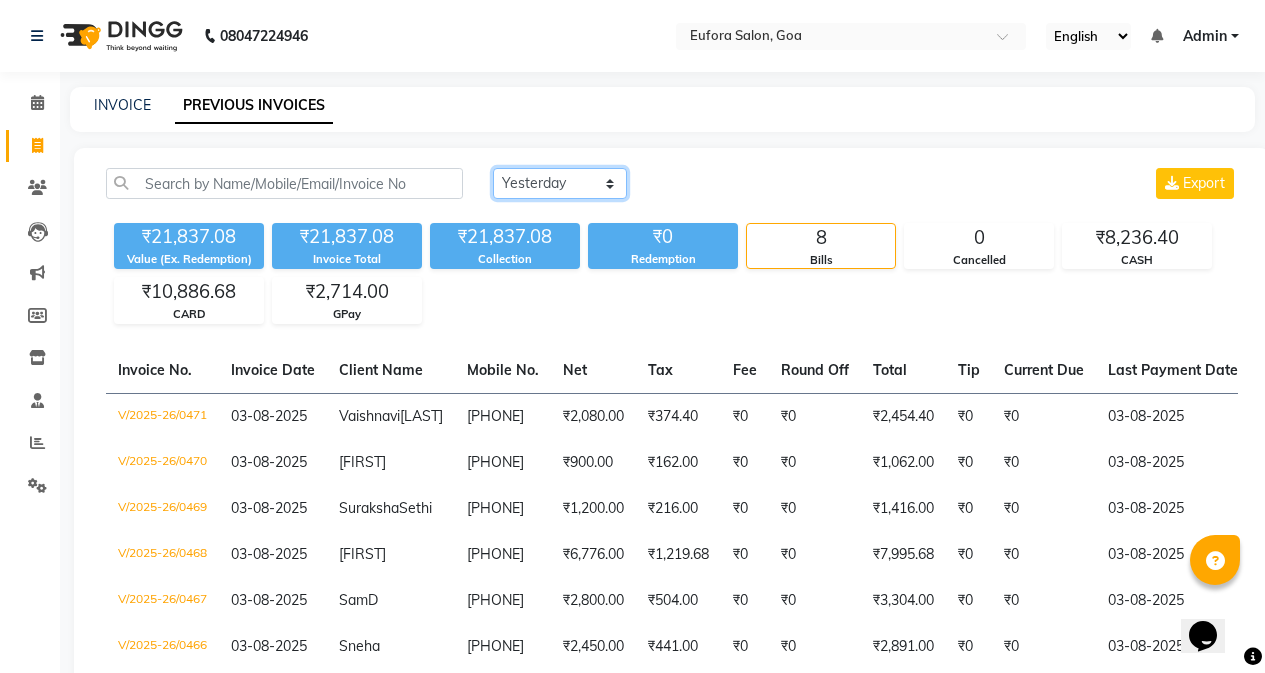 click on "Today Yesterday Custom Range" 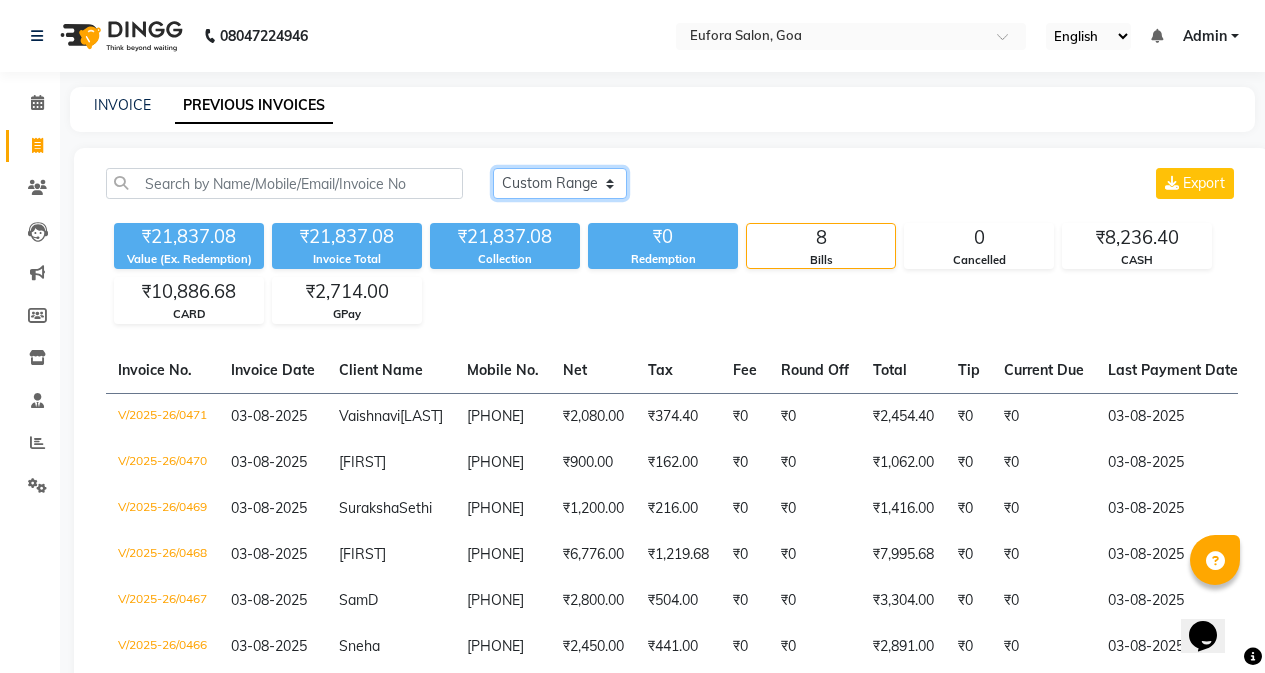 click on "Today Yesterday Custom Range" 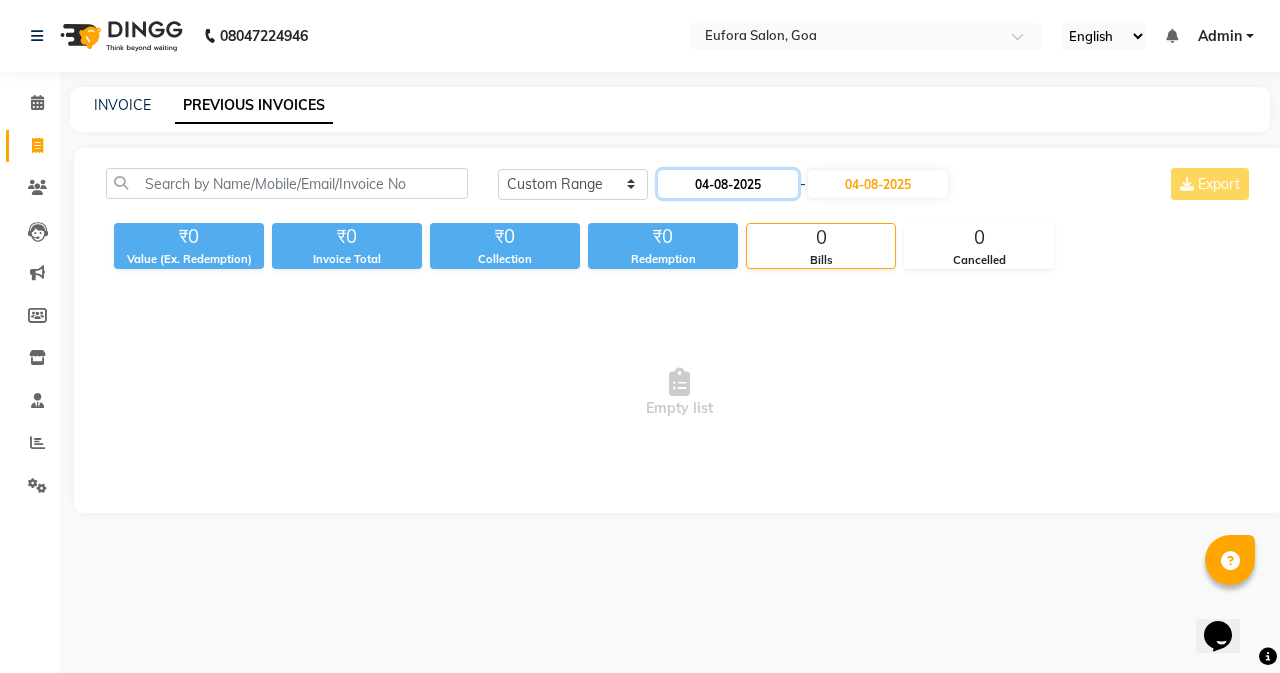 click on "04-08-2025" 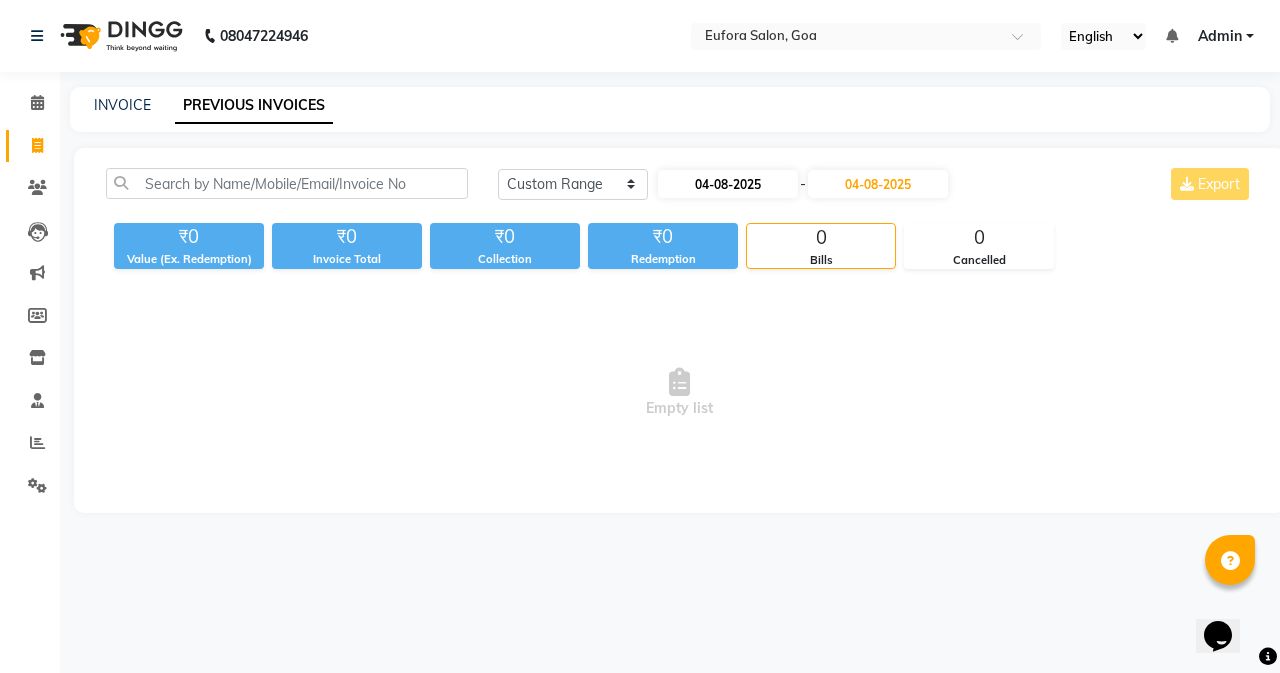select on "8" 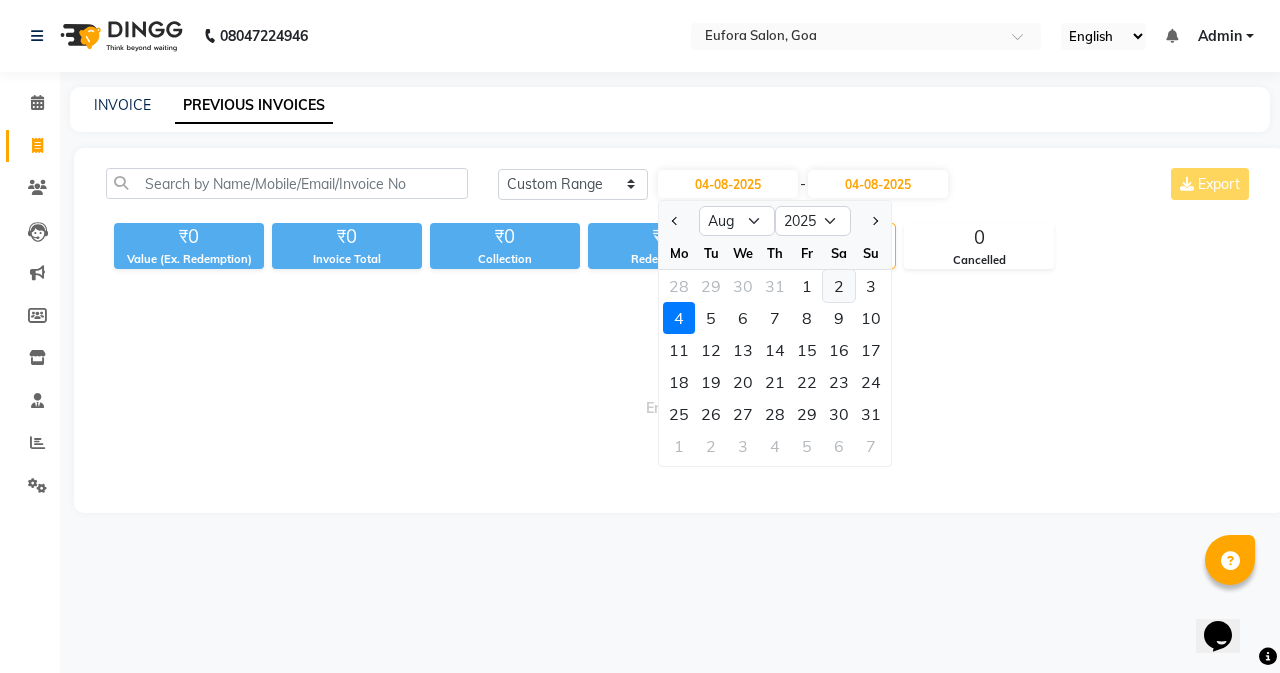 click on "2" 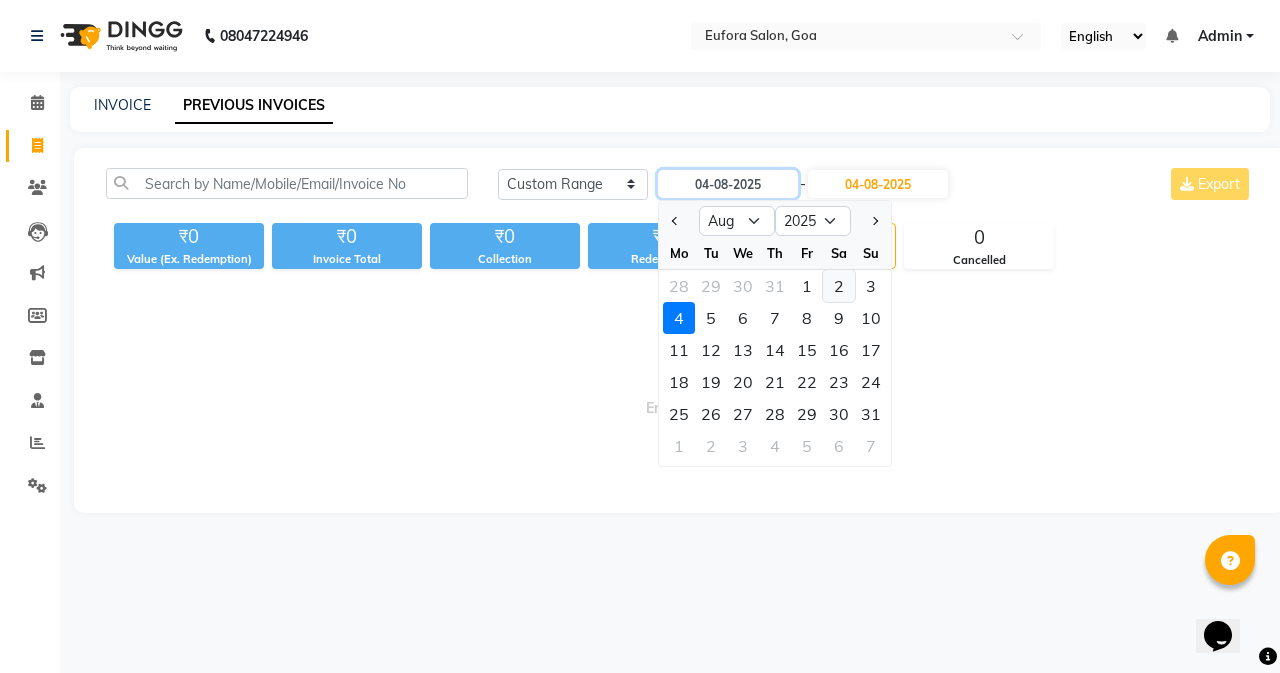 type on "02-08-2025" 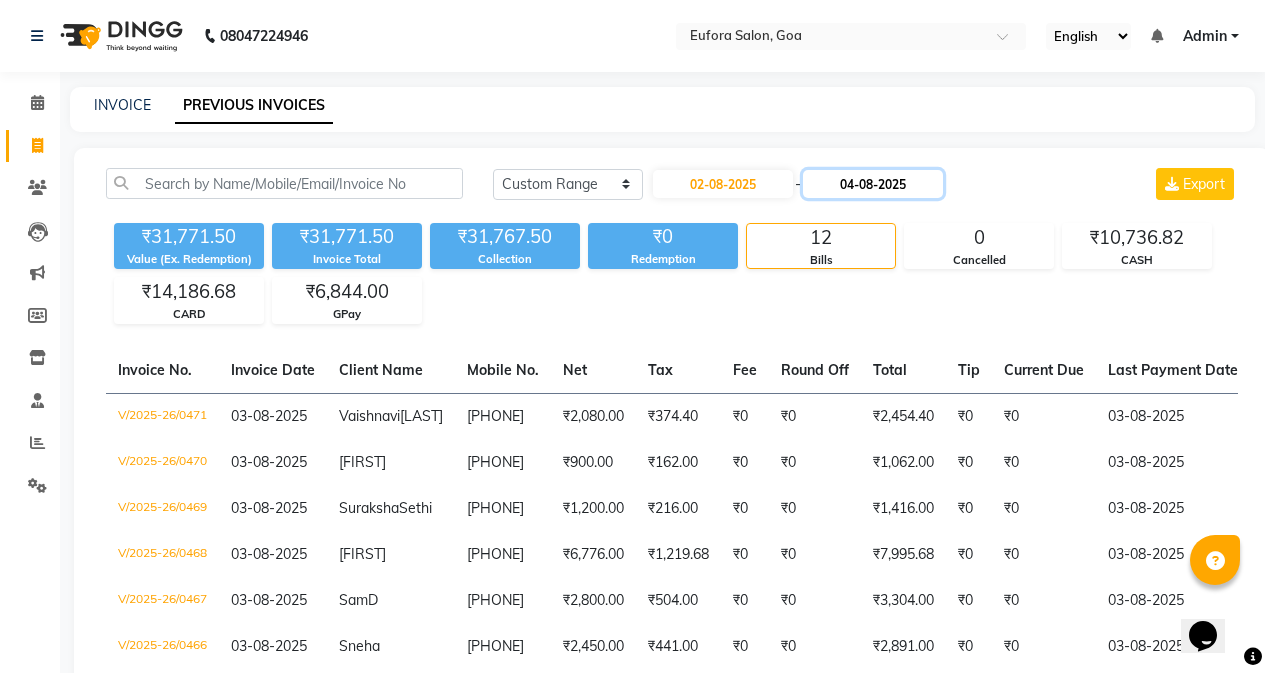 click on "04-08-2025" 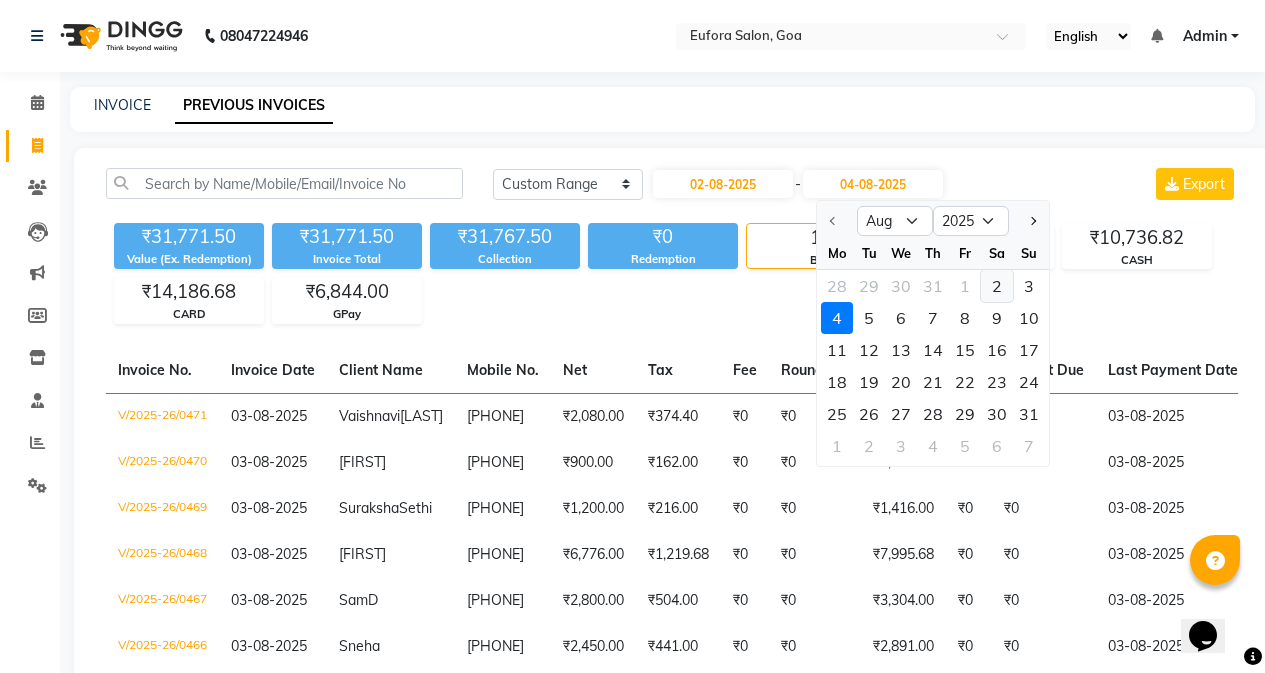 click on "2" 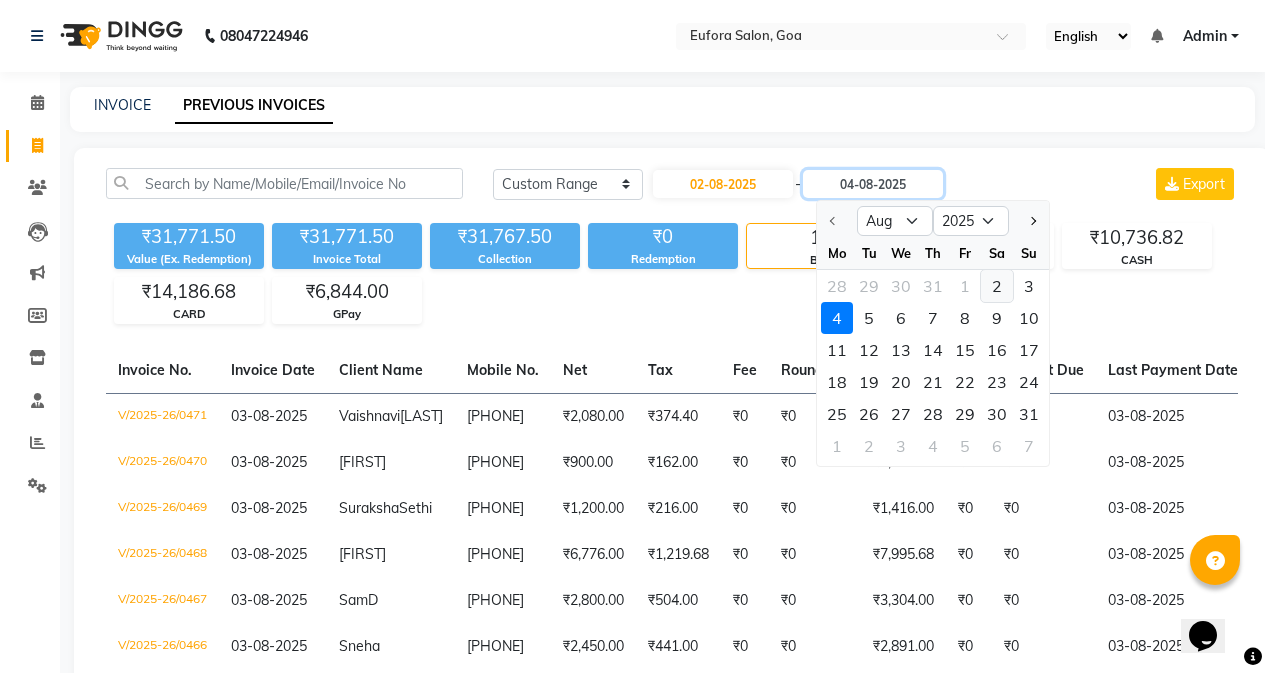 type on "02-08-2025" 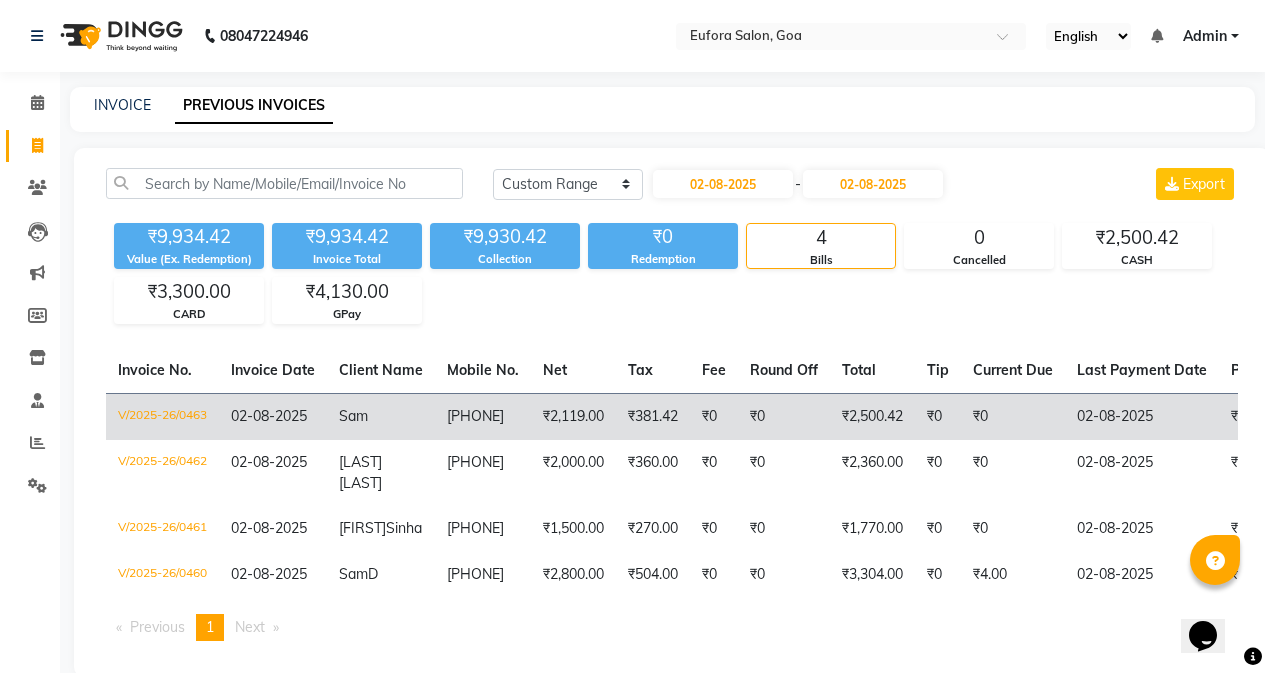 click on "Sam" 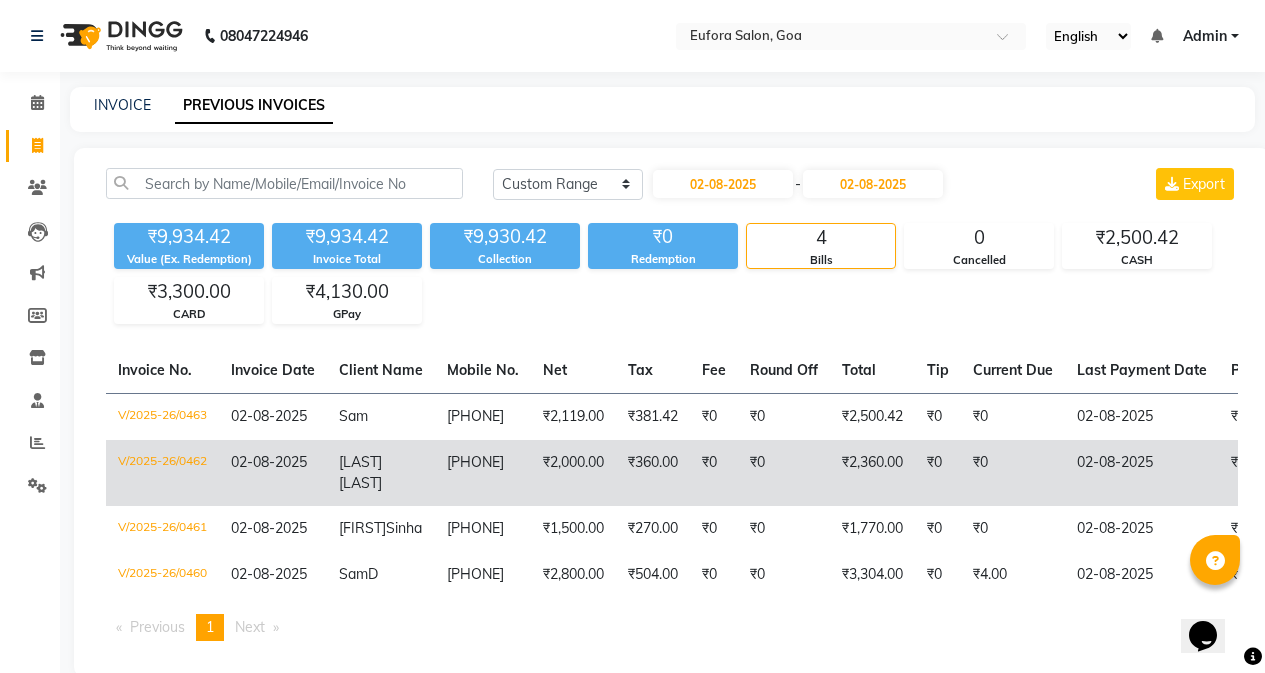 click on "Desmond" 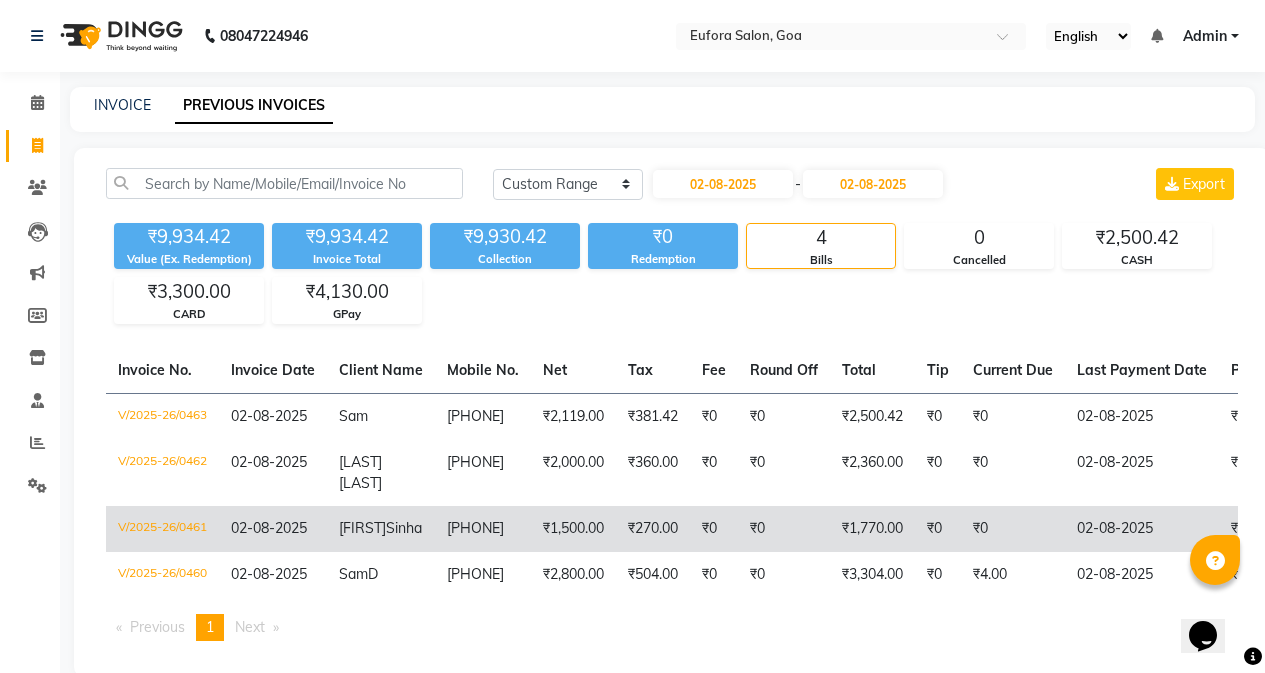 click on "Suren  Sinha" 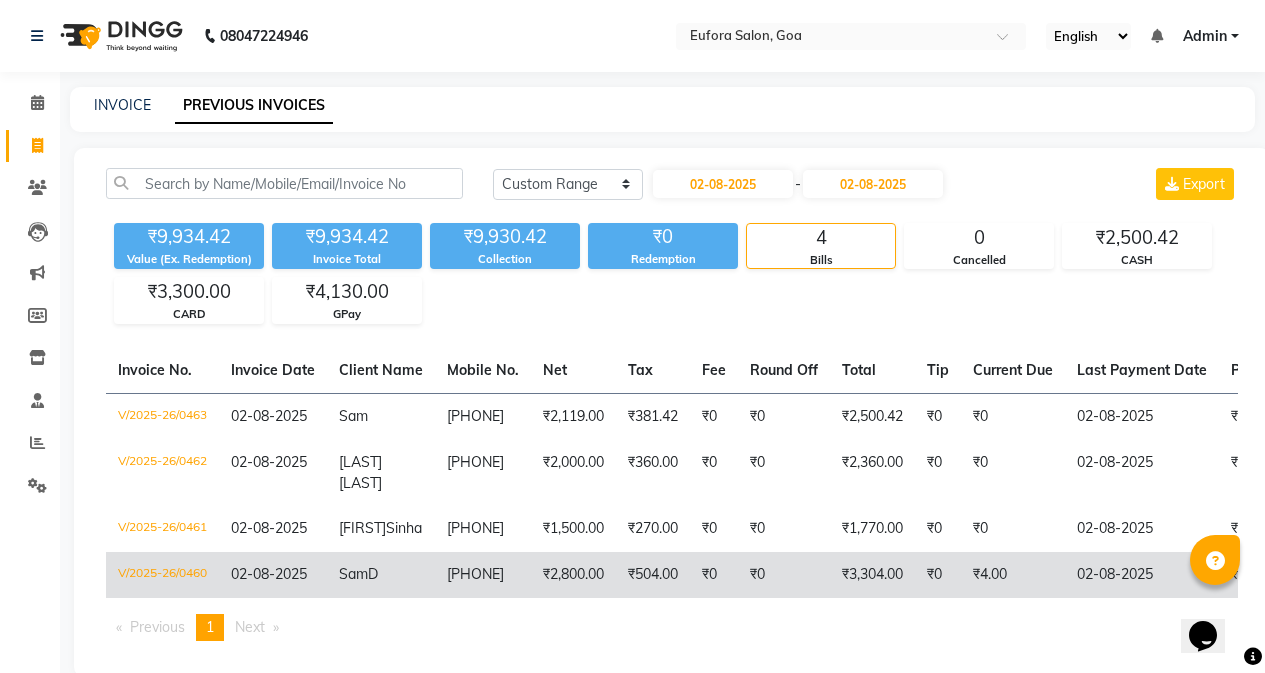 click on "Sam  D" 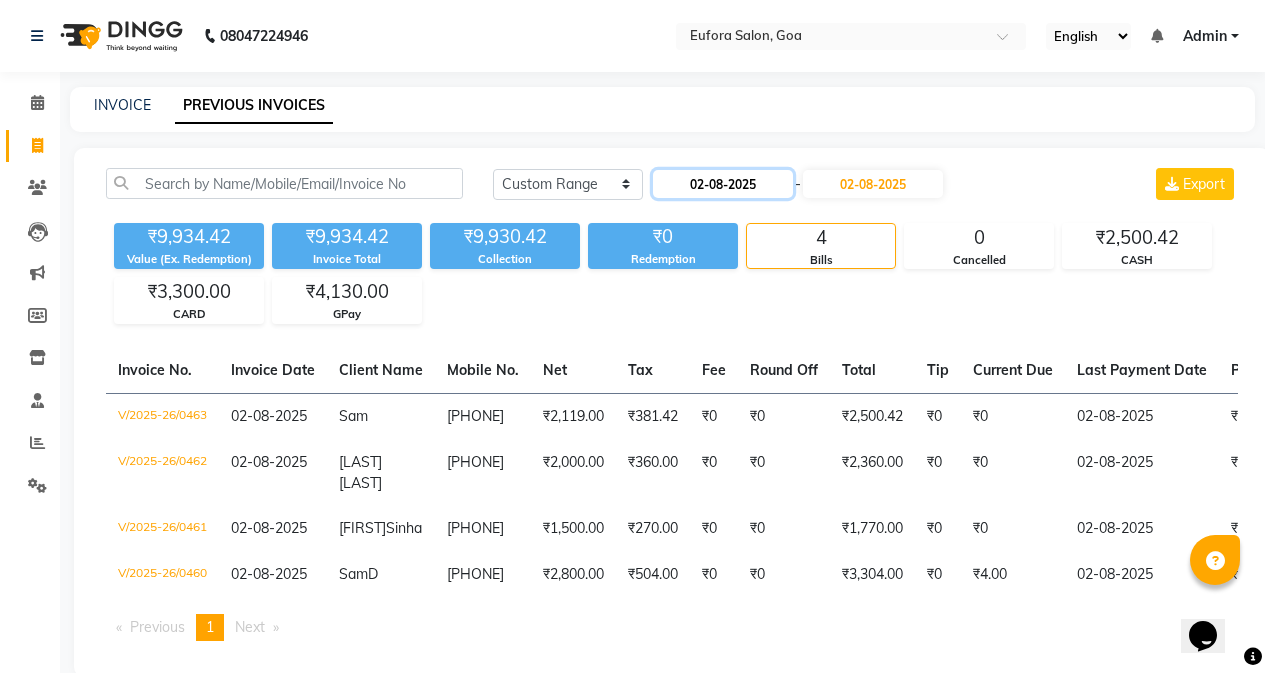 click on "02-08-2025" 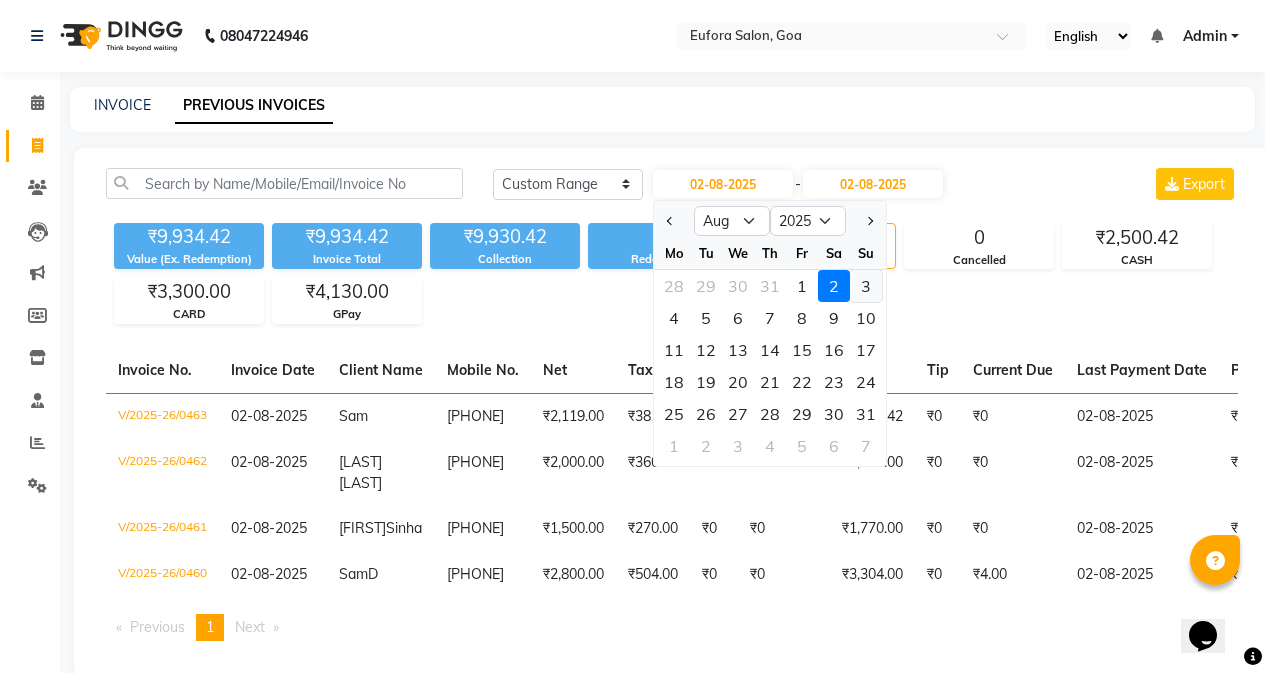 click on "3" 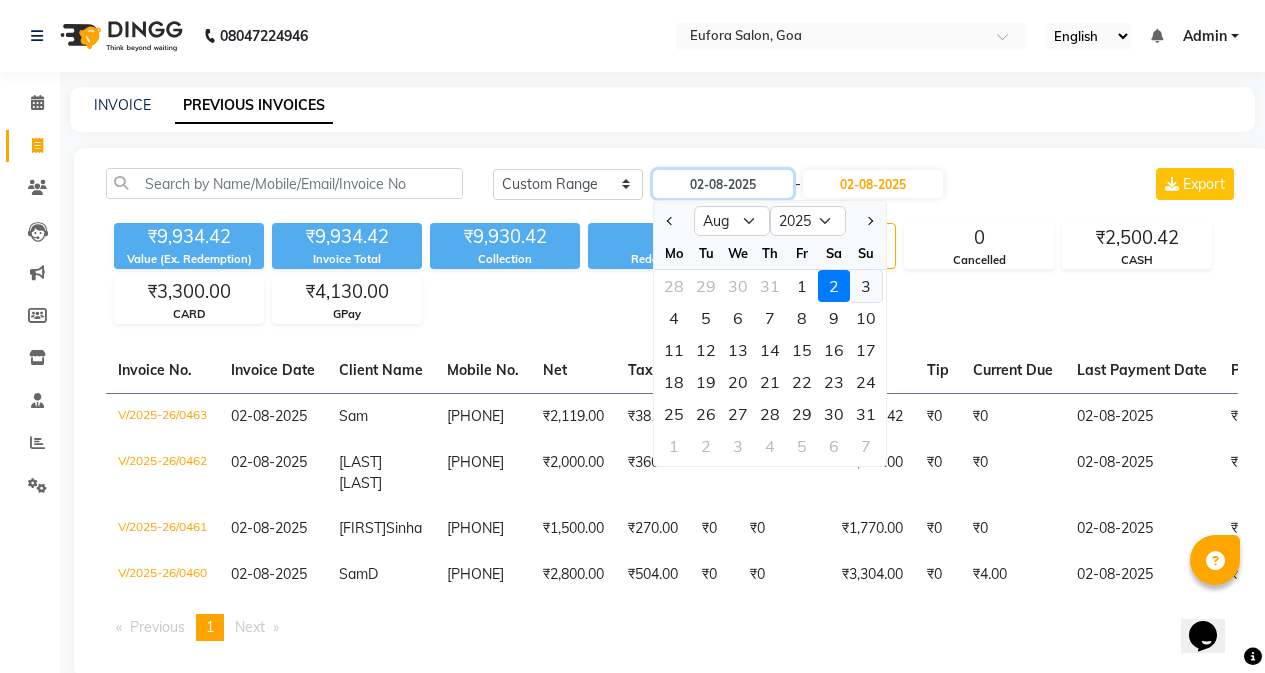 type on "03-08-2025" 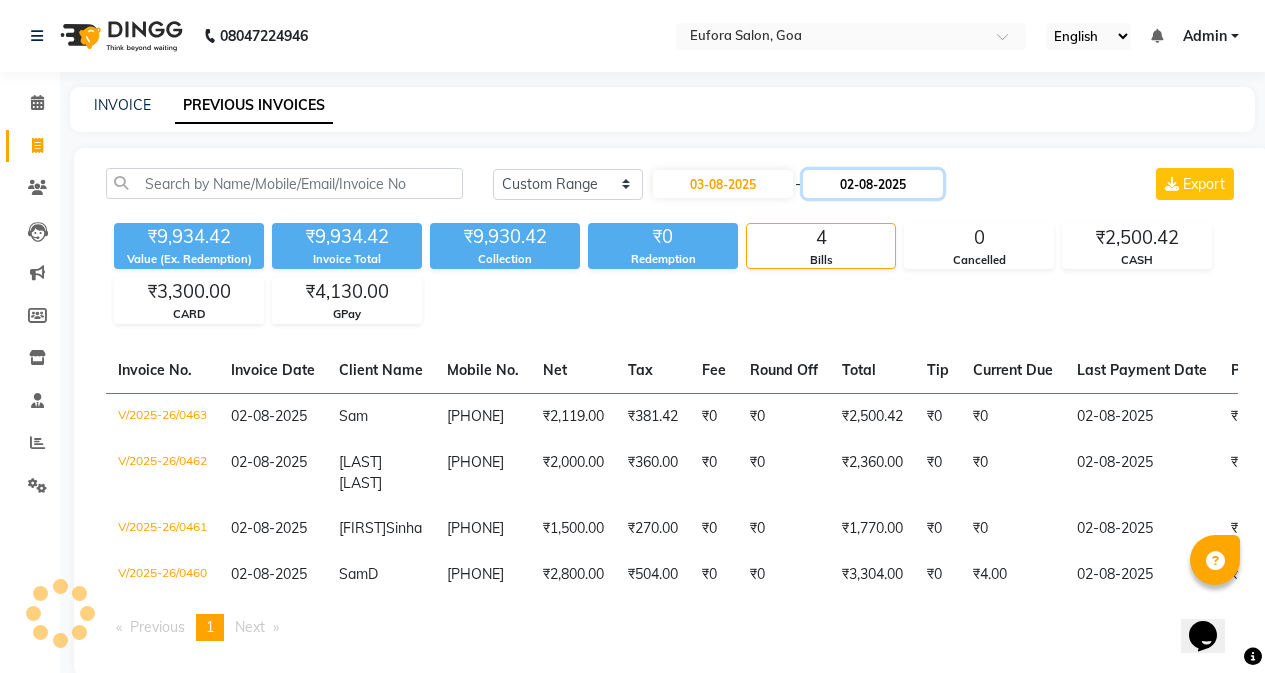 click on "02-08-2025" 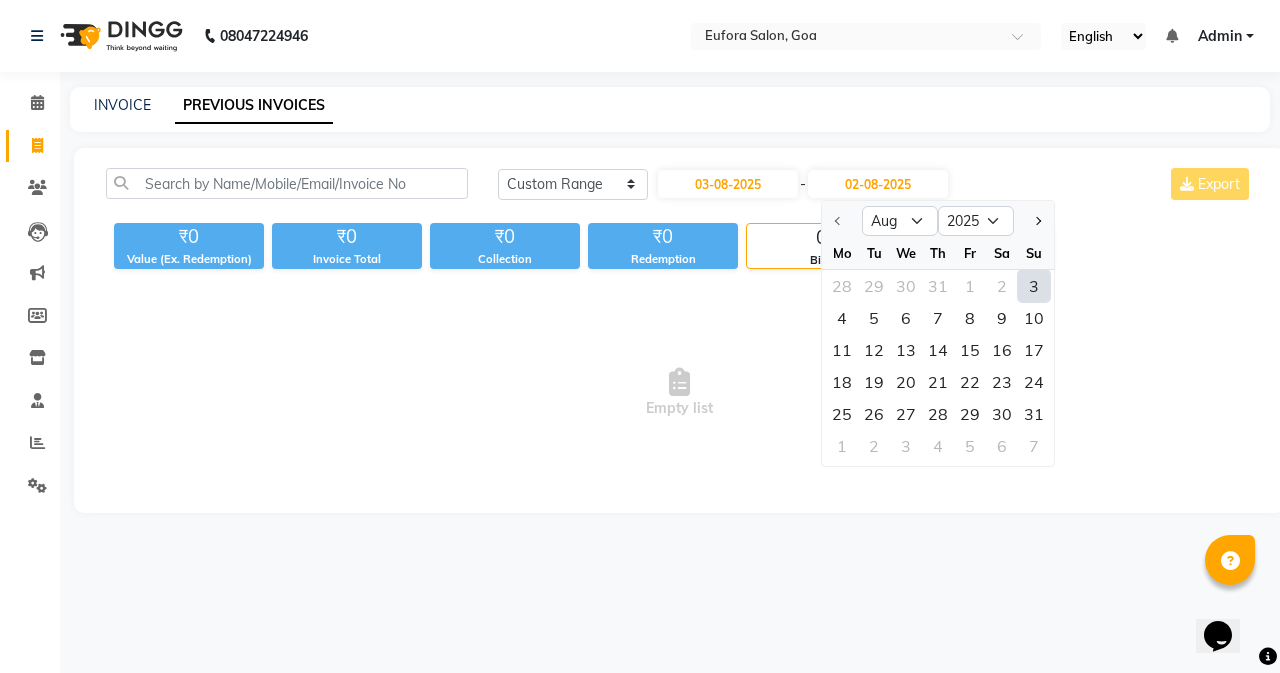 click on "3" 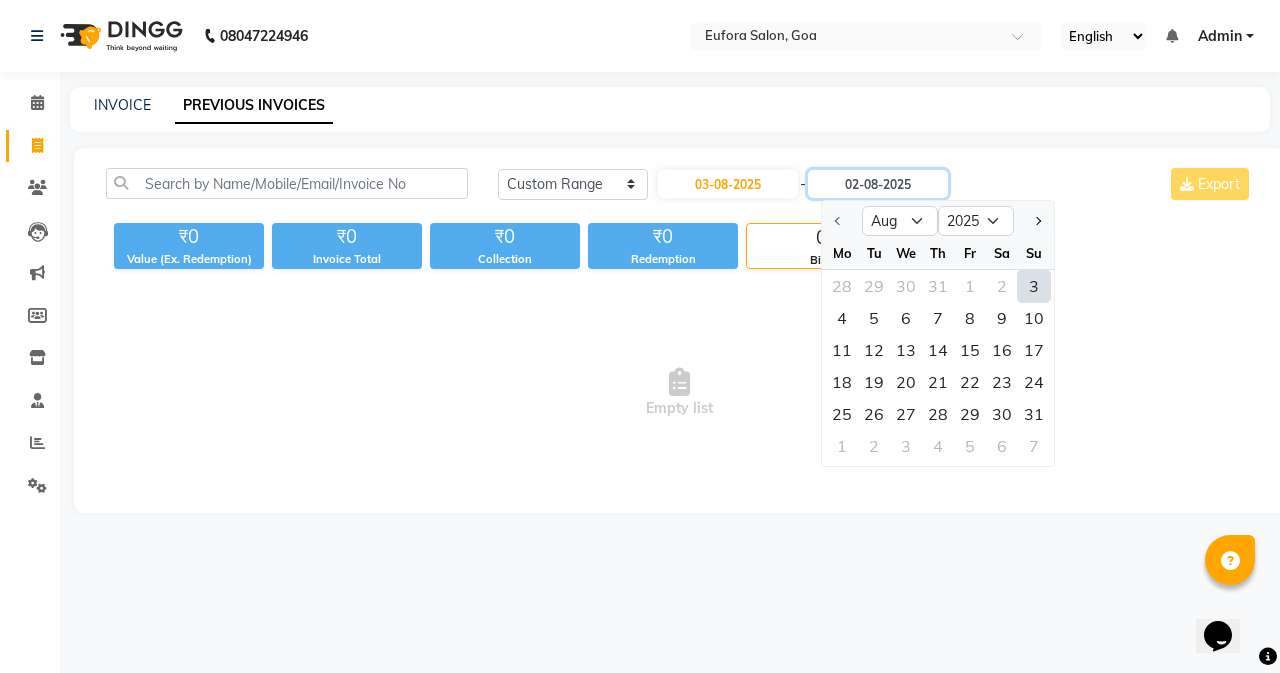 type on "03-08-2025" 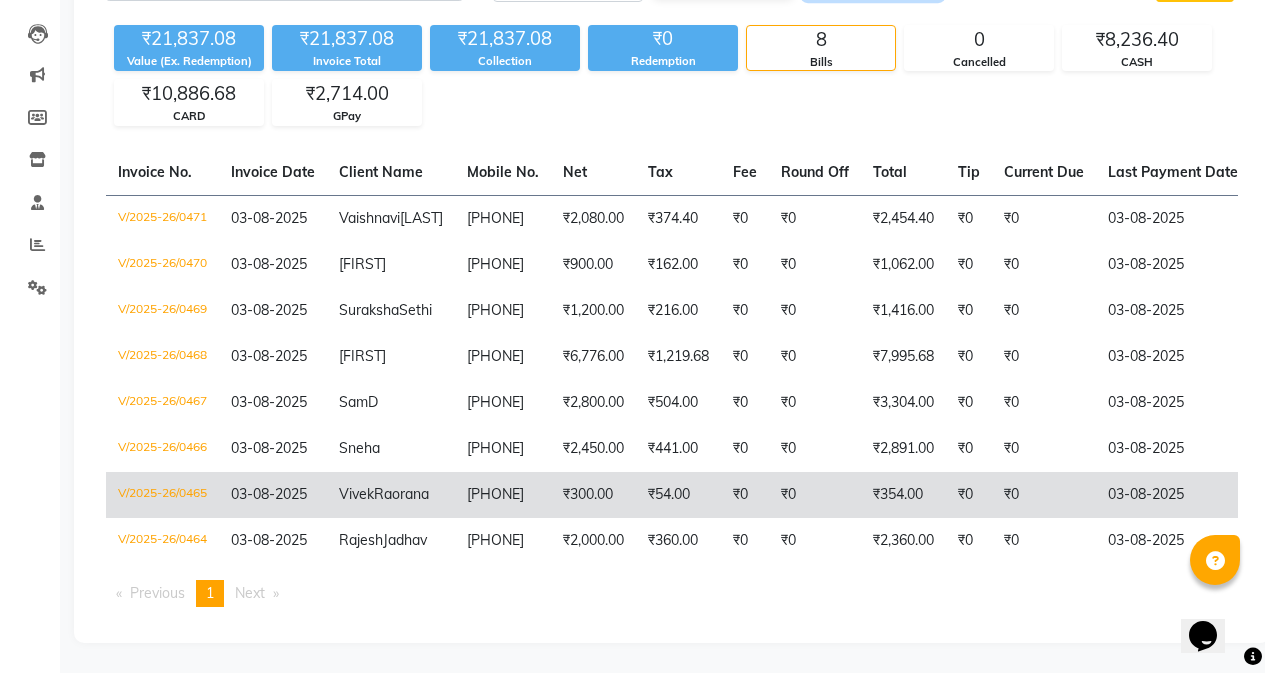 scroll, scrollTop: 93, scrollLeft: 0, axis: vertical 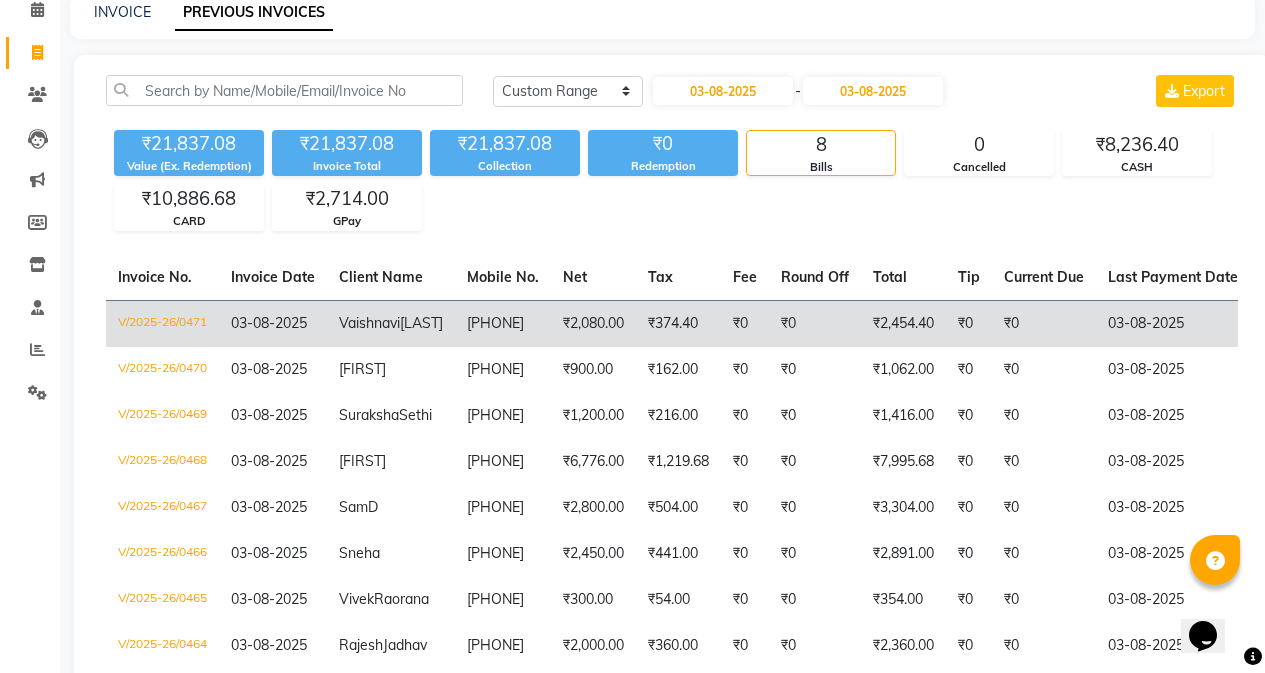 click on "9673964484" 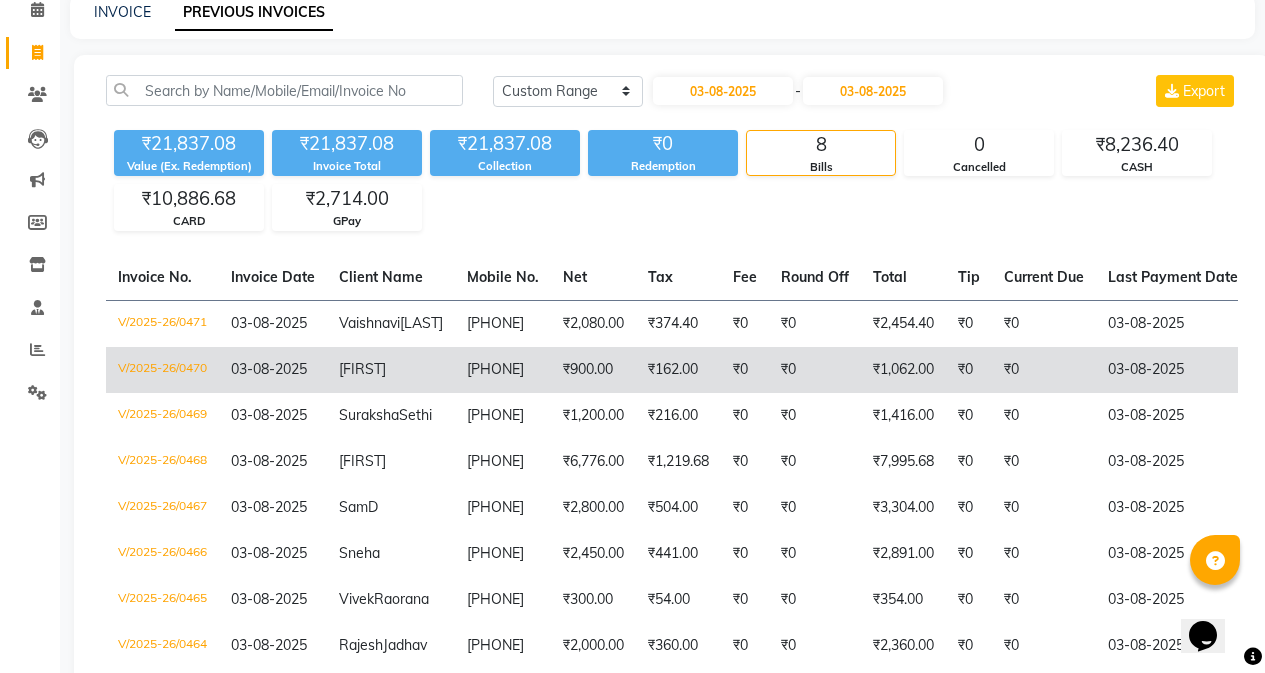 click on "9708022384" 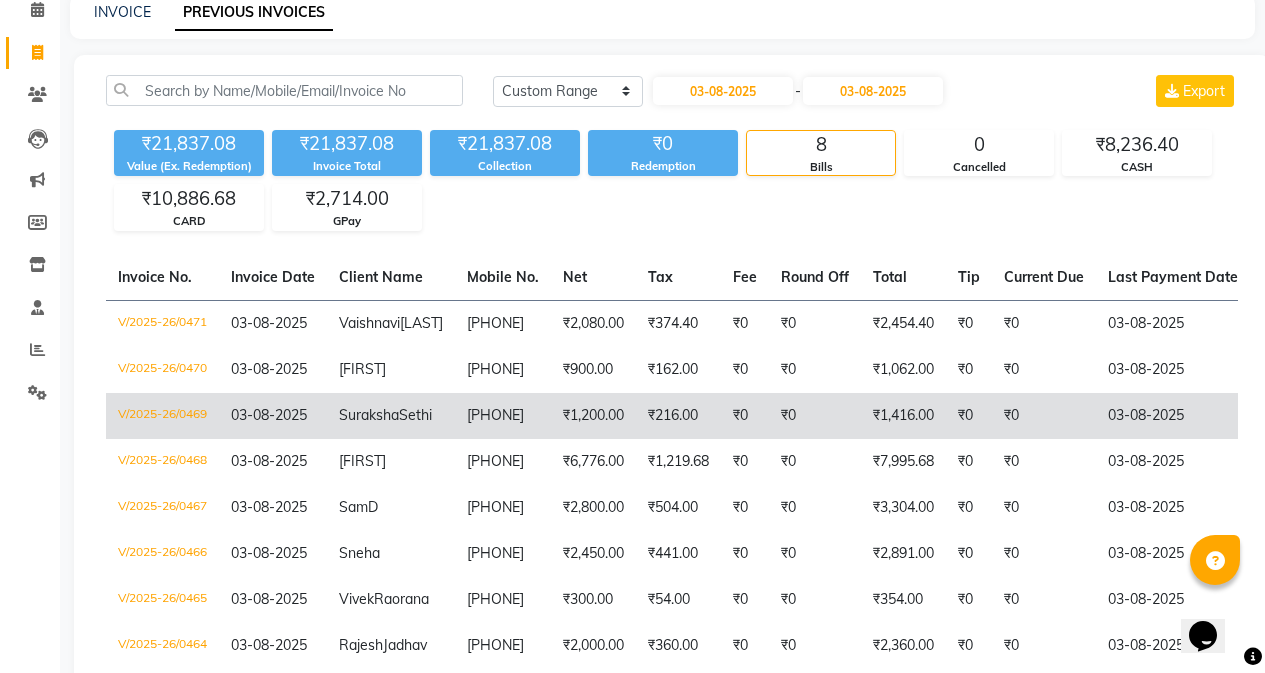 click on "8847762842" 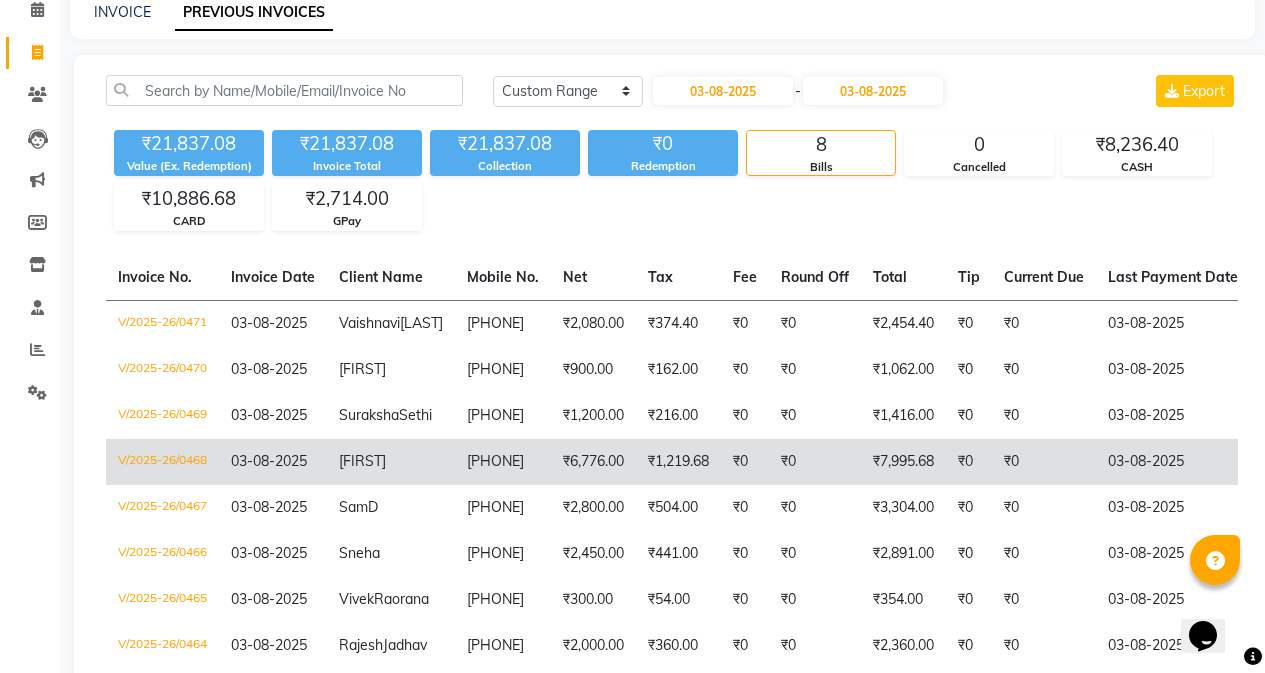 scroll, scrollTop: 293, scrollLeft: 0, axis: vertical 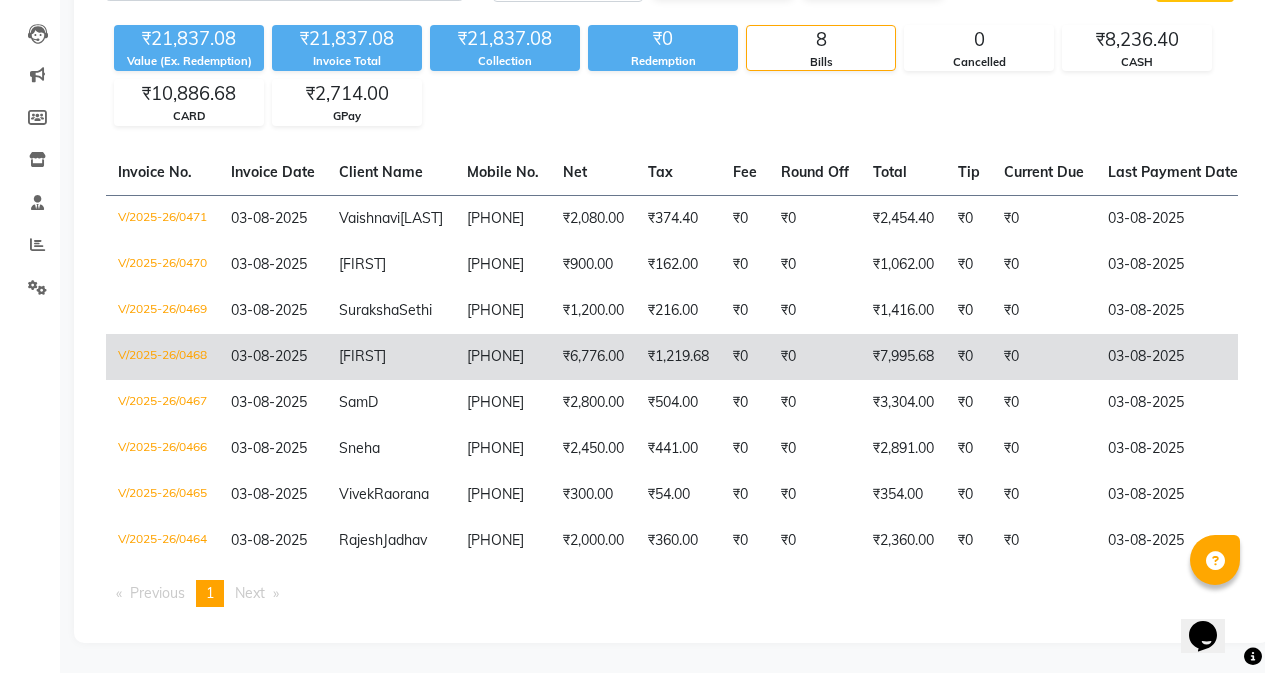 click on "9398787306" 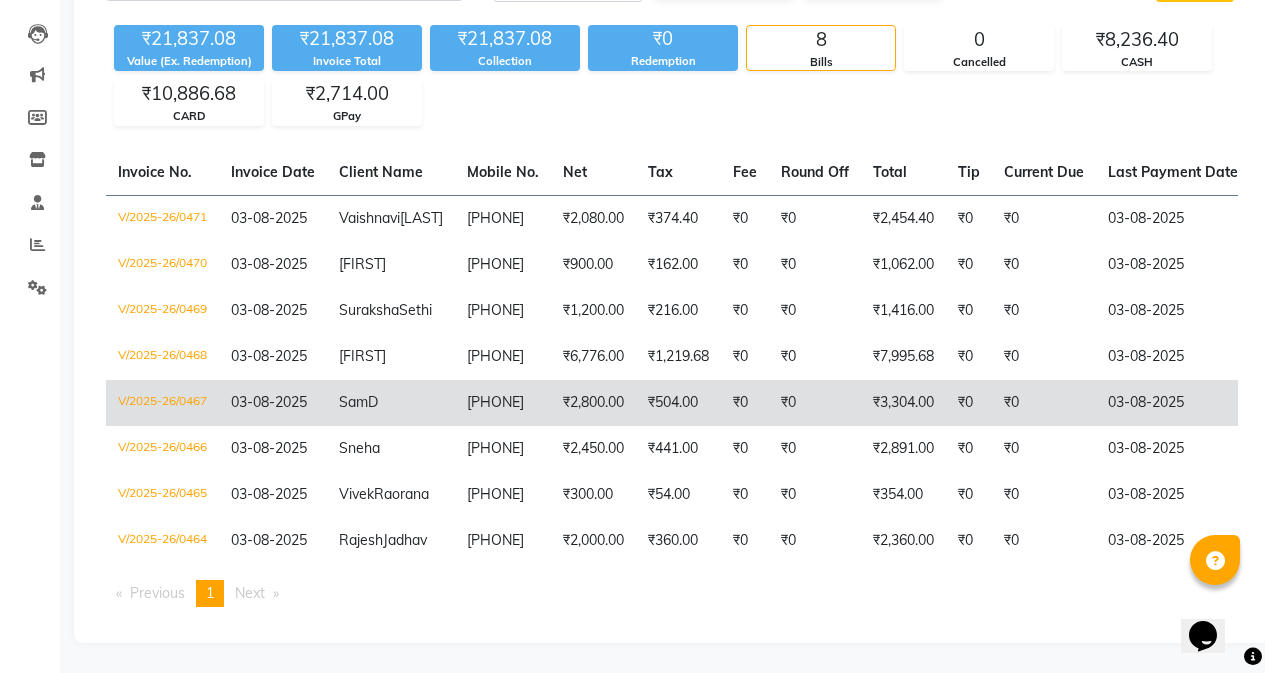 click on "Sam  D" 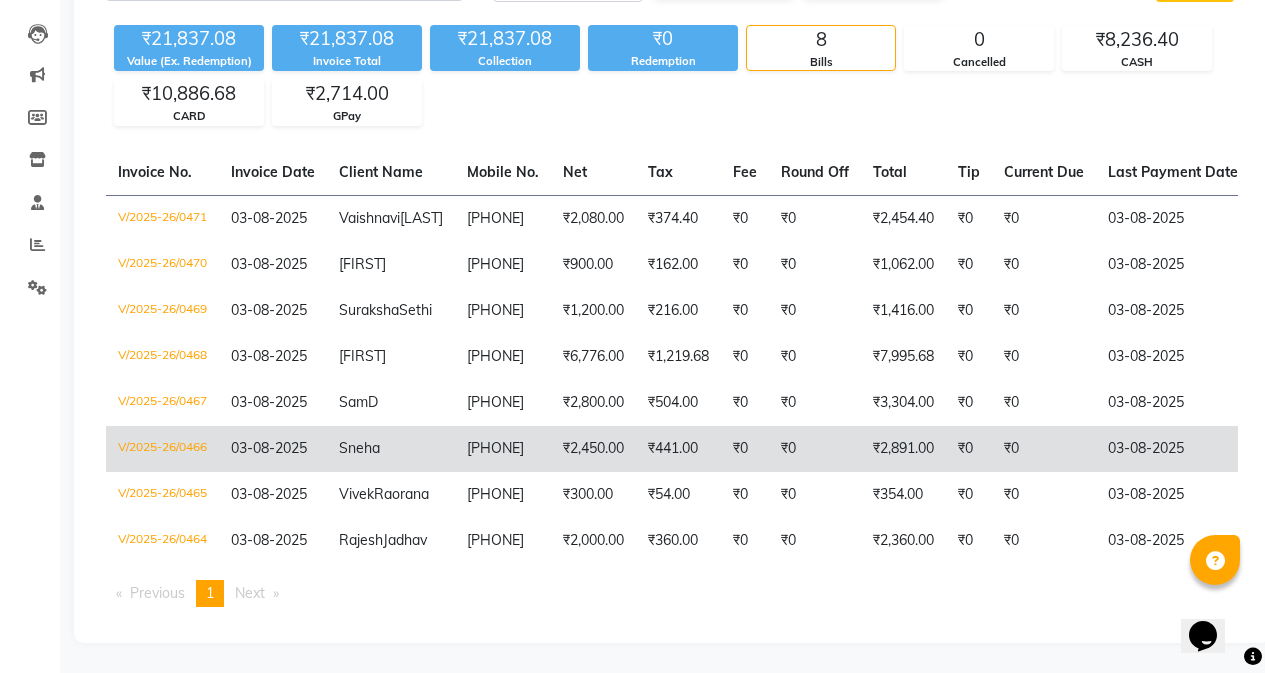 click on "[PHONE]" 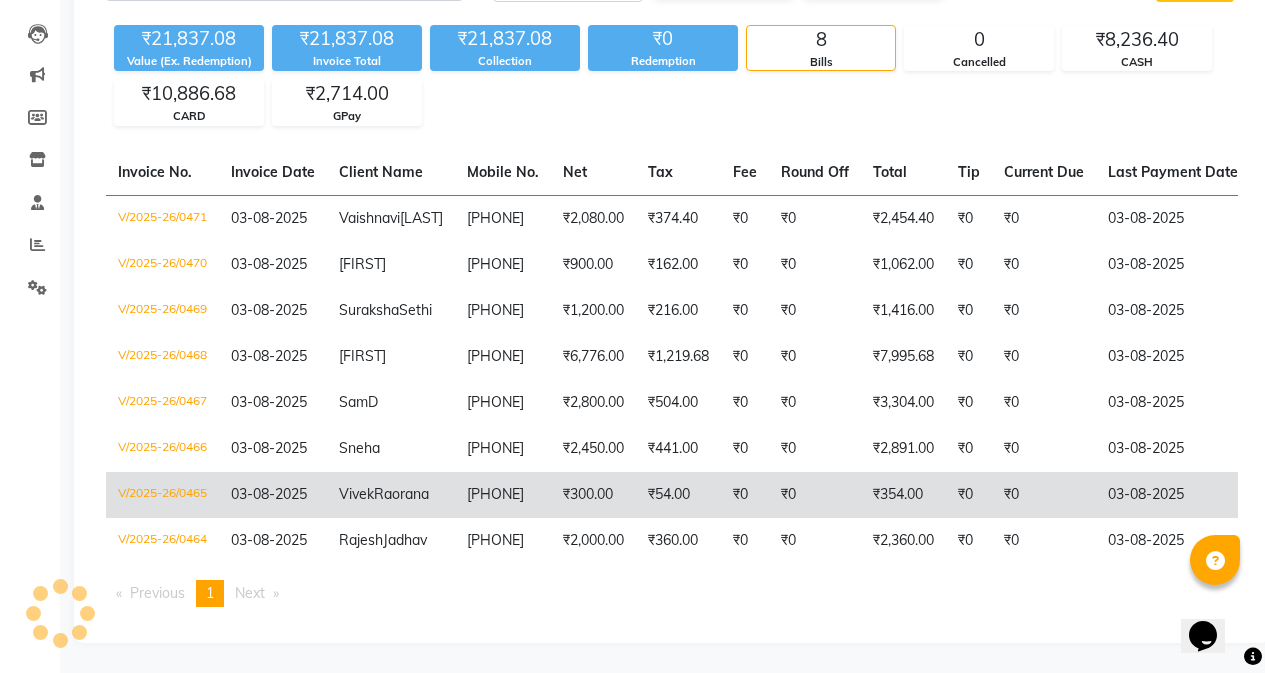 click on "Vivek  Raorana" 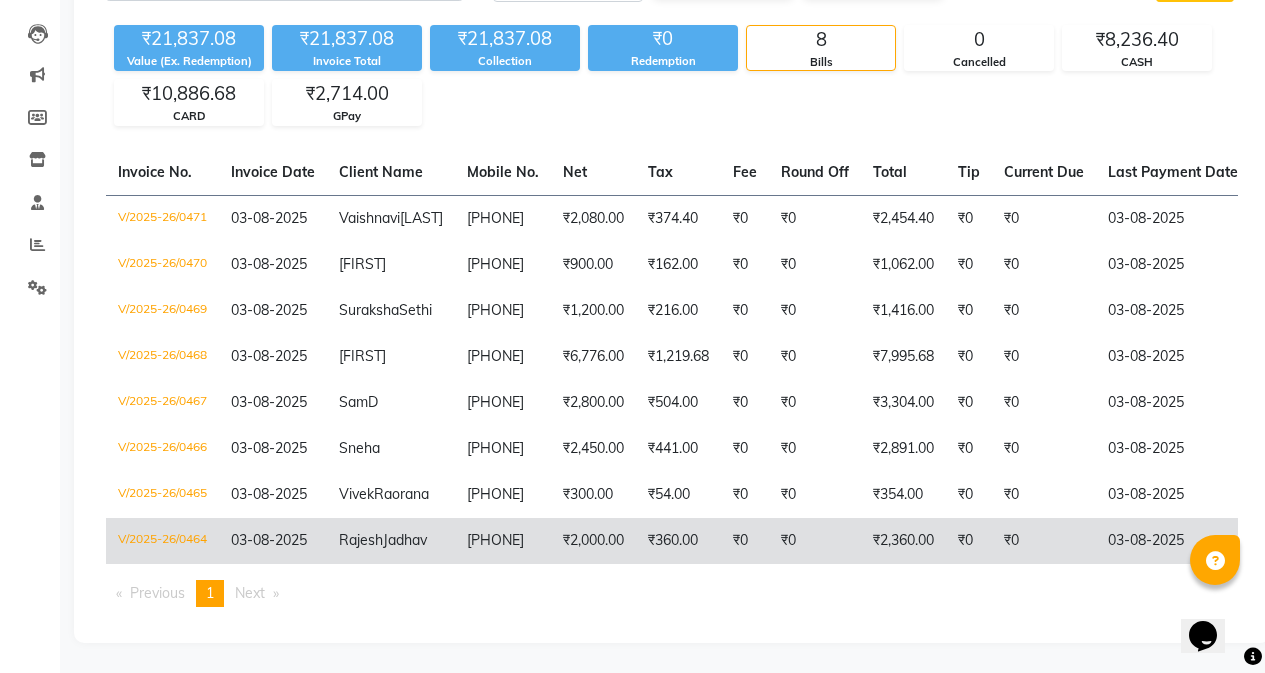 click on "9886999418" 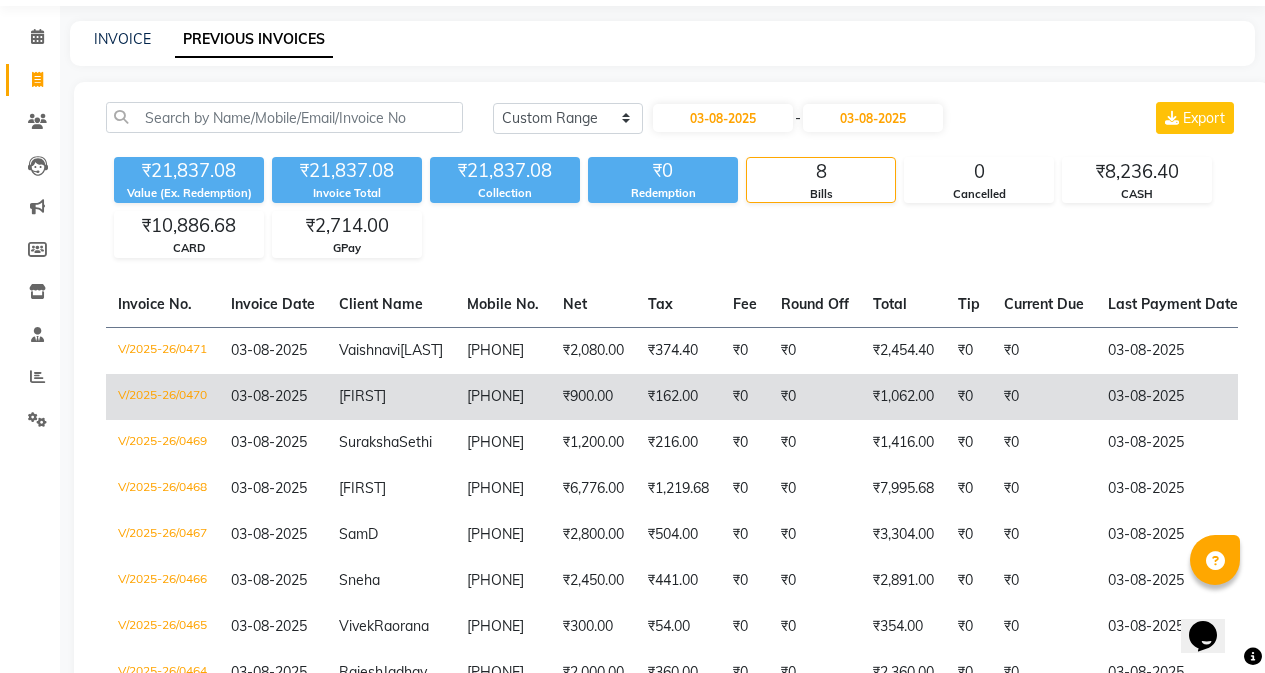scroll, scrollTop: 200, scrollLeft: 0, axis: vertical 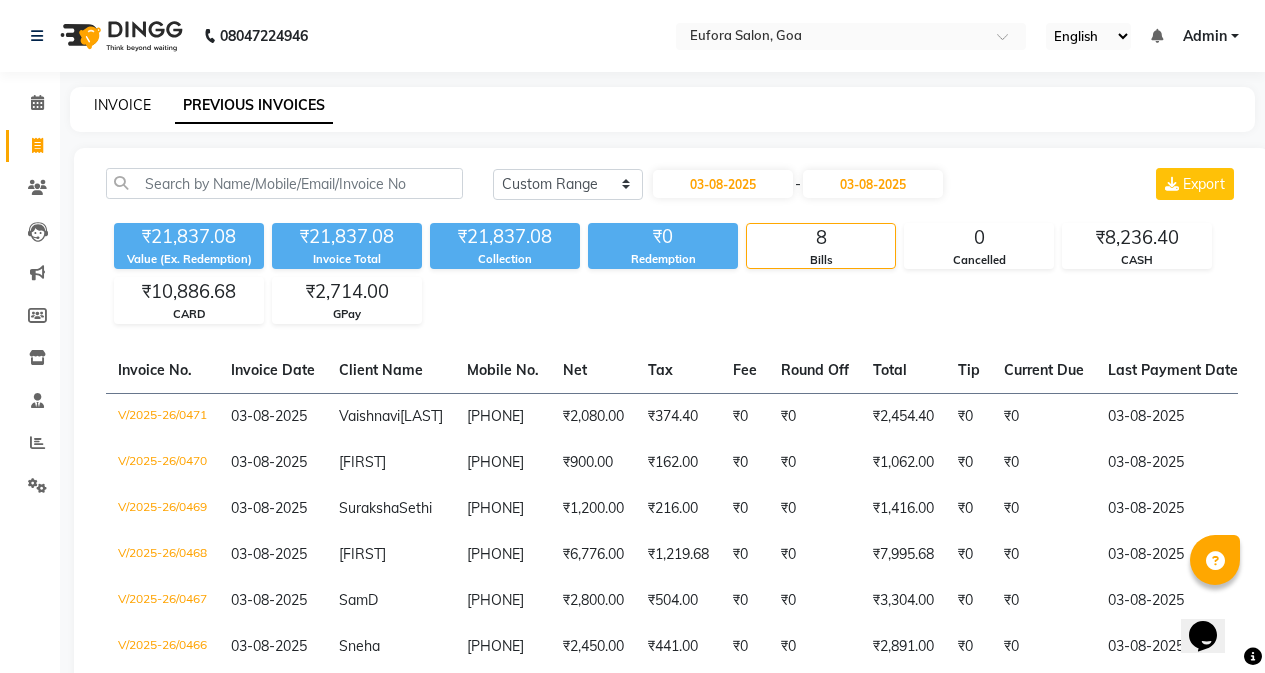 click on "INVOICE" 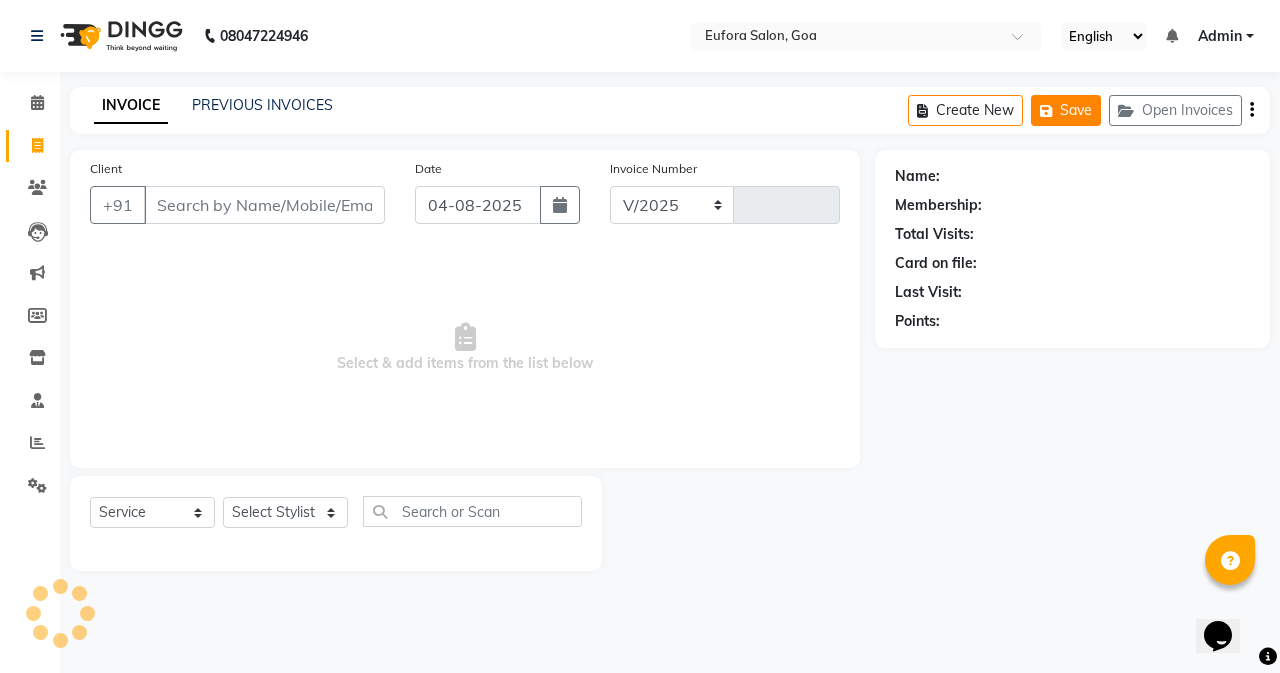 select on "6684" 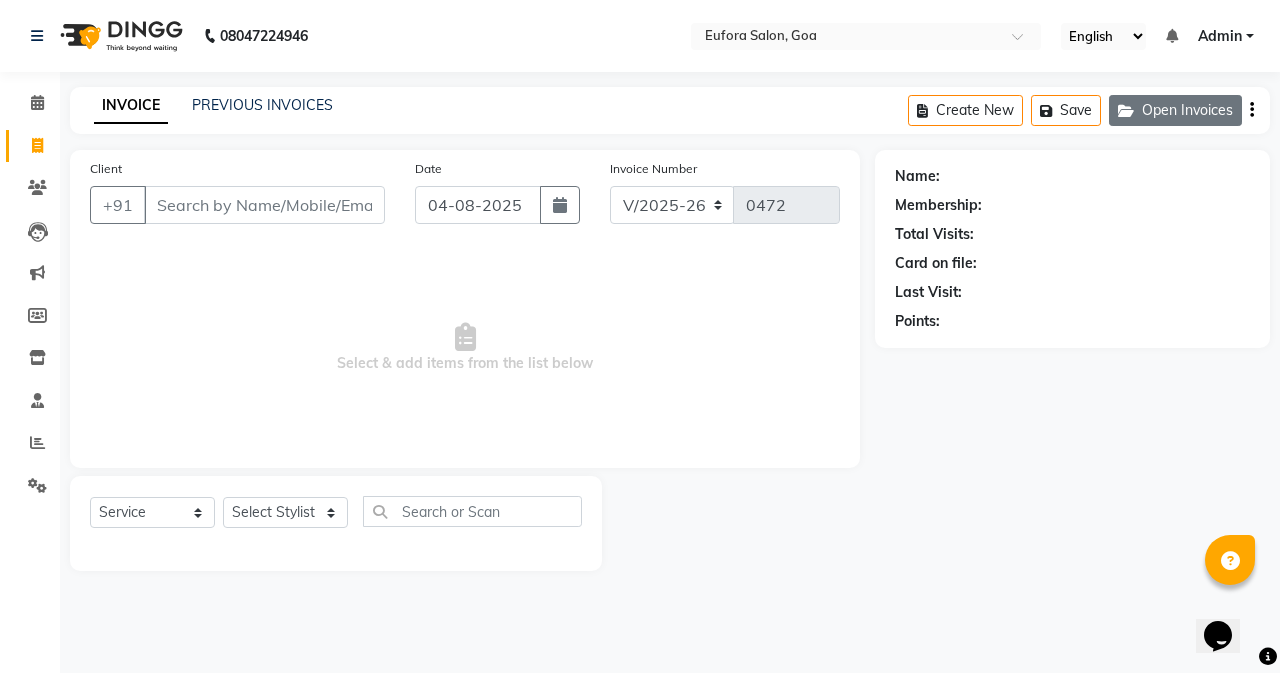 click on "Open Invoices" 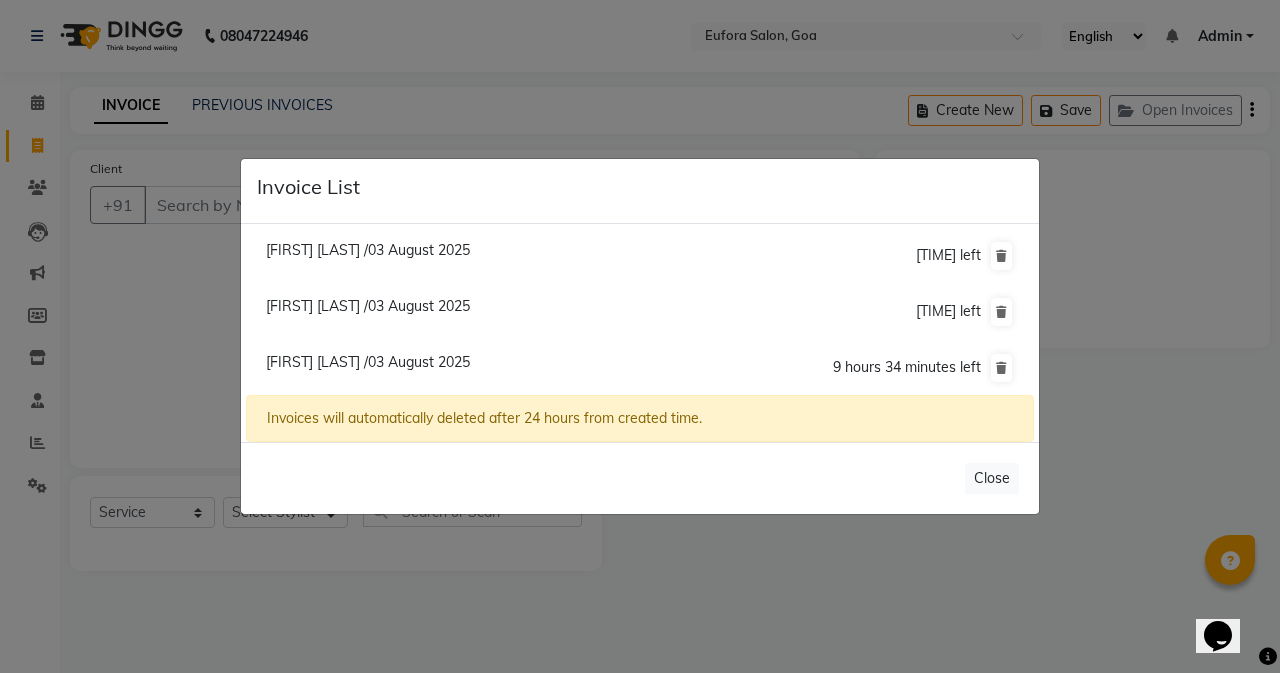 click on "Vivek Raorana/03 August 2025" 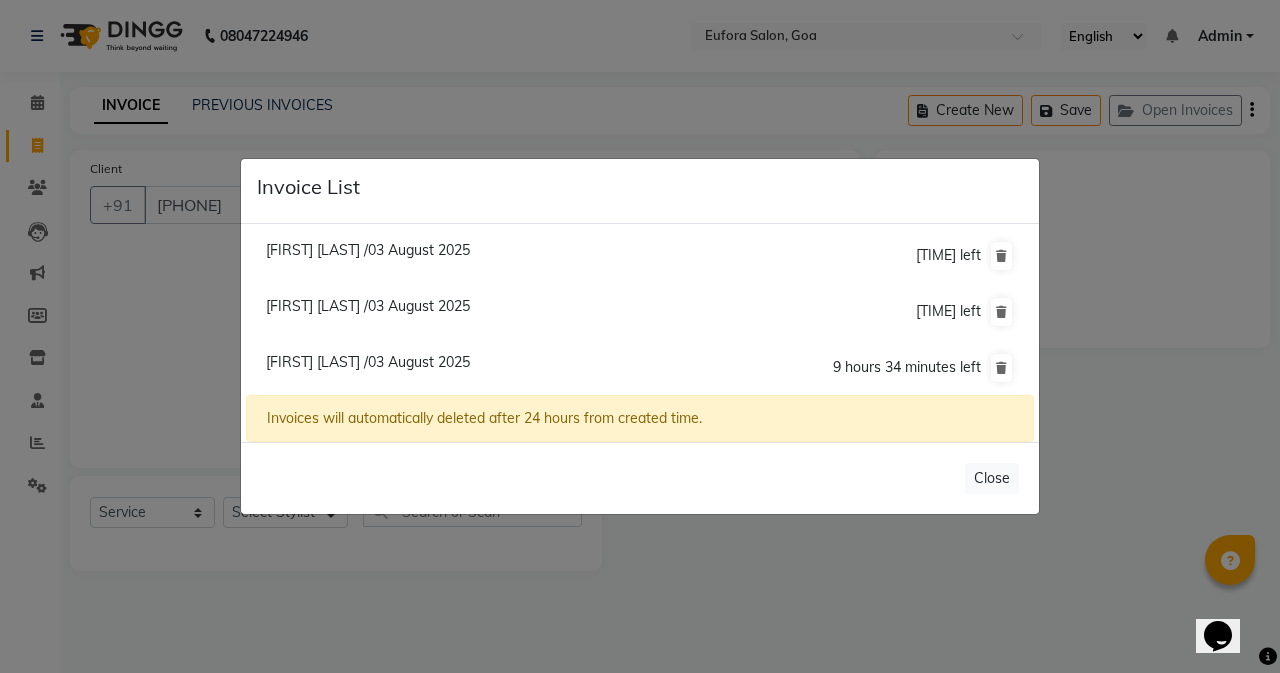 click on "Vivek Raorana/03 August 2025  9 hours 34 minutes left" 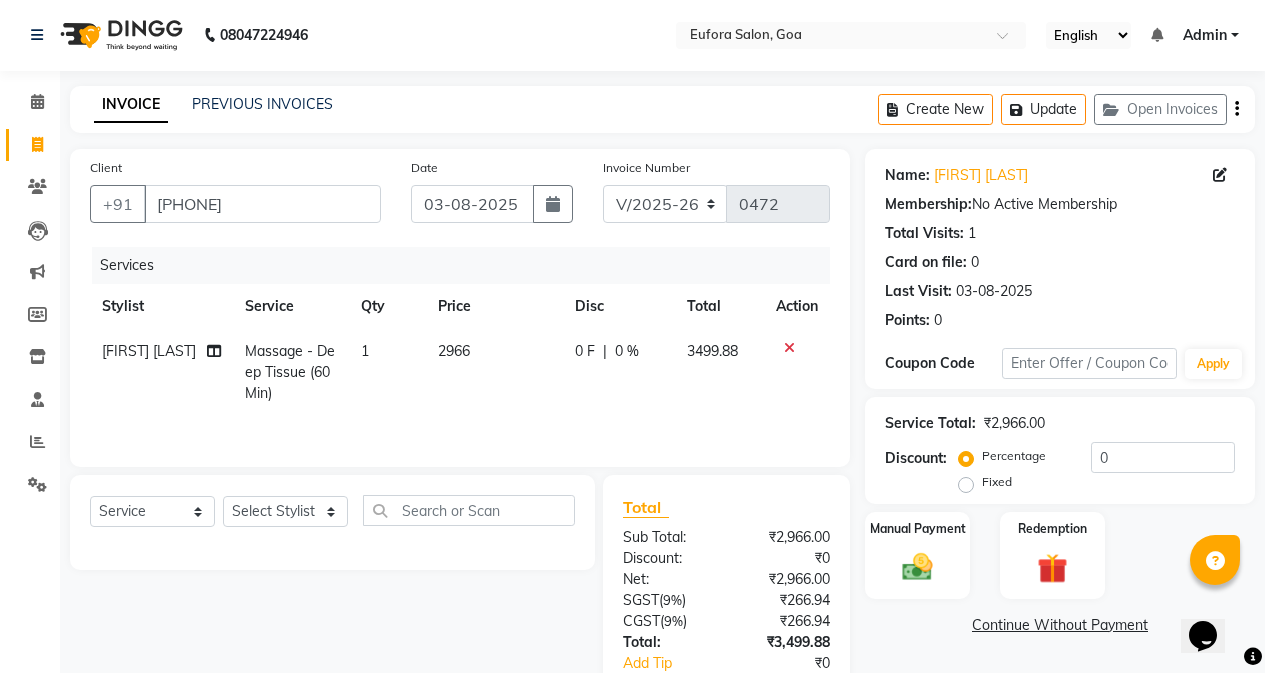 scroll, scrollTop: 0, scrollLeft: 0, axis: both 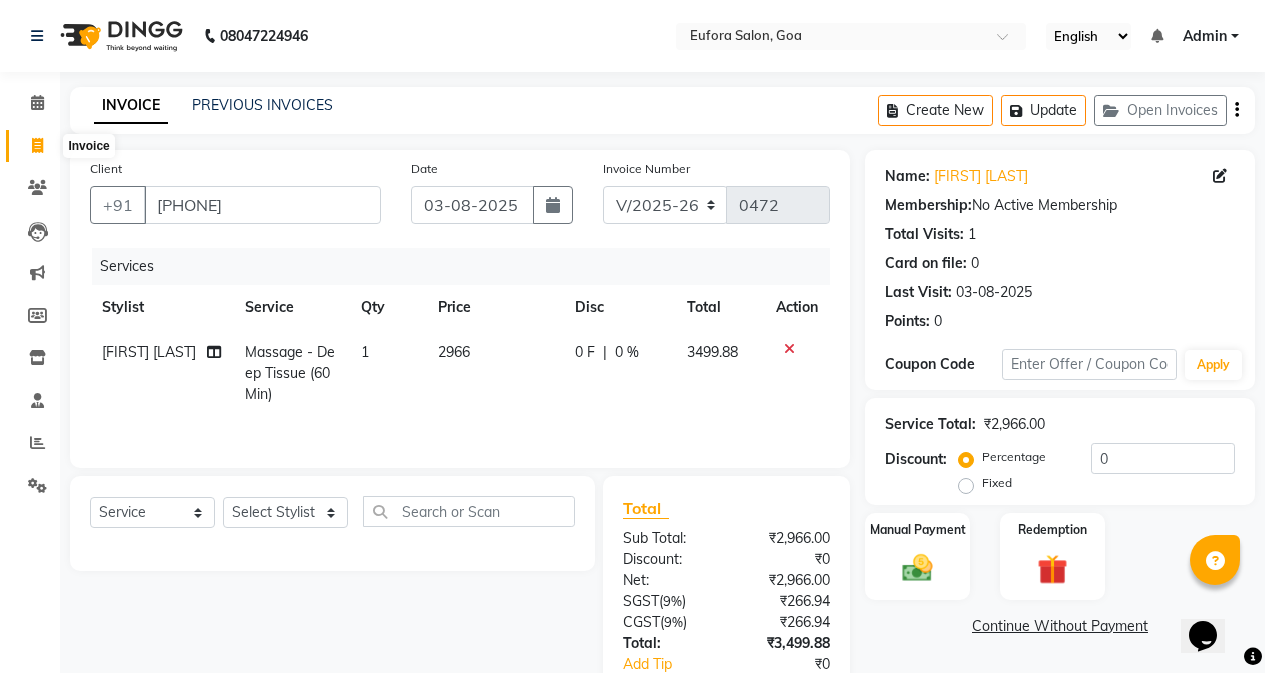 click 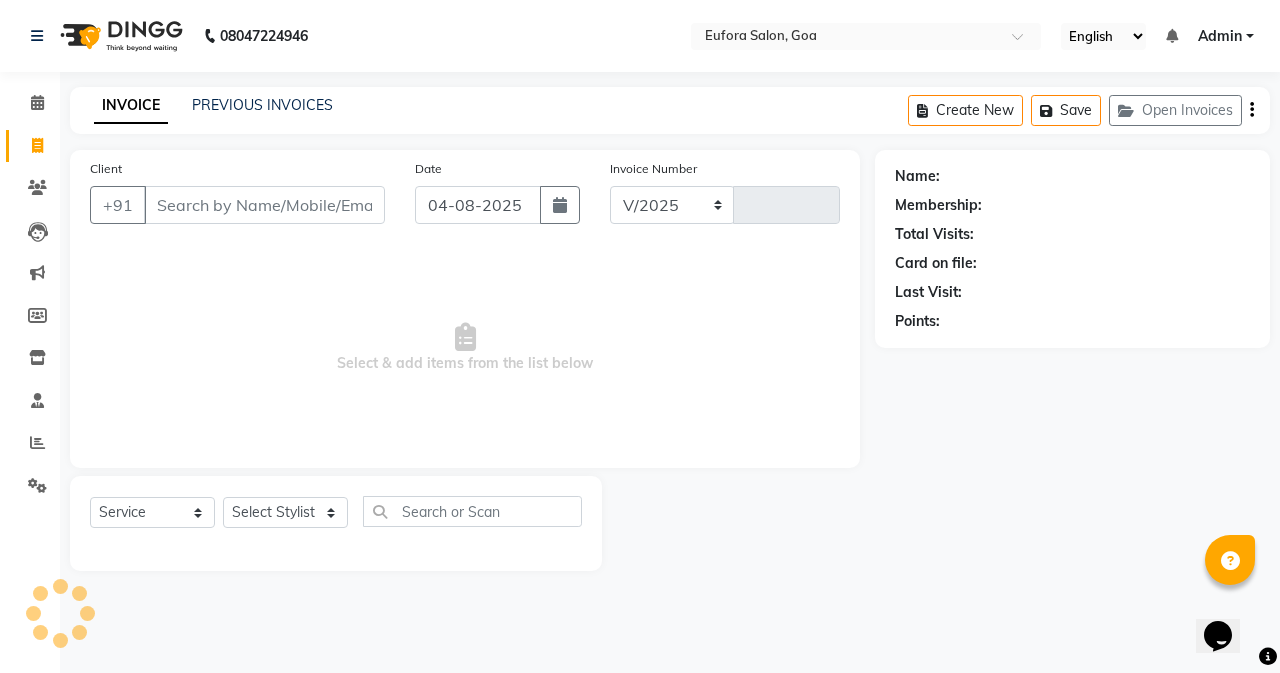 select on "6684" 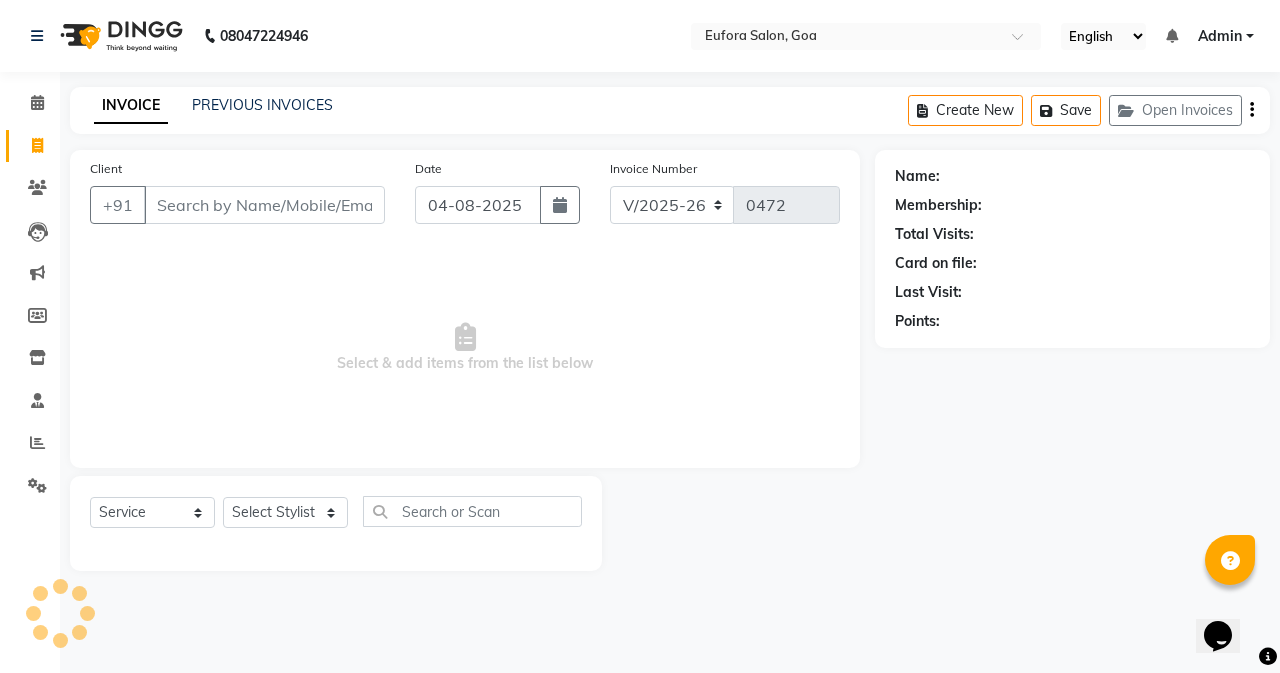 click on "PREVIOUS INVOICES" 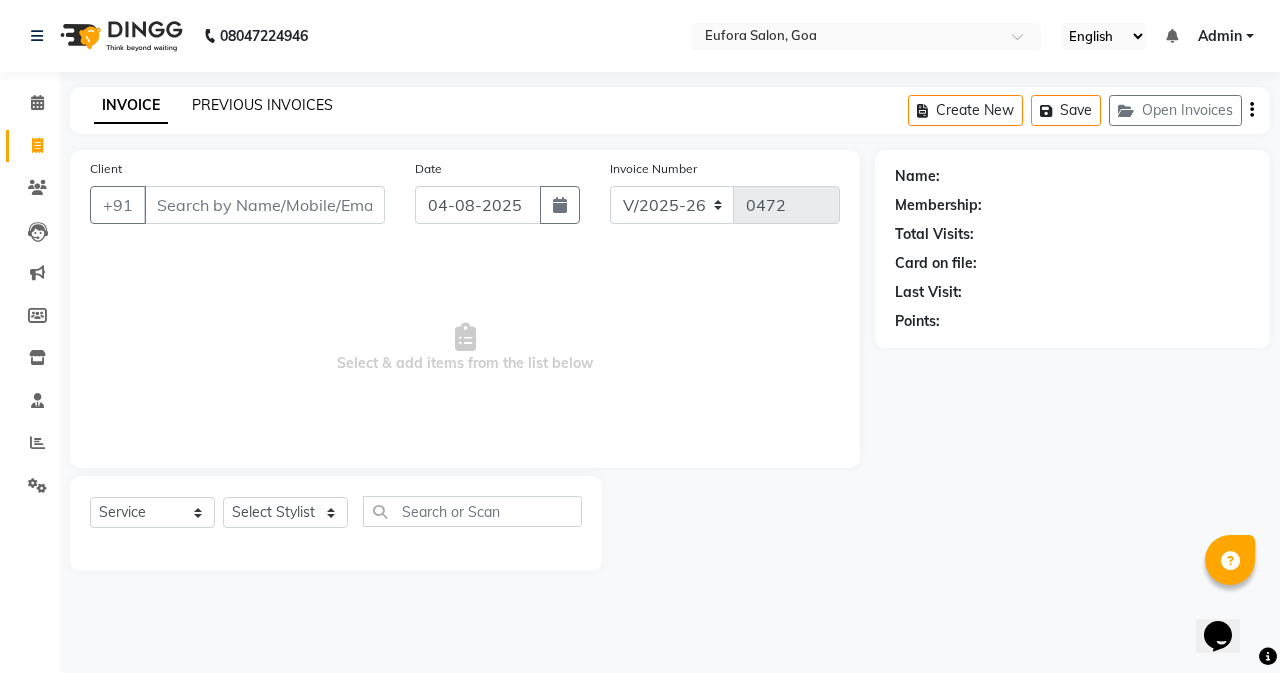 click on "PREVIOUS INVOICES" 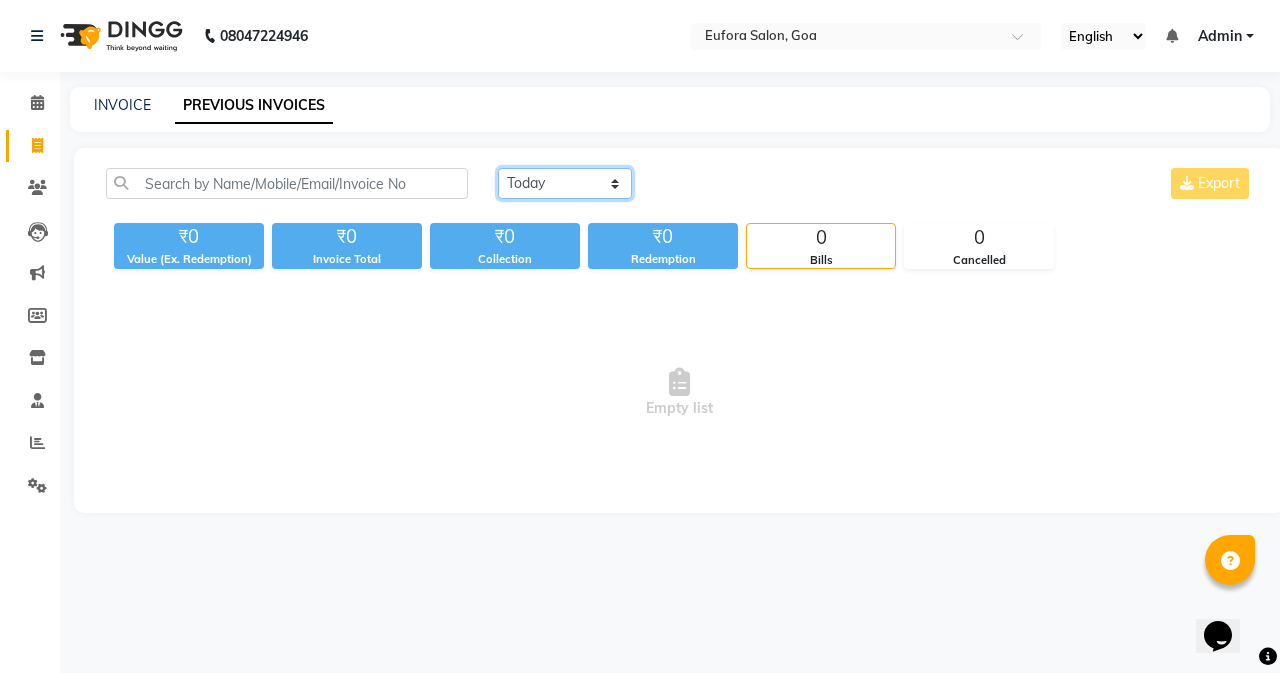 click on "Today Yesterday Custom Range" 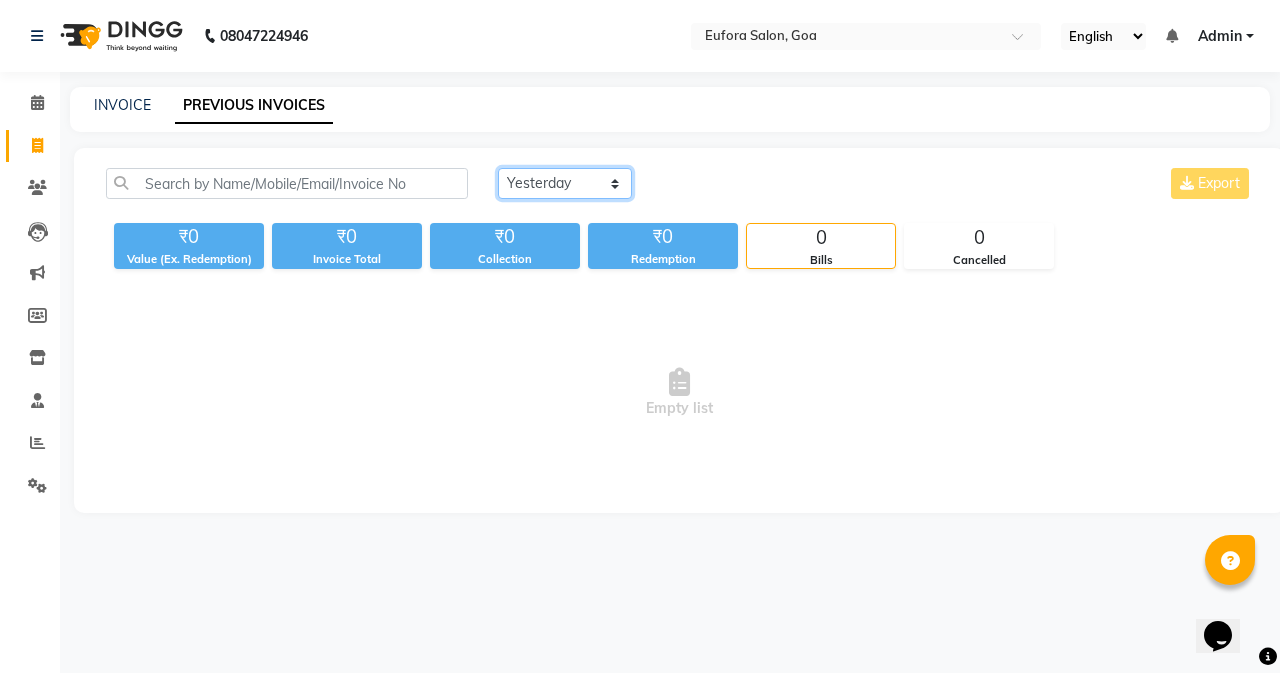 click on "Today Yesterday Custom Range" 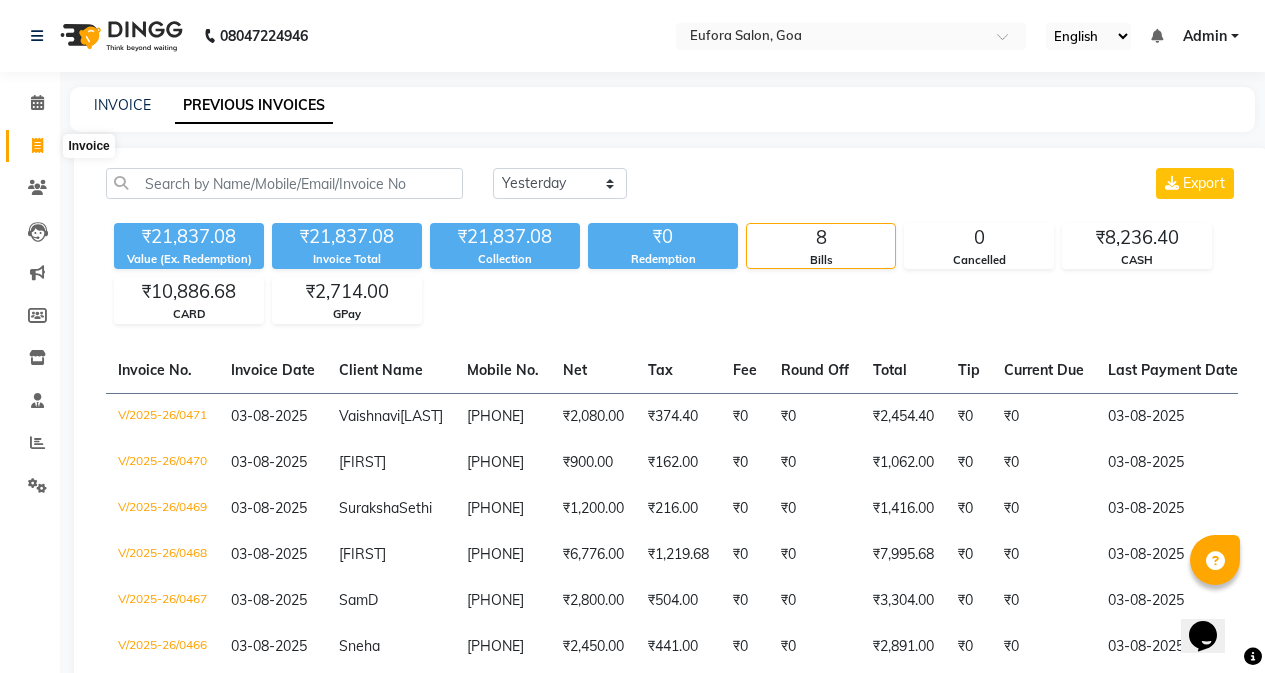 click 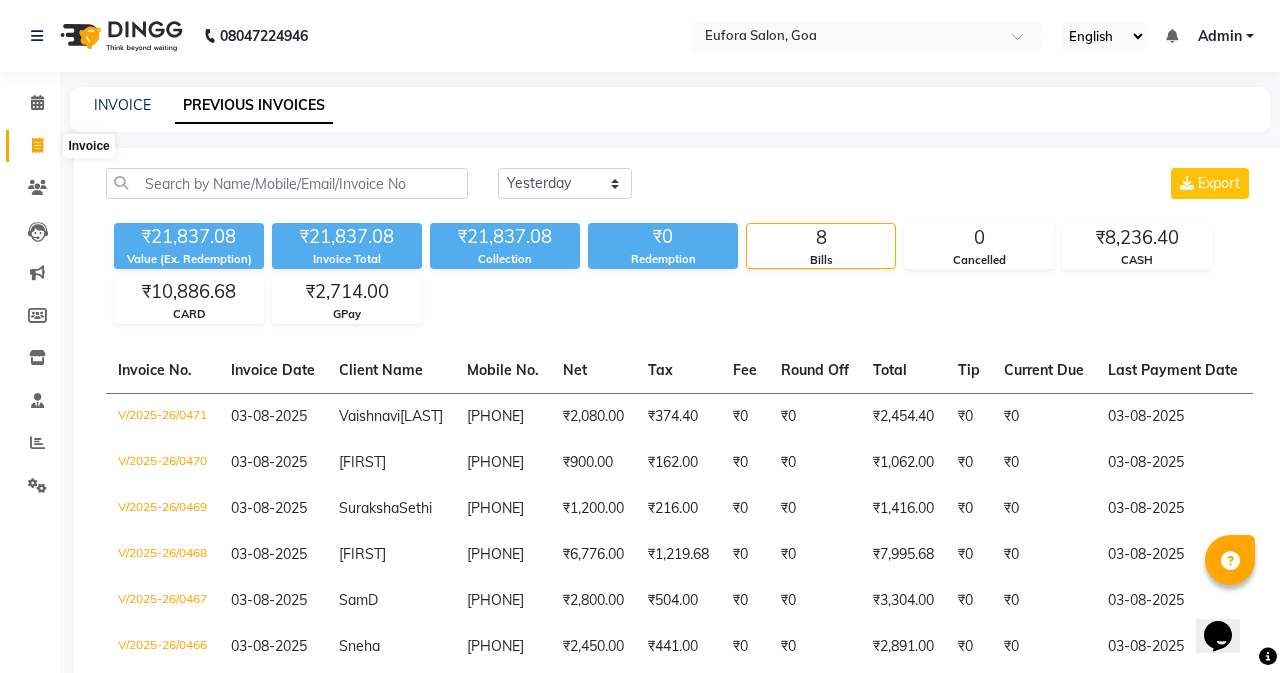 select on "service" 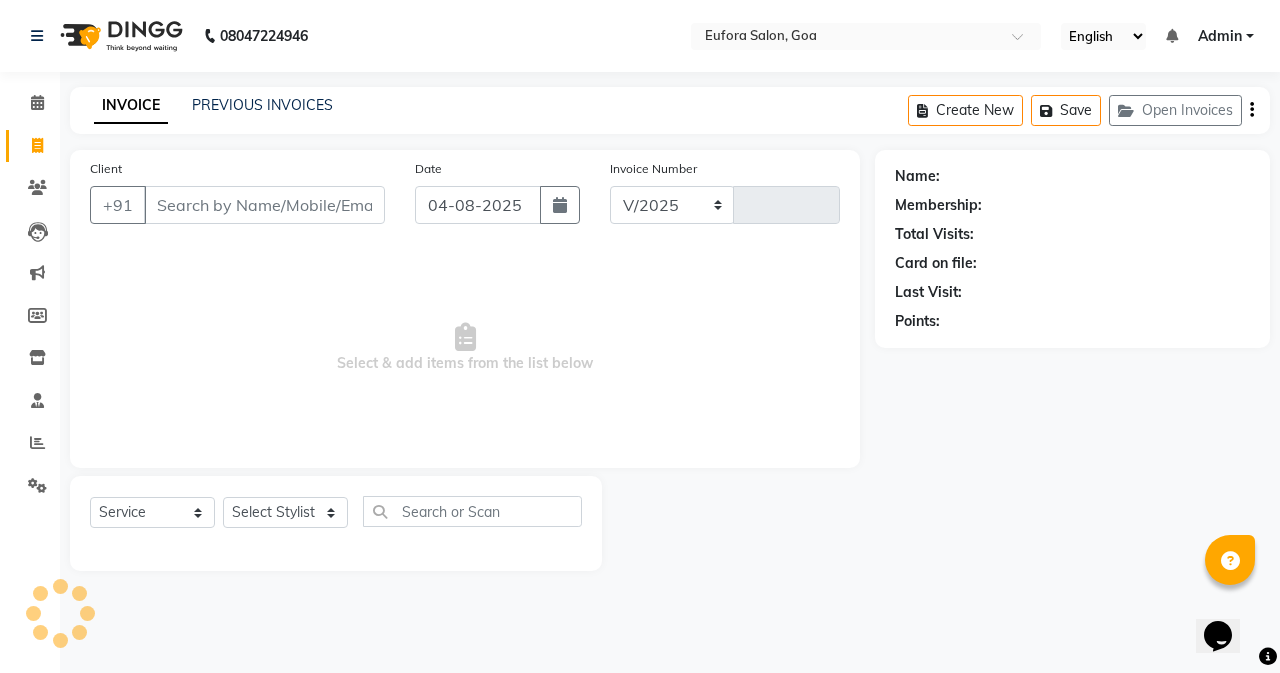 select on "6684" 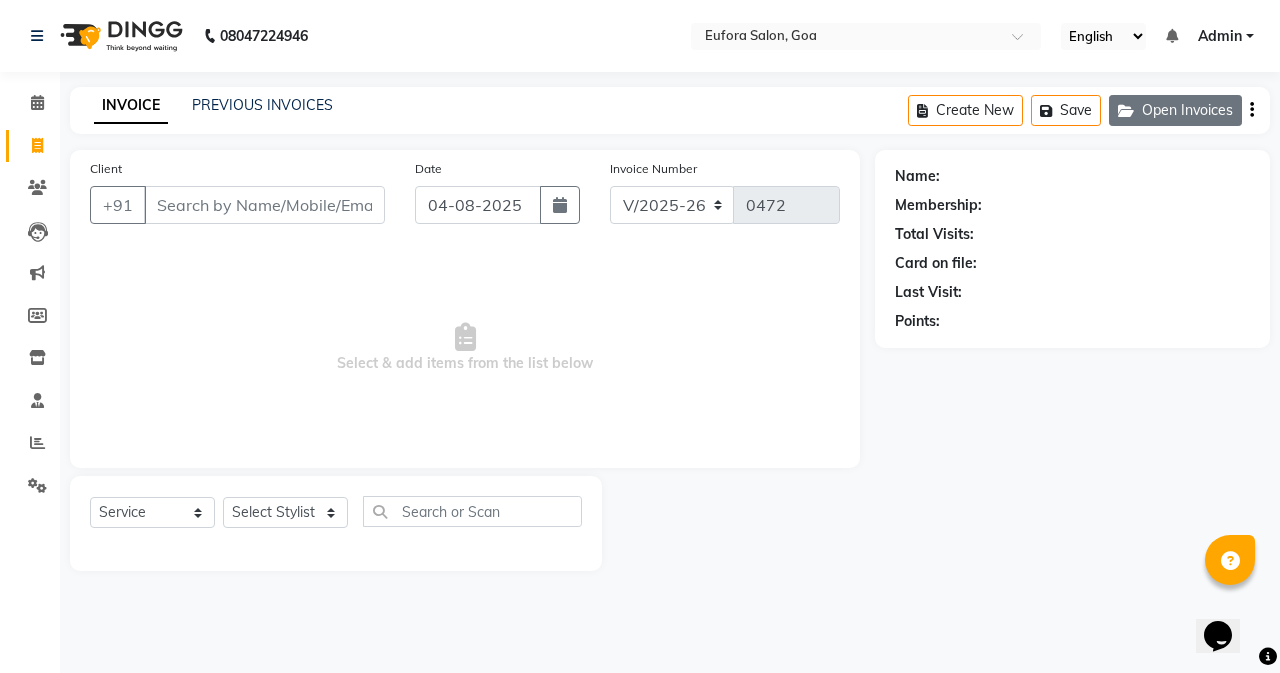 click on "Open Invoices" 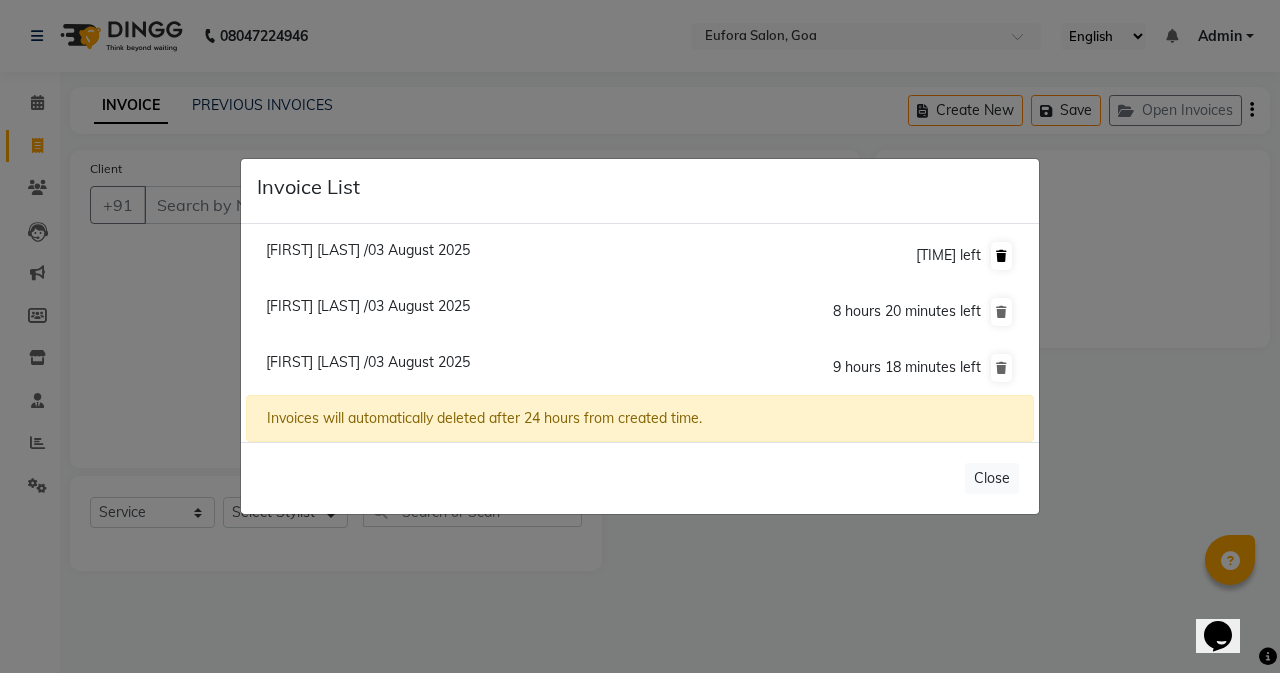 click 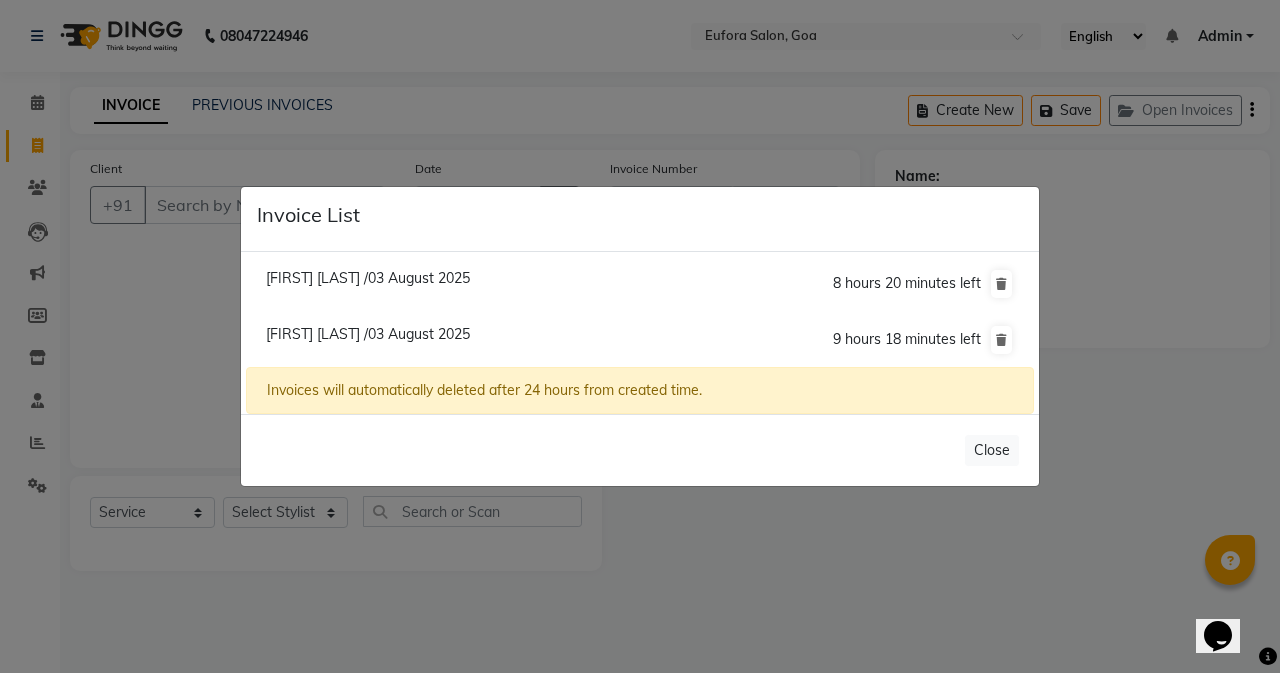 click on "Nandani /03 August 2025" 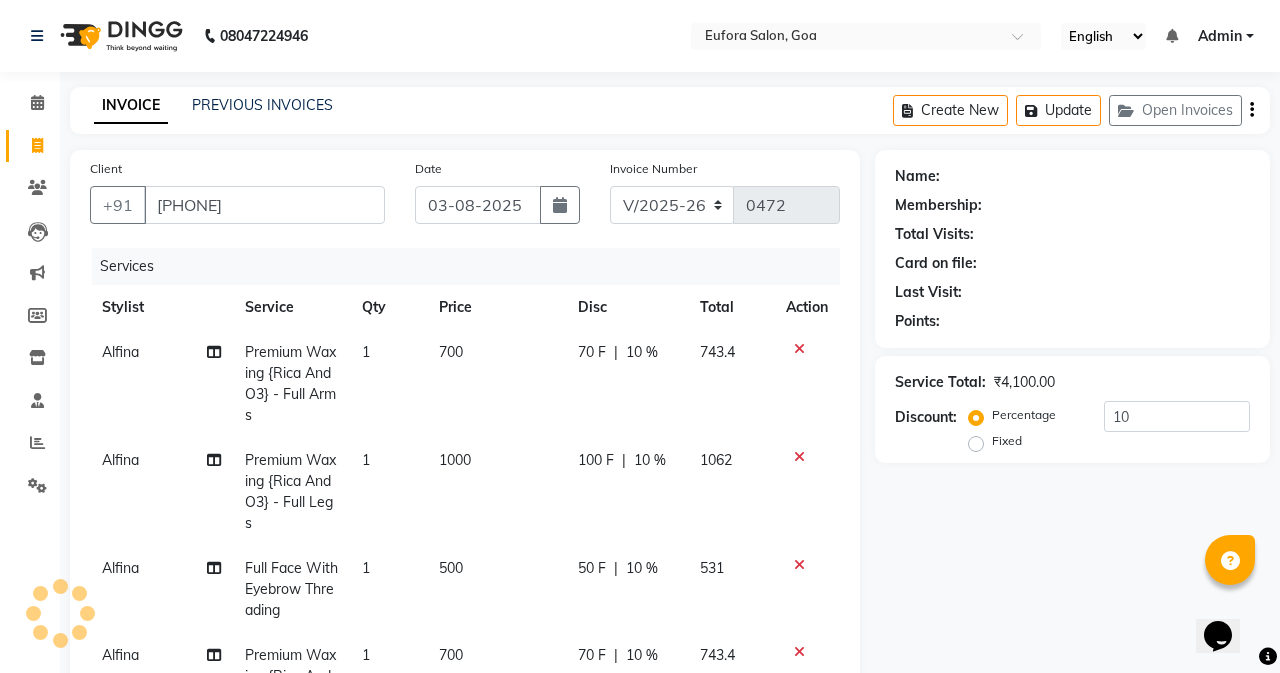 click on "Nandani /03 August 2025  8 hours 20 minutes left" 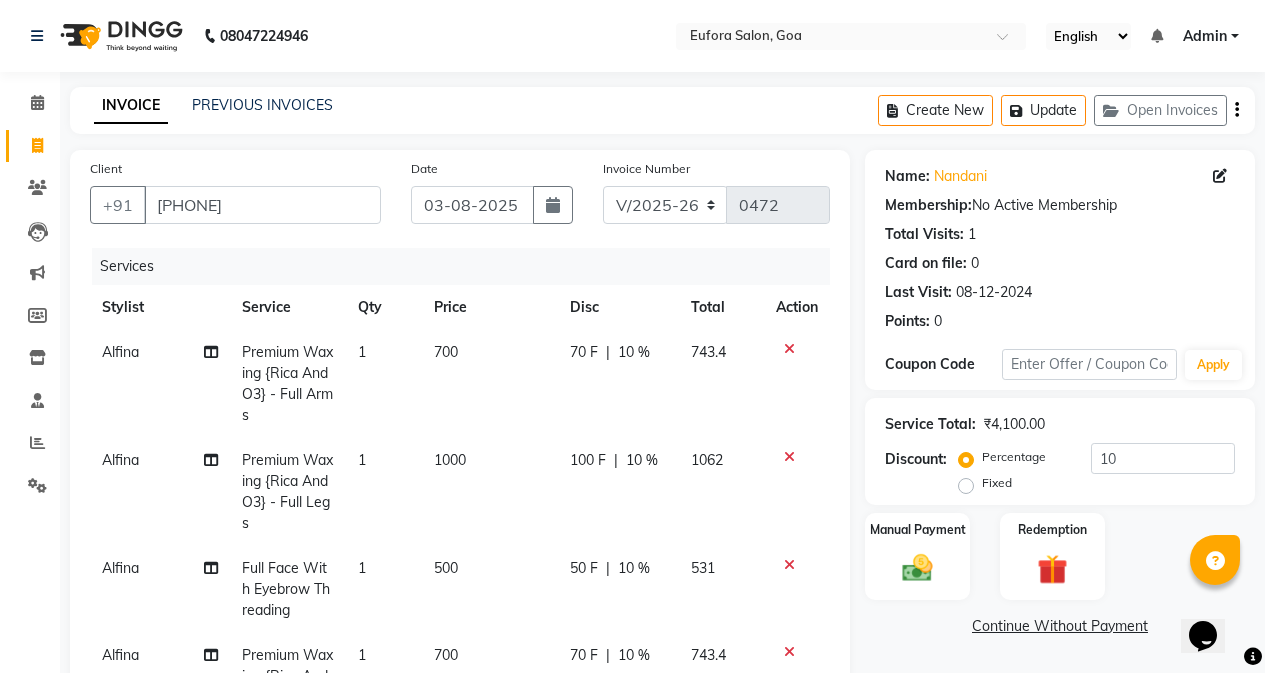 scroll, scrollTop: 100, scrollLeft: 0, axis: vertical 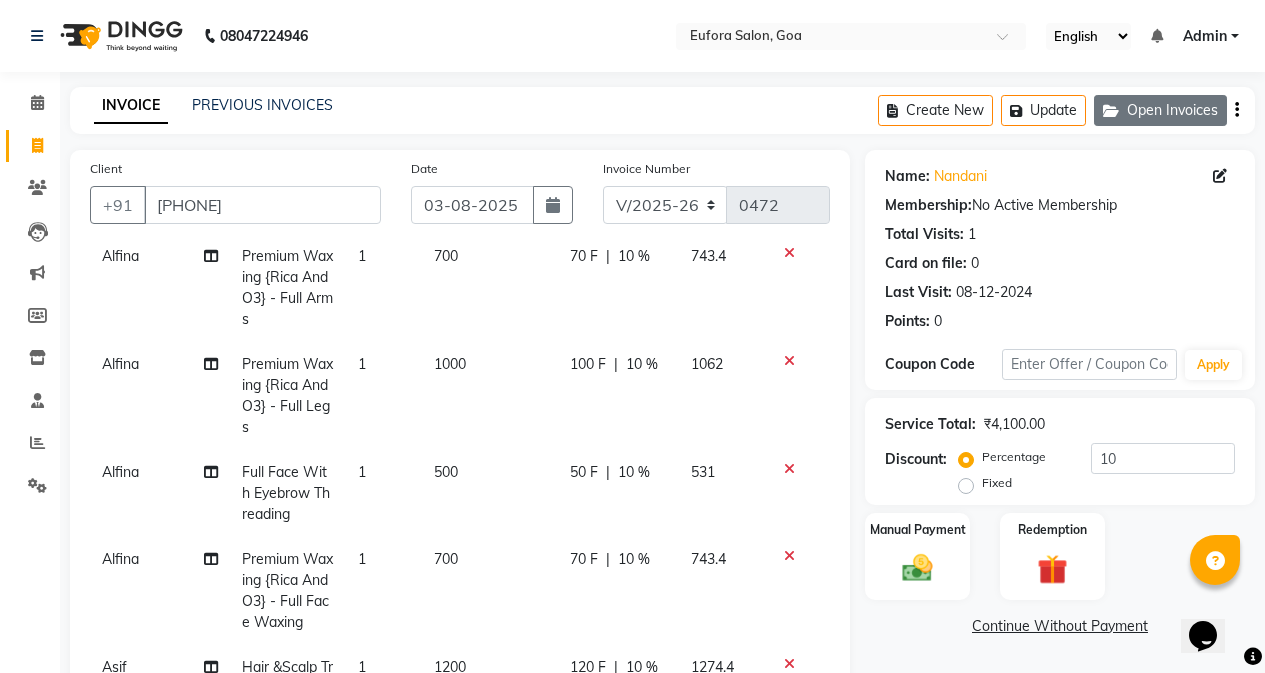 click on "Open Invoices" 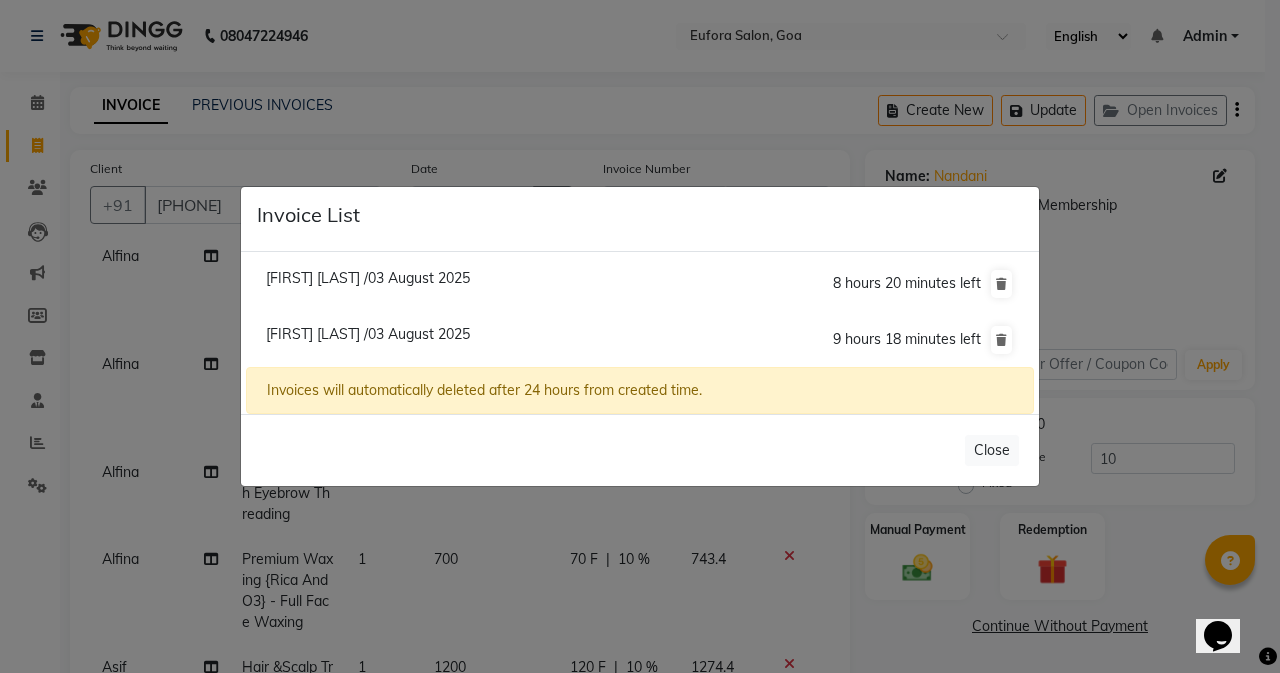 click on "Vivek Raorana/03 August 2025" 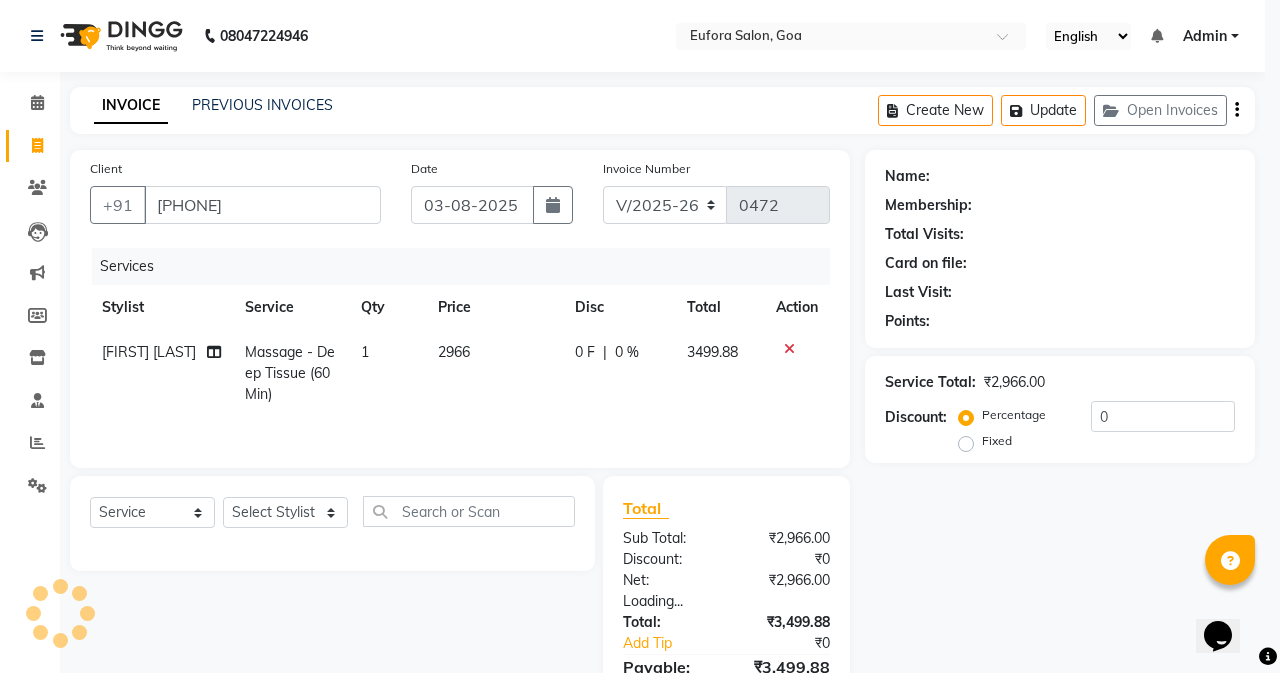 click on "Vivek Raorana/03 August 2025  9 hours 17 minutes left" 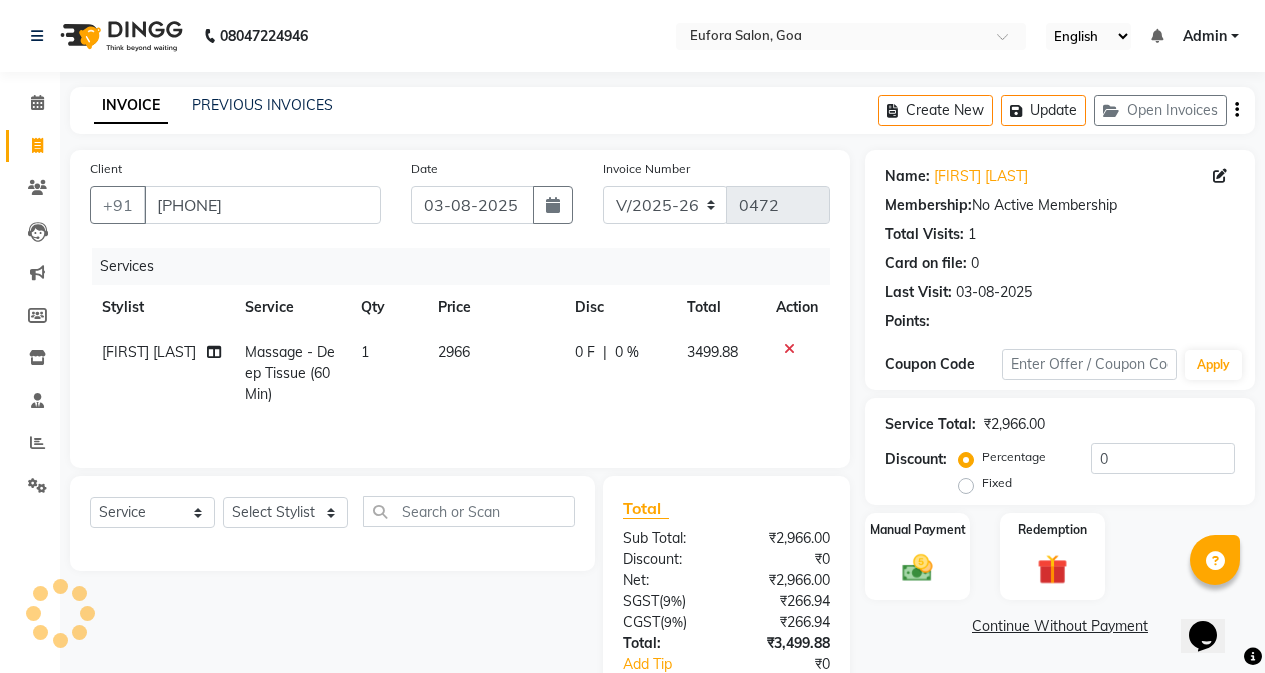 scroll, scrollTop: 0, scrollLeft: 0, axis: both 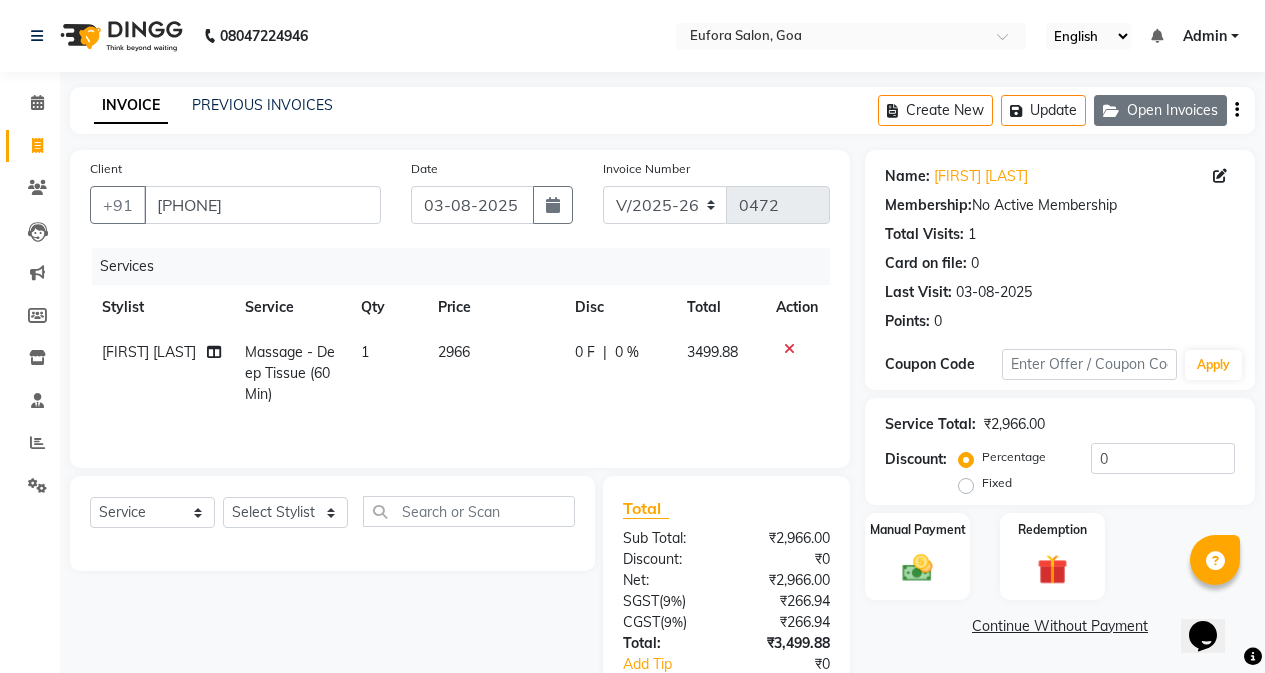 click on "Open Invoices" 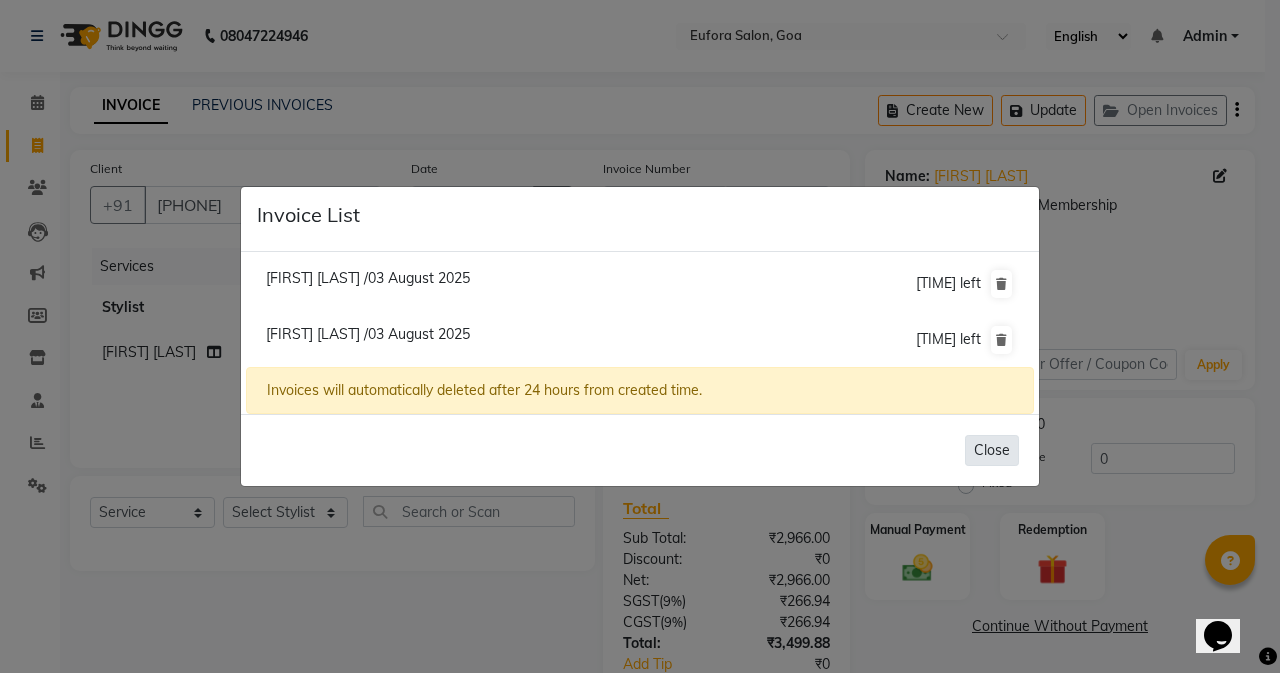 click on "Close" 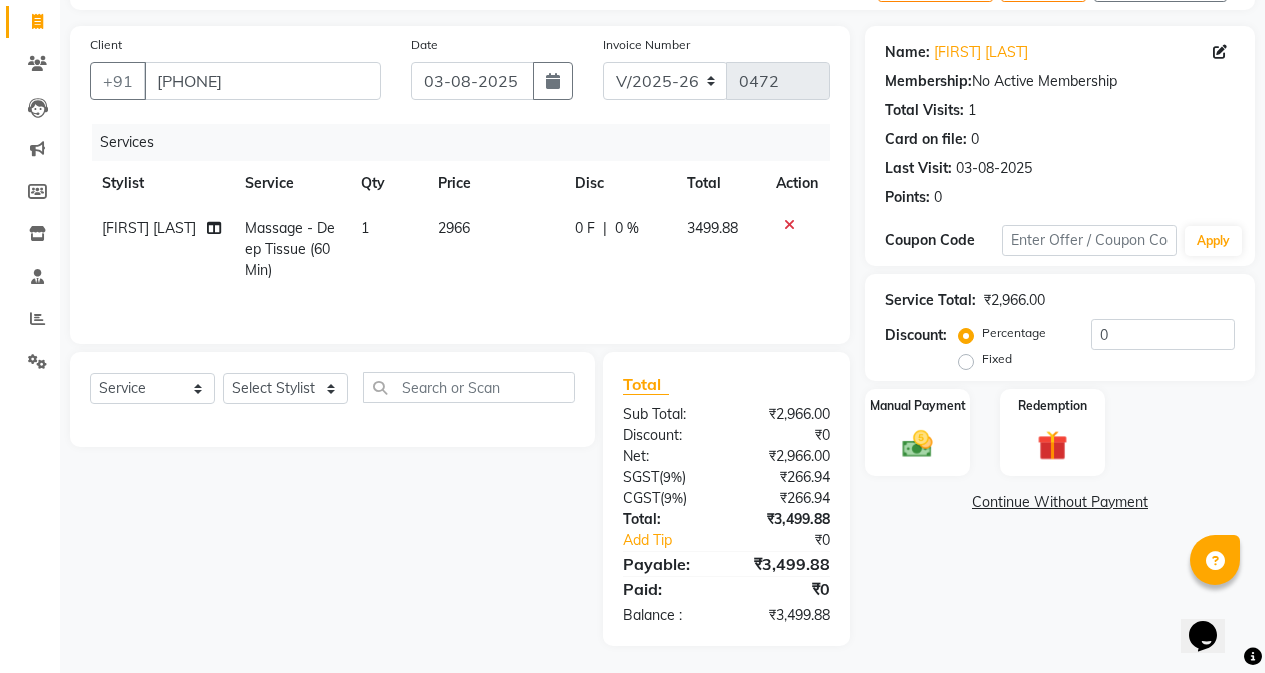 scroll, scrollTop: 127, scrollLeft: 0, axis: vertical 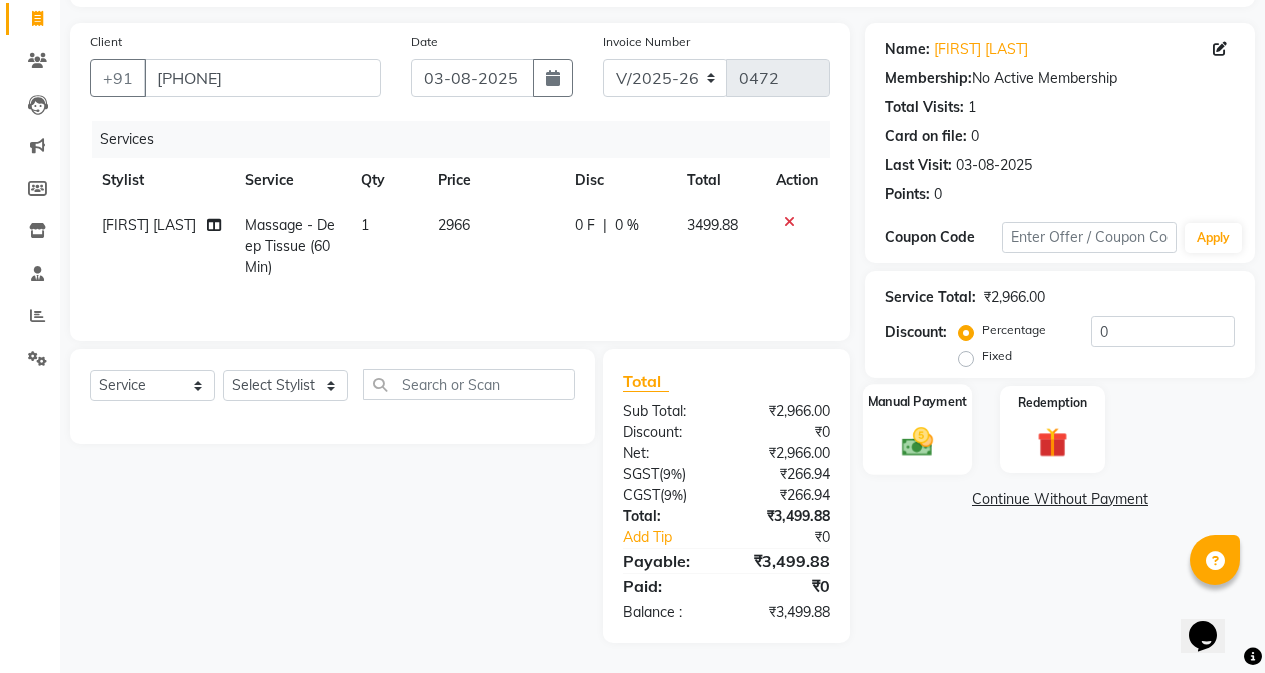click on "Manual Payment" 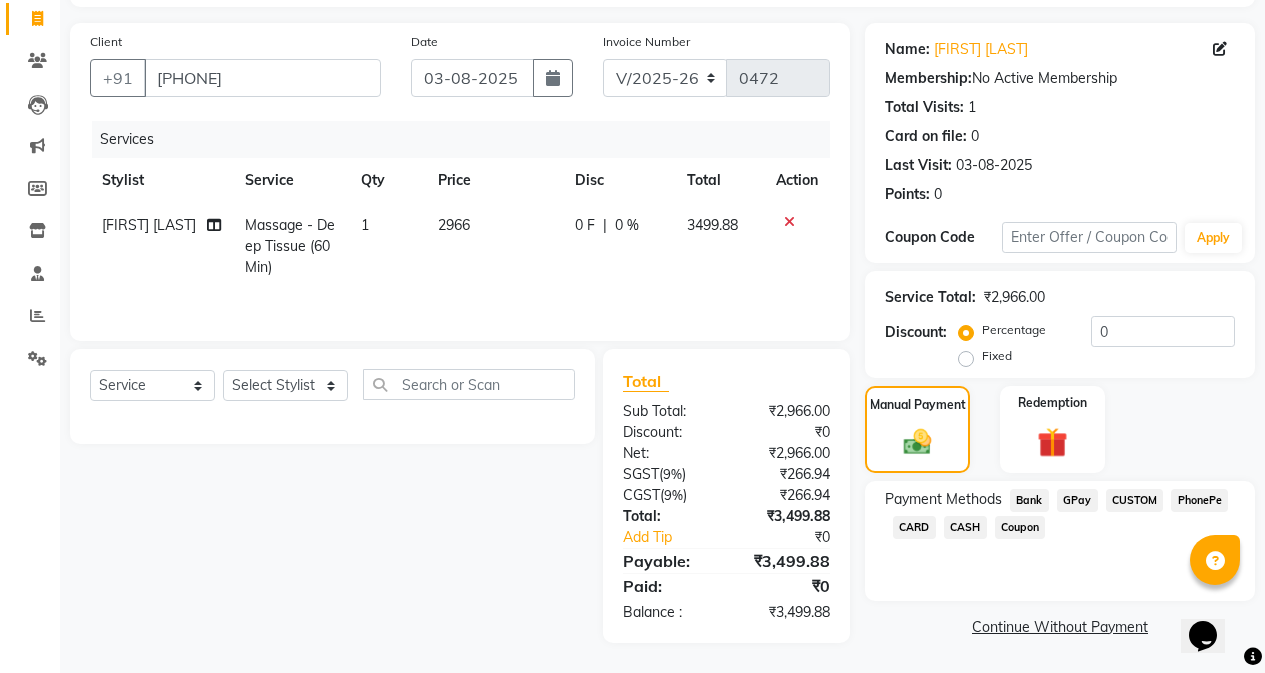 click on "2966" 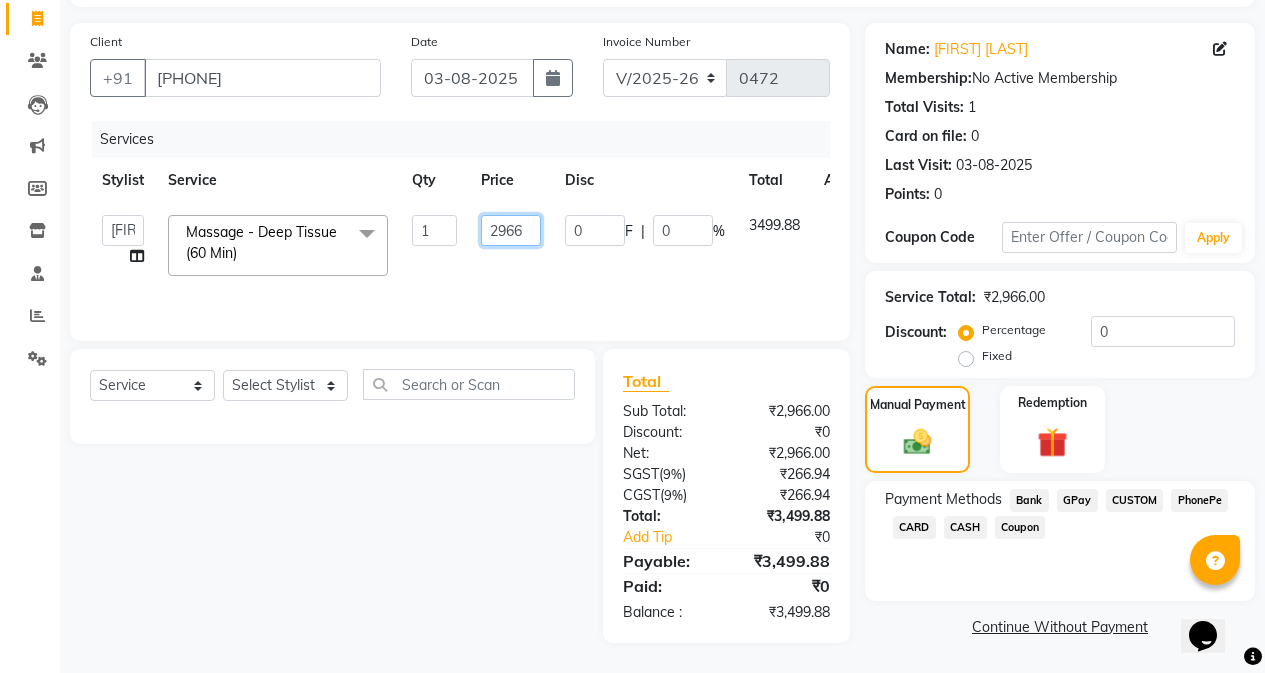click on "2966" 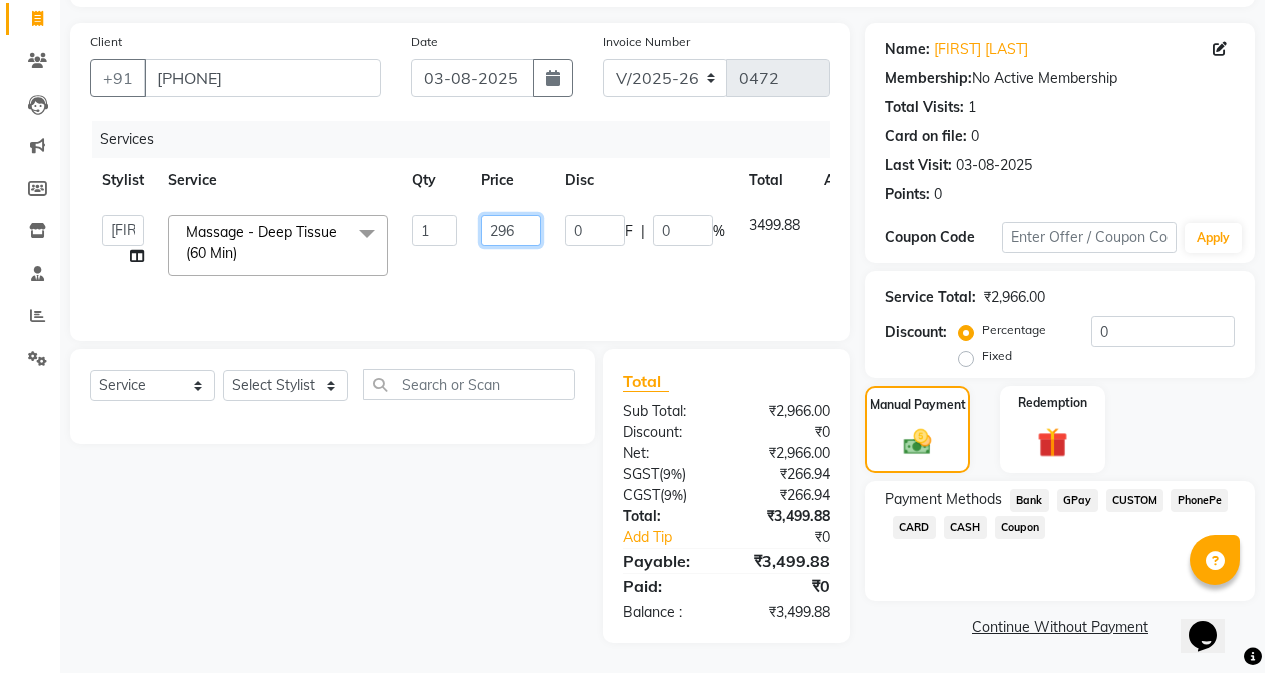 type on "2967" 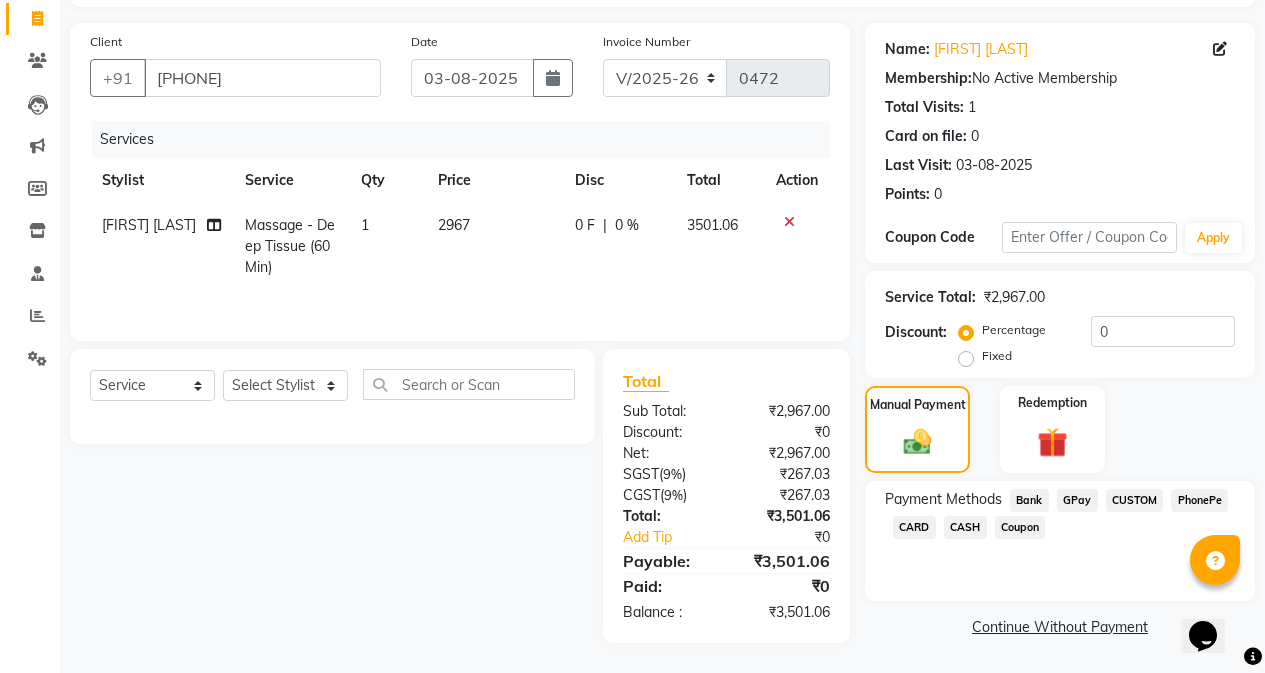click on "2967" 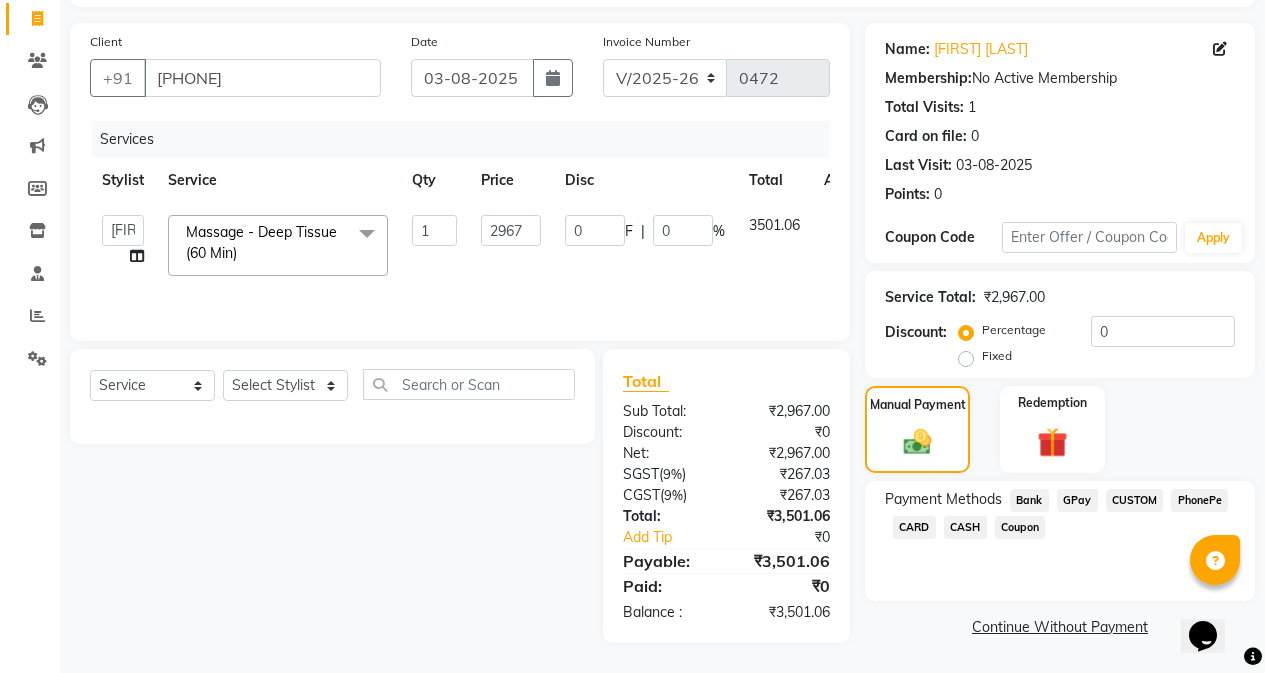 click on "CASH" 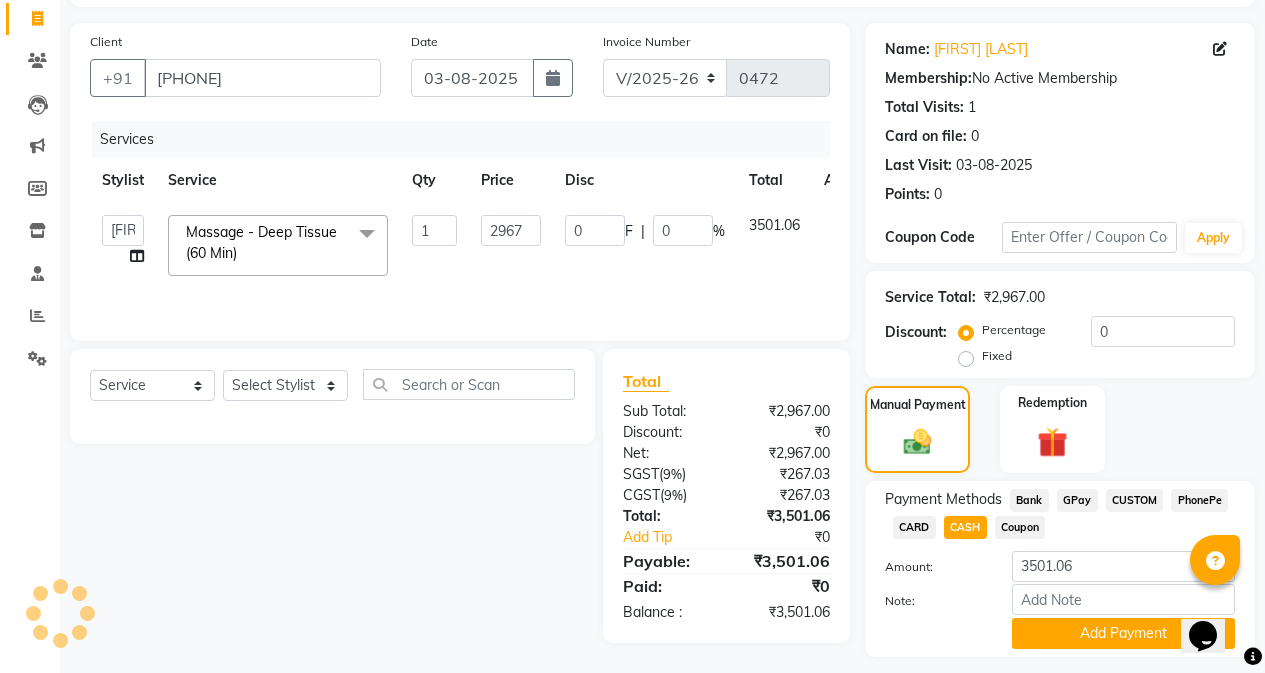 drag, startPoint x: 1078, startPoint y: 542, endPoint x: 982, endPoint y: 573, distance: 100.88112 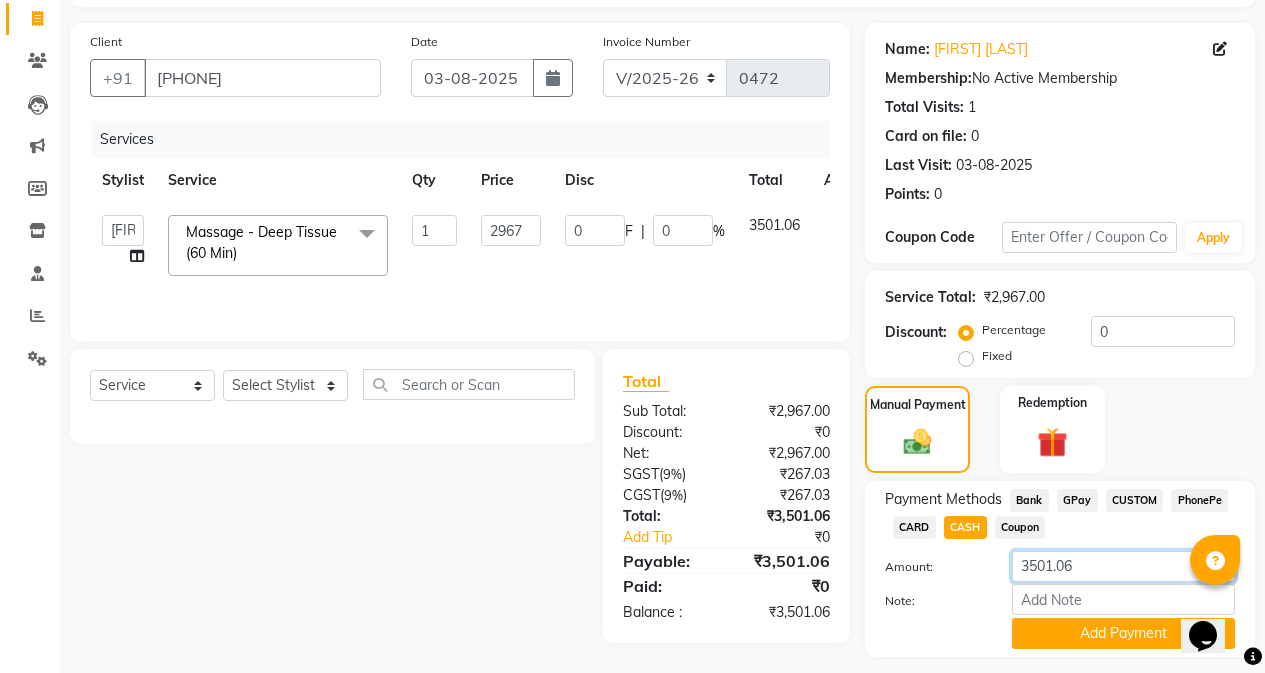 drag, startPoint x: 1102, startPoint y: 576, endPoint x: 925, endPoint y: 568, distance: 177.1807 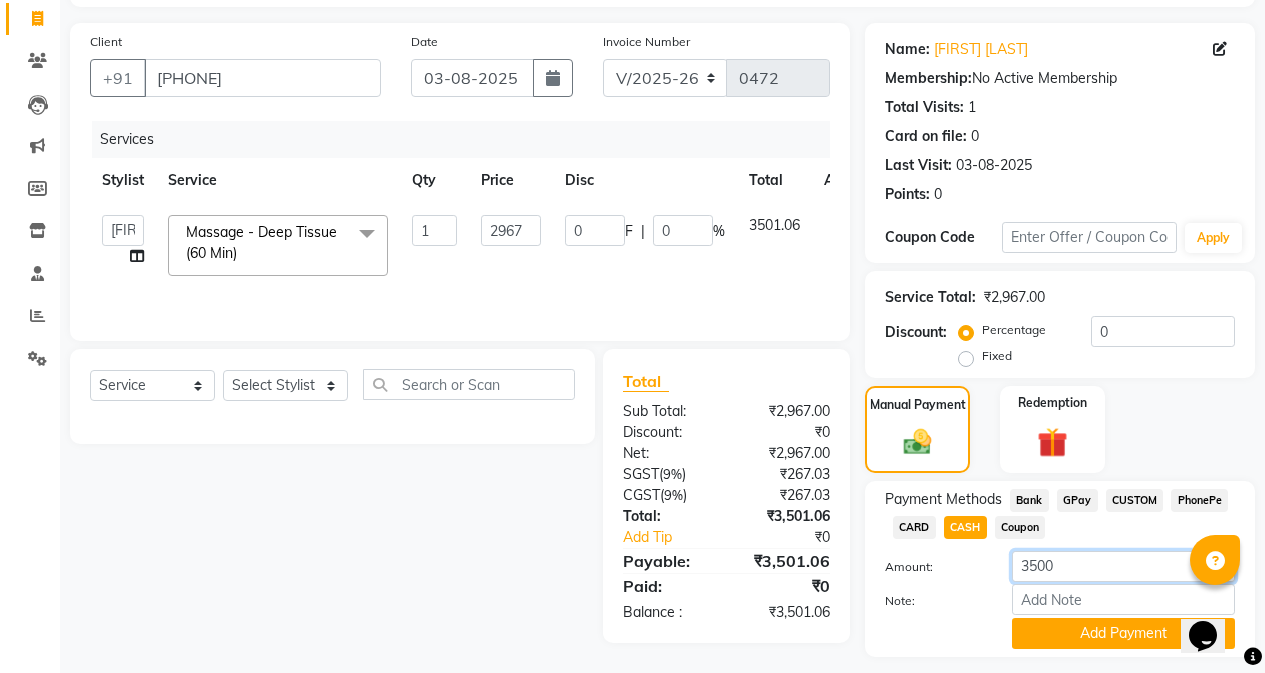 type on "3500" 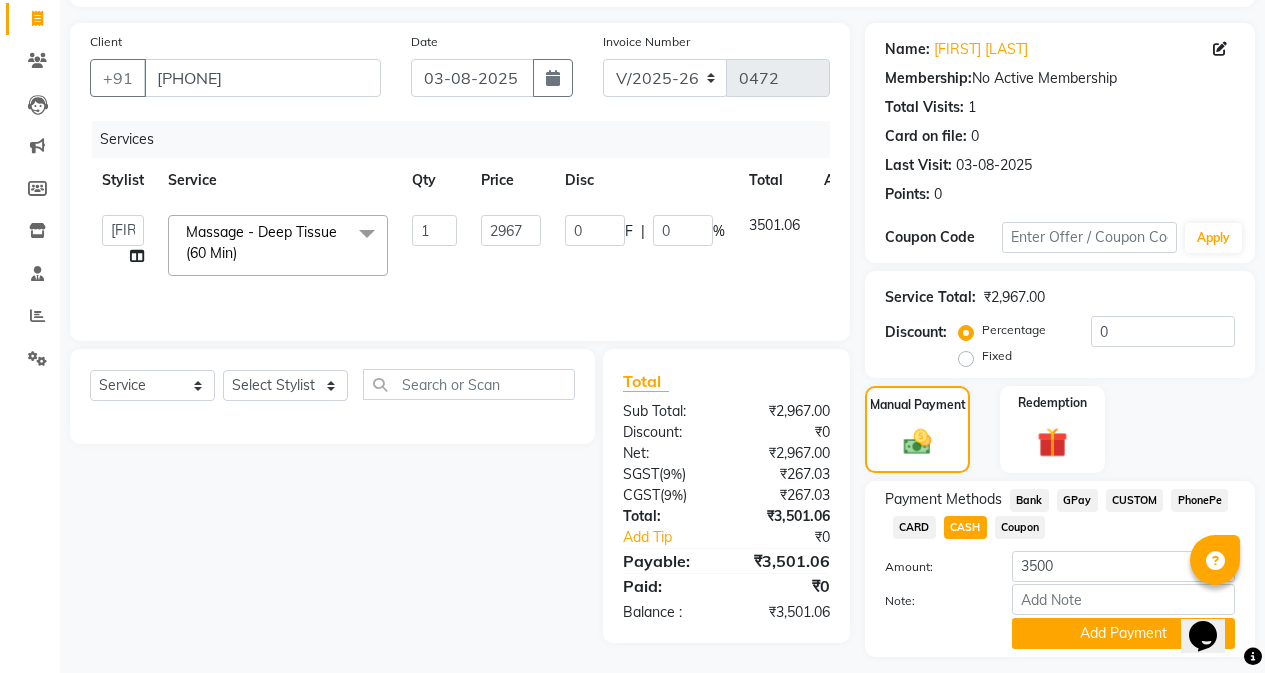 click on "Amount:" 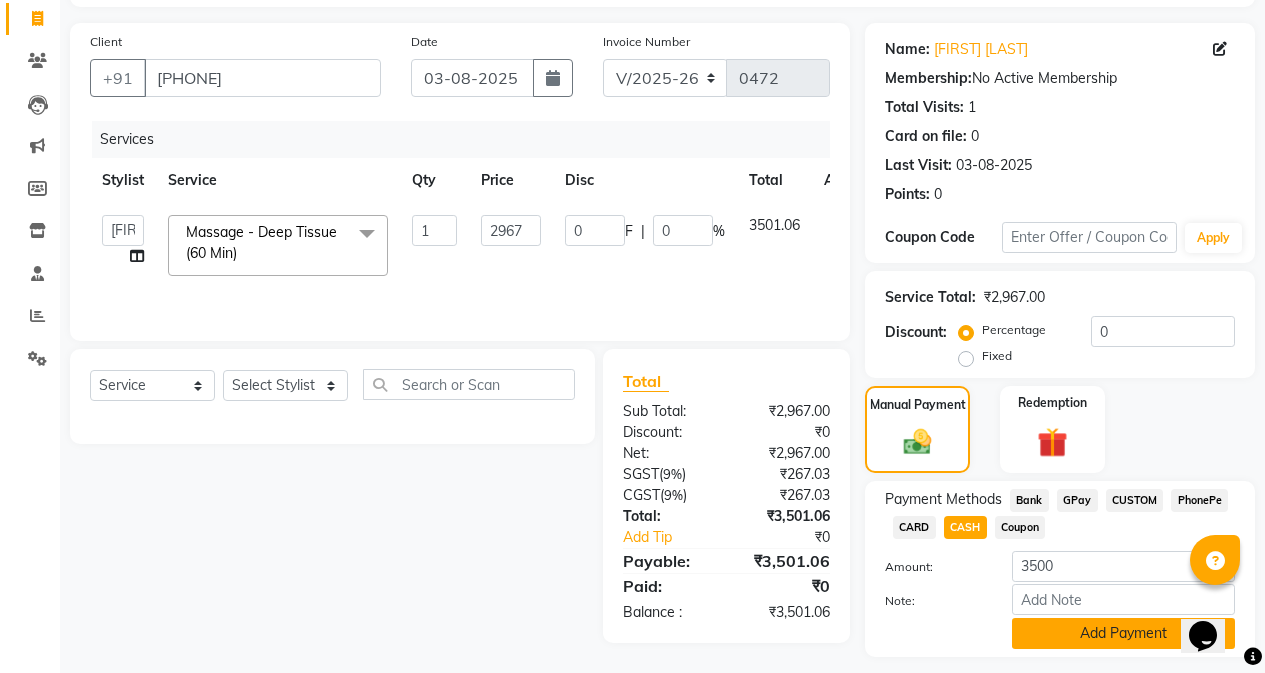 click on "Add Payment" 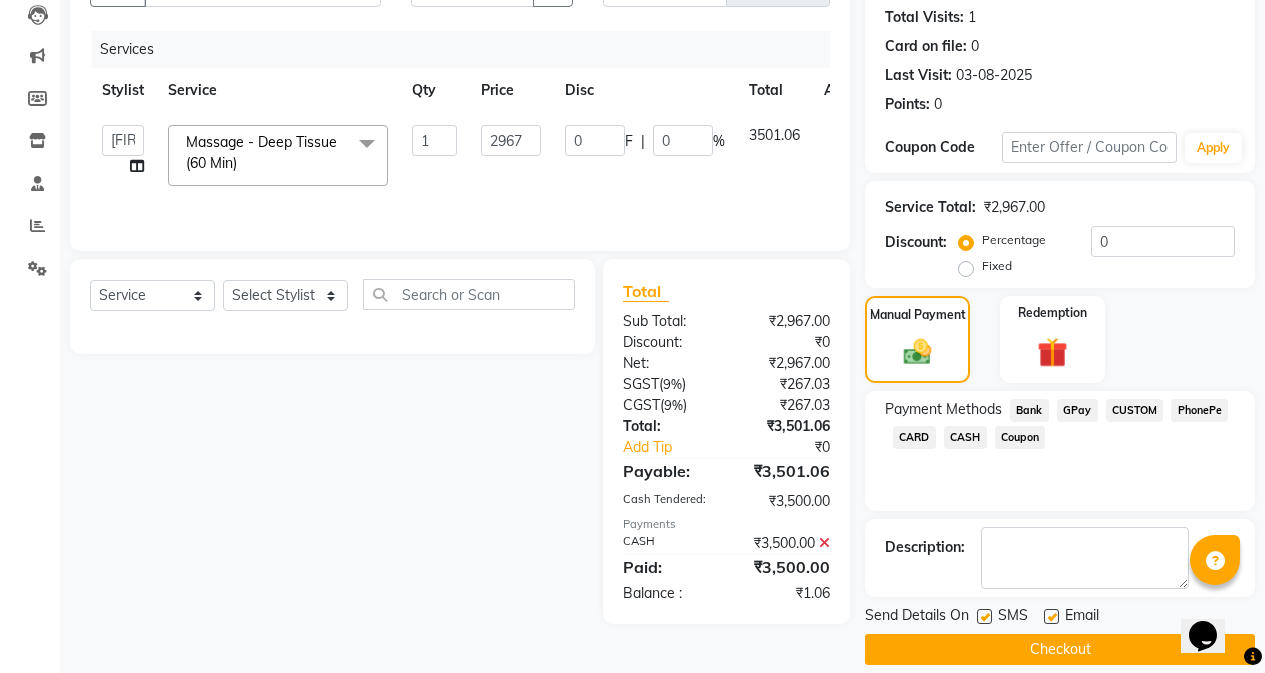 scroll, scrollTop: 227, scrollLeft: 0, axis: vertical 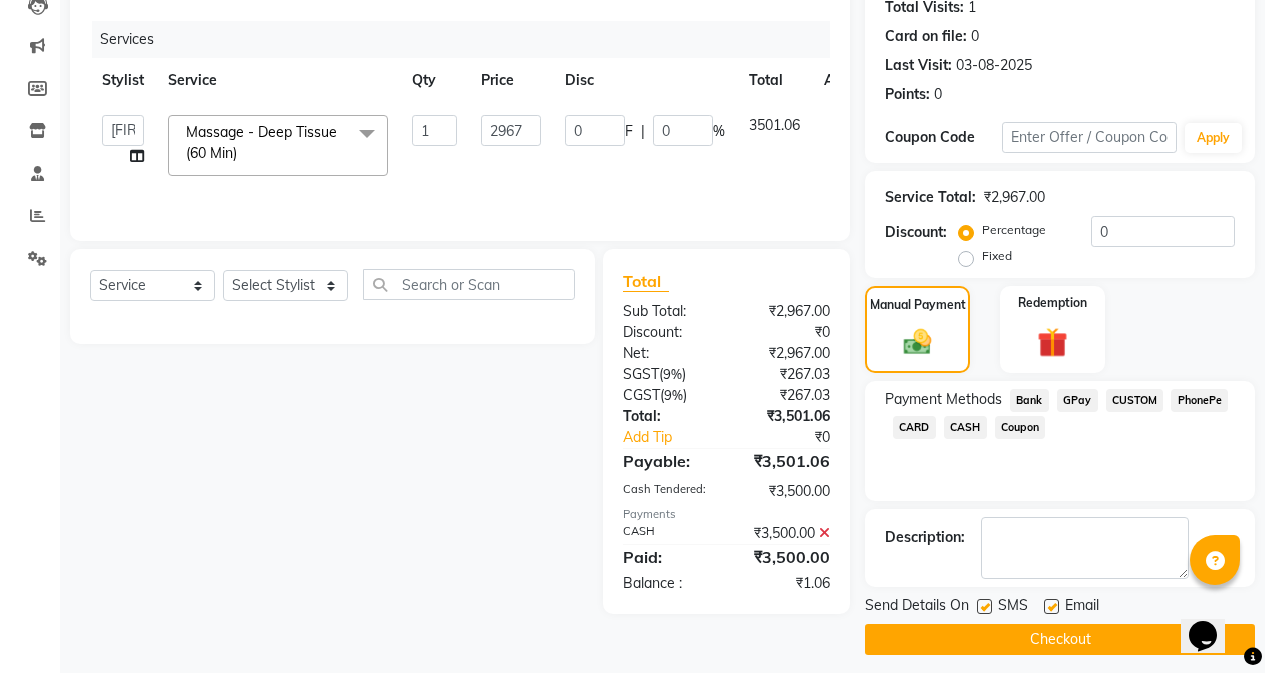 click 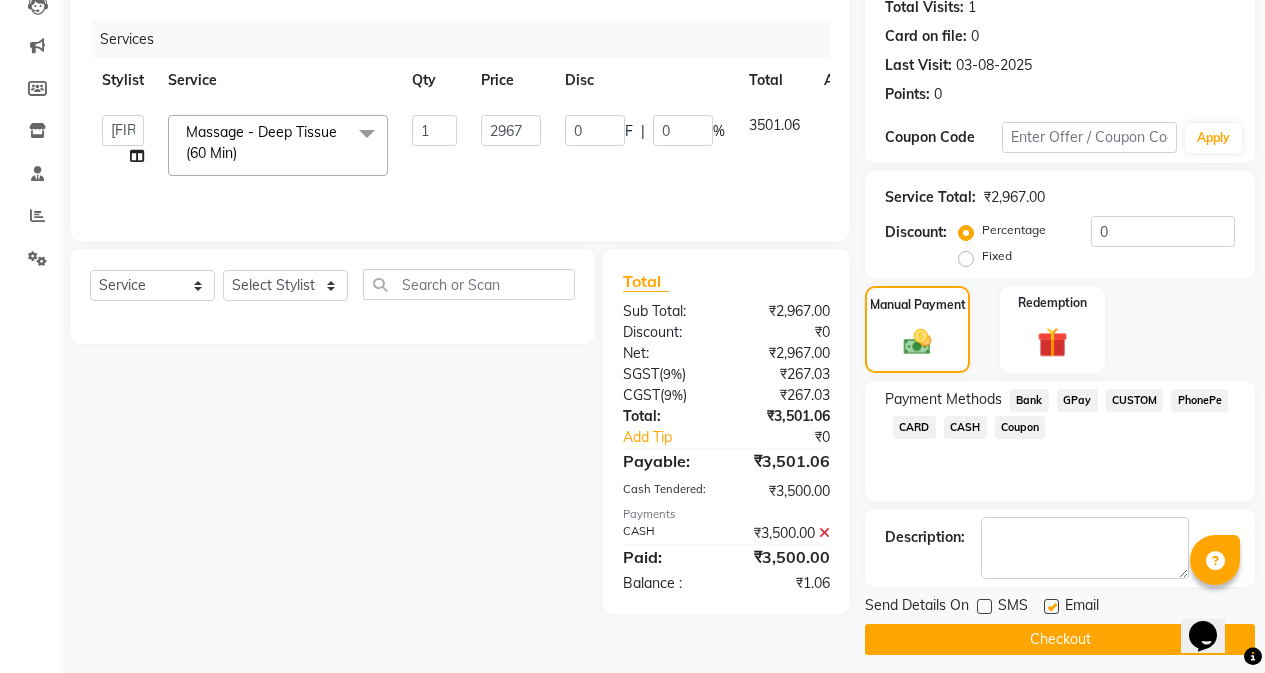 click on "Checkout" 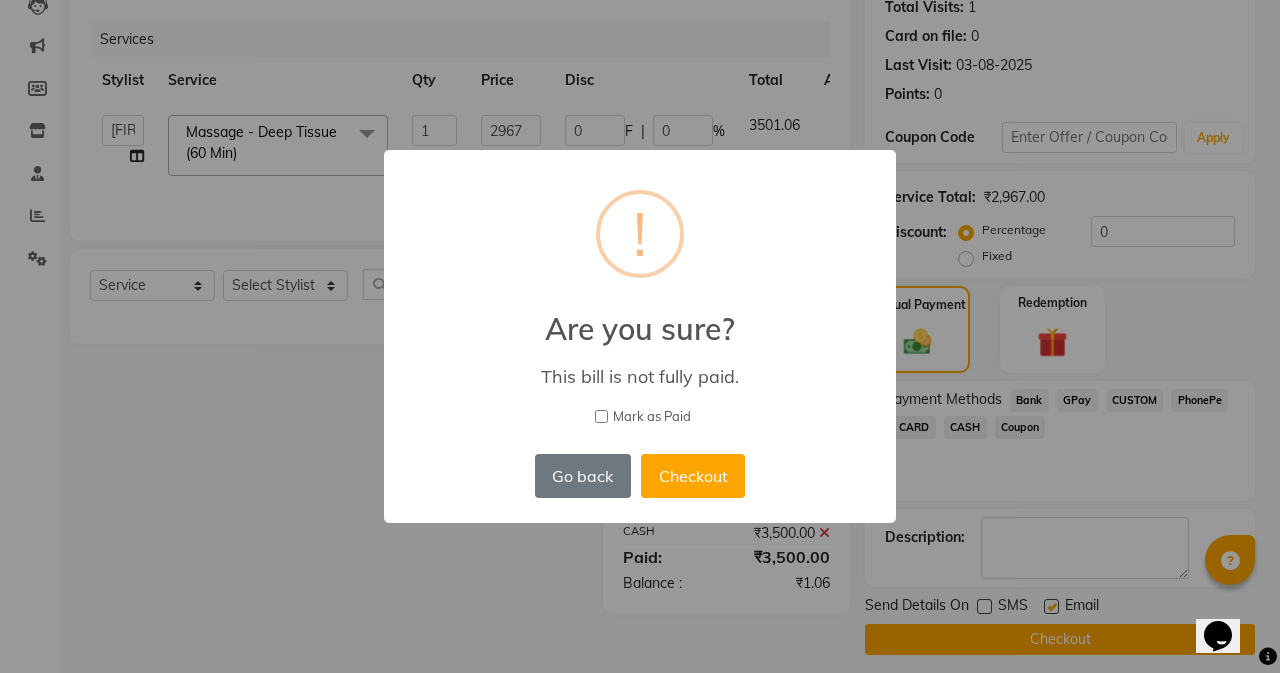 click on "Mark as Paid" at bounding box center (601, 416) 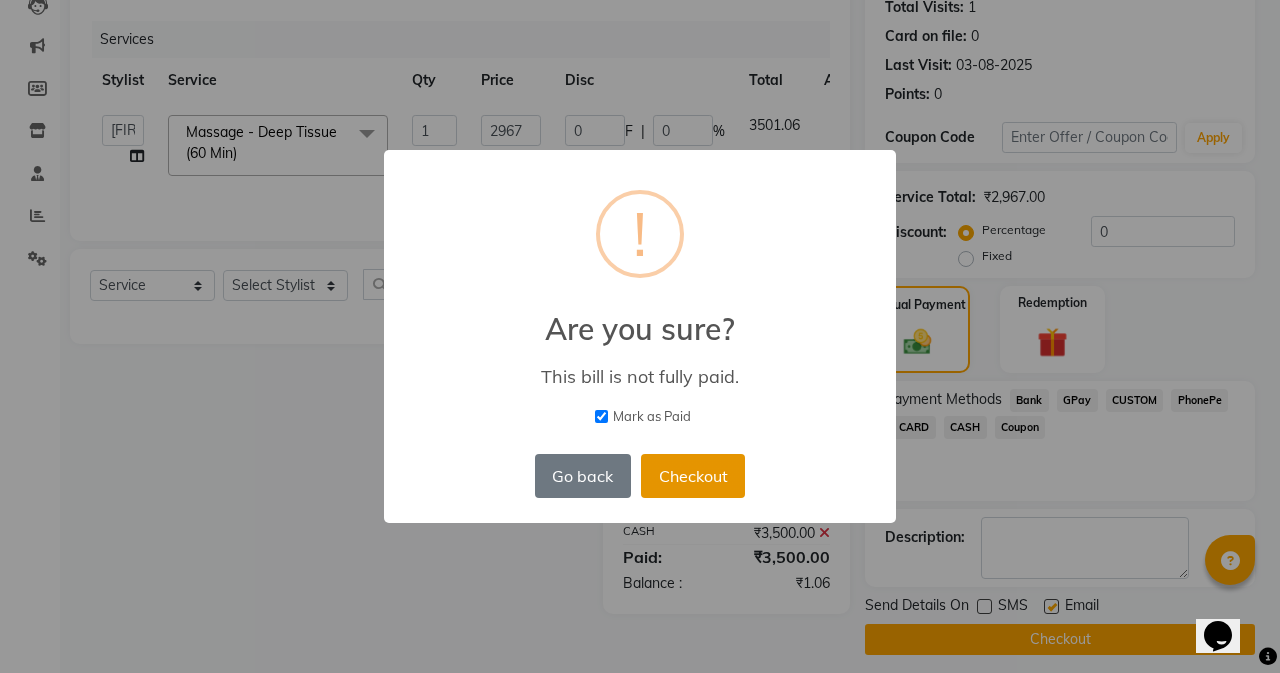 click on "Checkout" at bounding box center [693, 476] 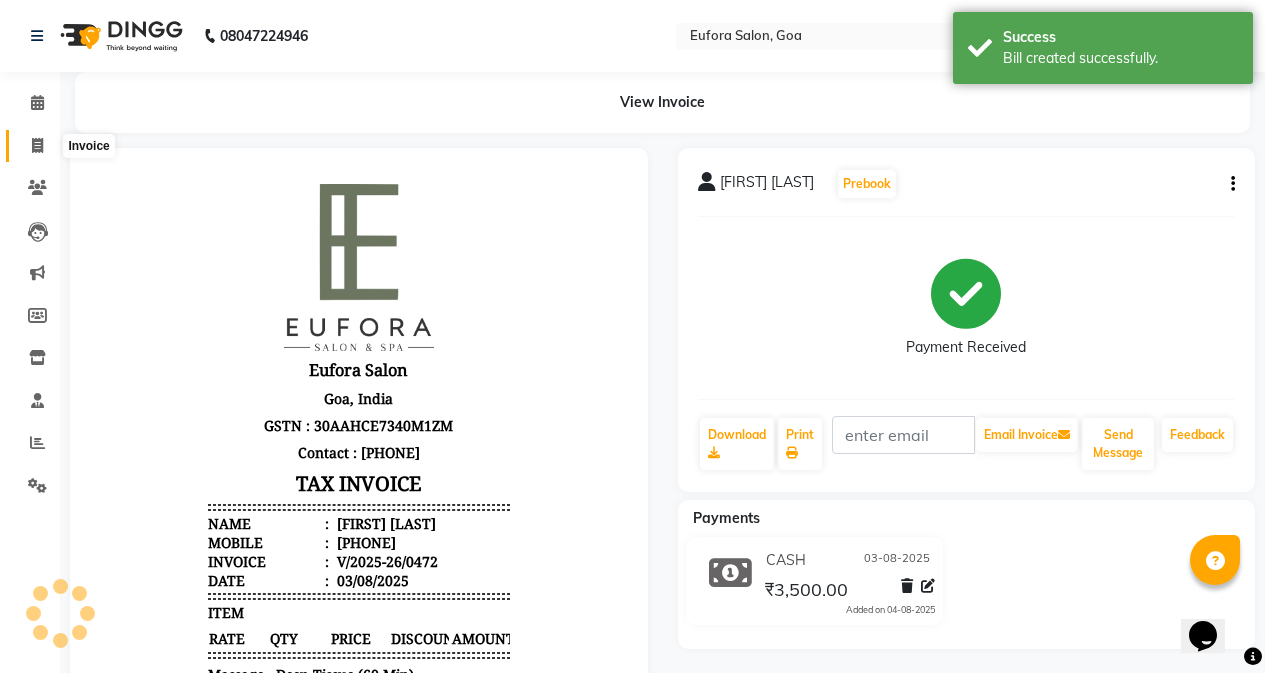 scroll, scrollTop: 0, scrollLeft: 0, axis: both 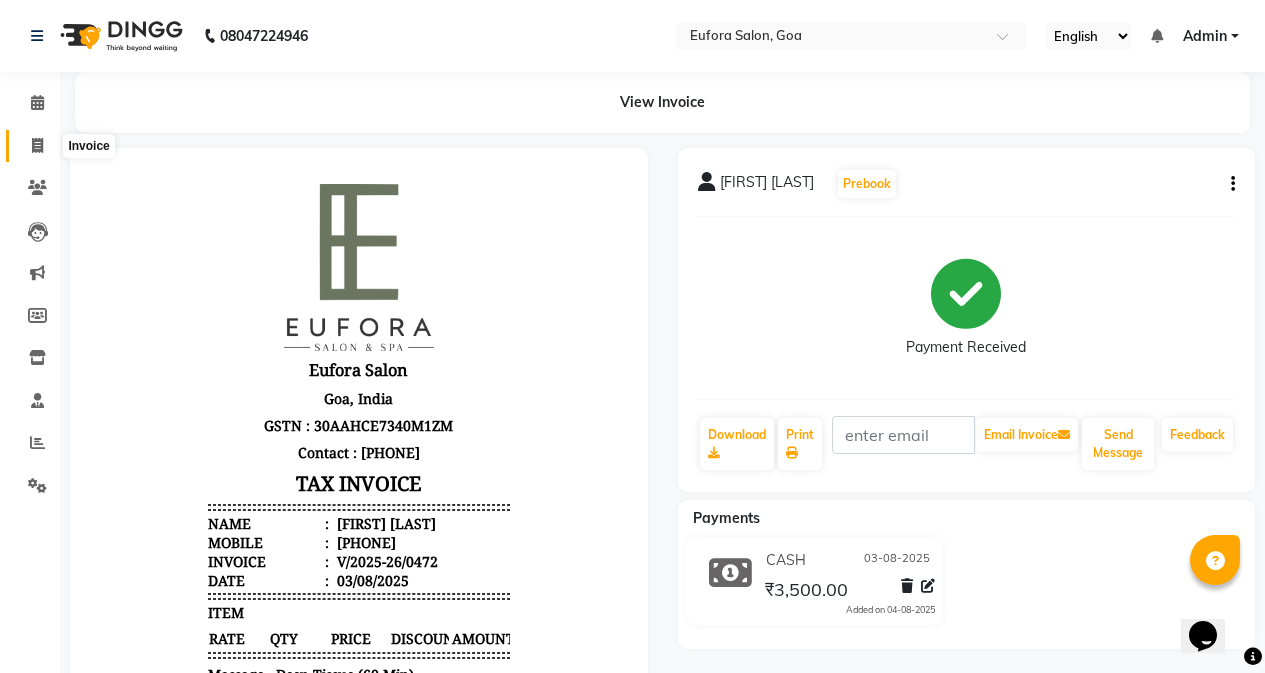 click 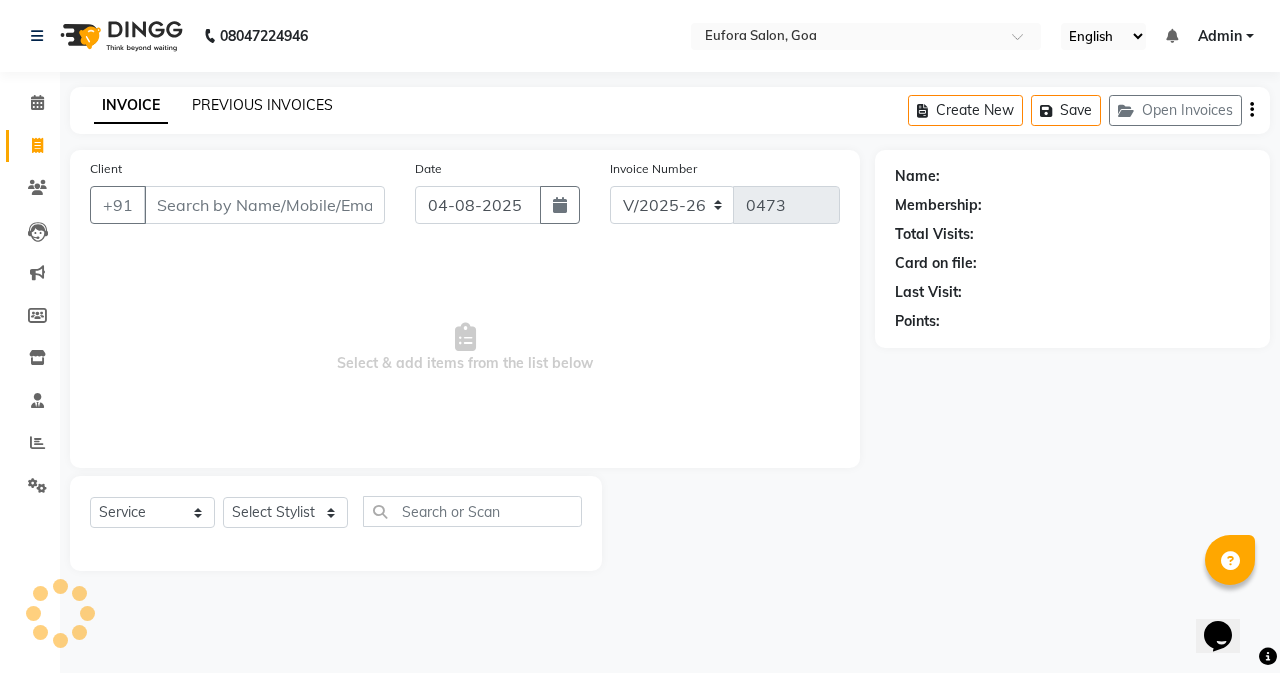 click on "PREVIOUS INVOICES" 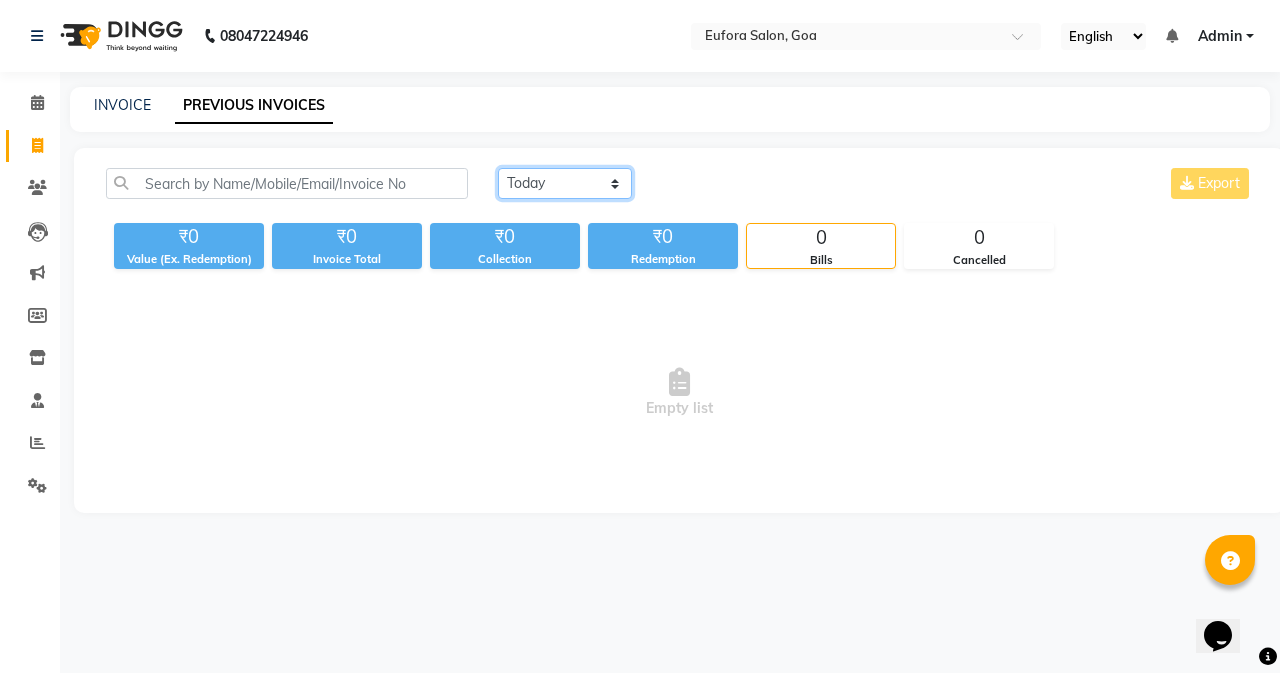 drag, startPoint x: 528, startPoint y: 186, endPoint x: 535, endPoint y: 197, distance: 13.038404 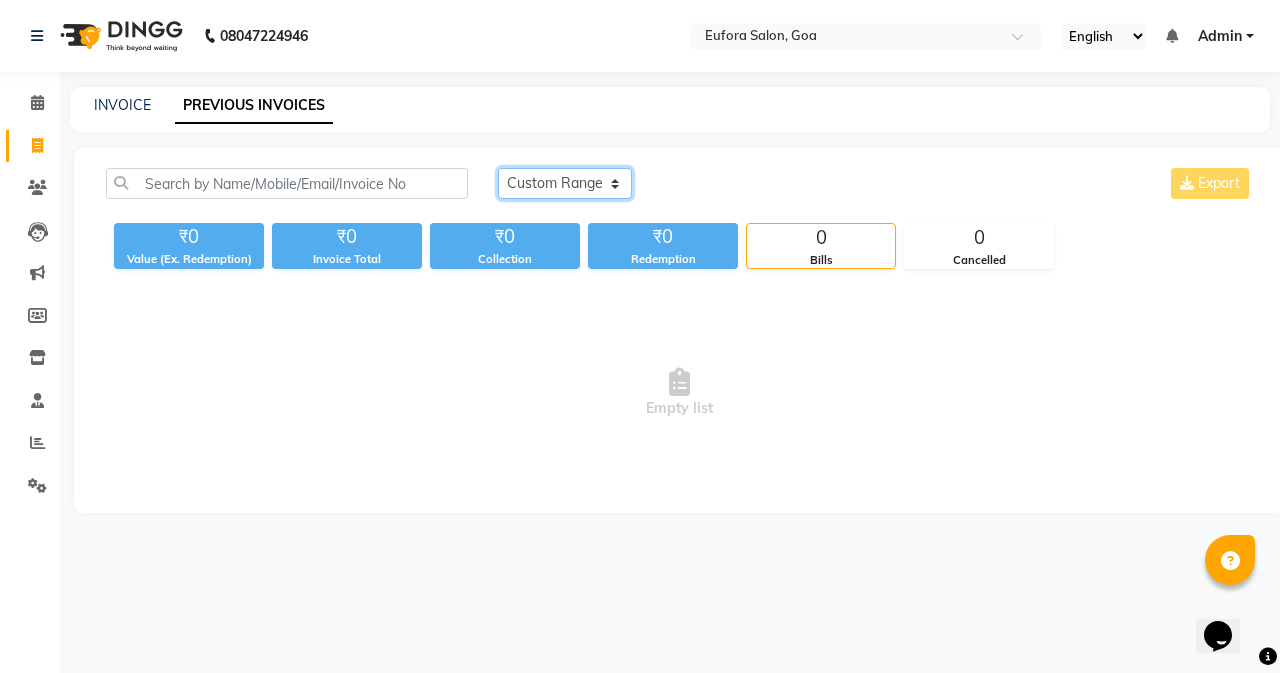 click on "Today Yesterday Custom Range" 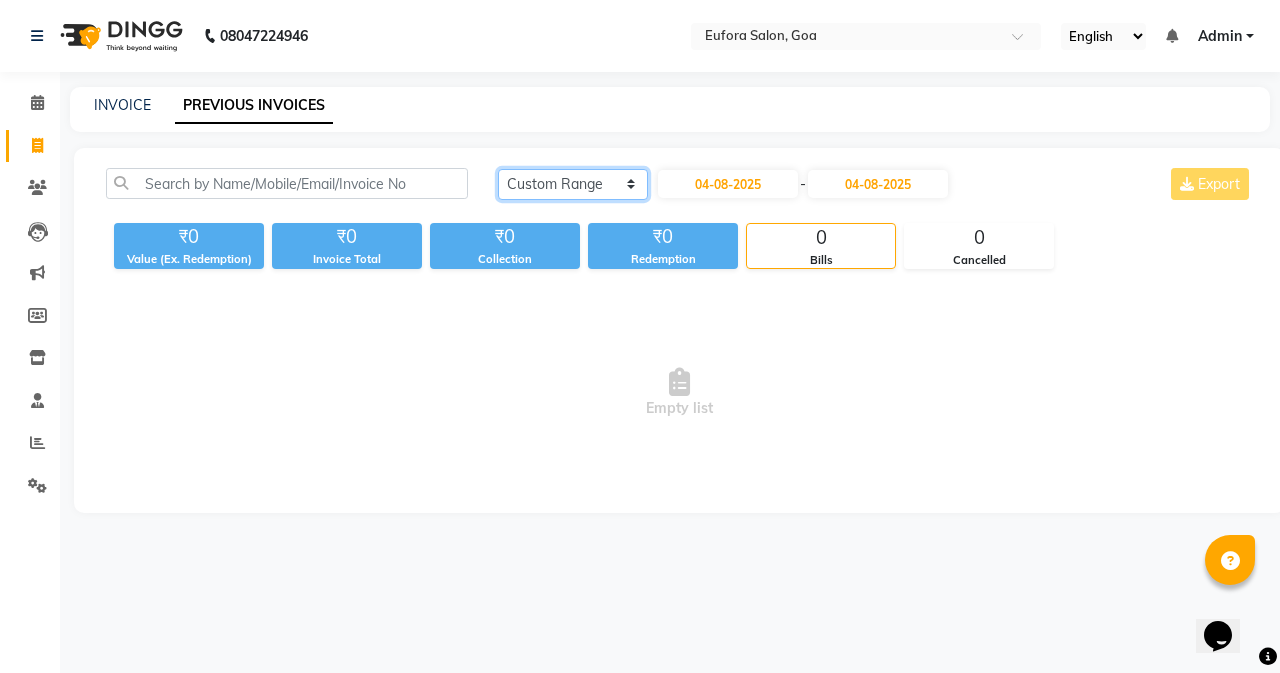 click on "Today Yesterday Custom Range" 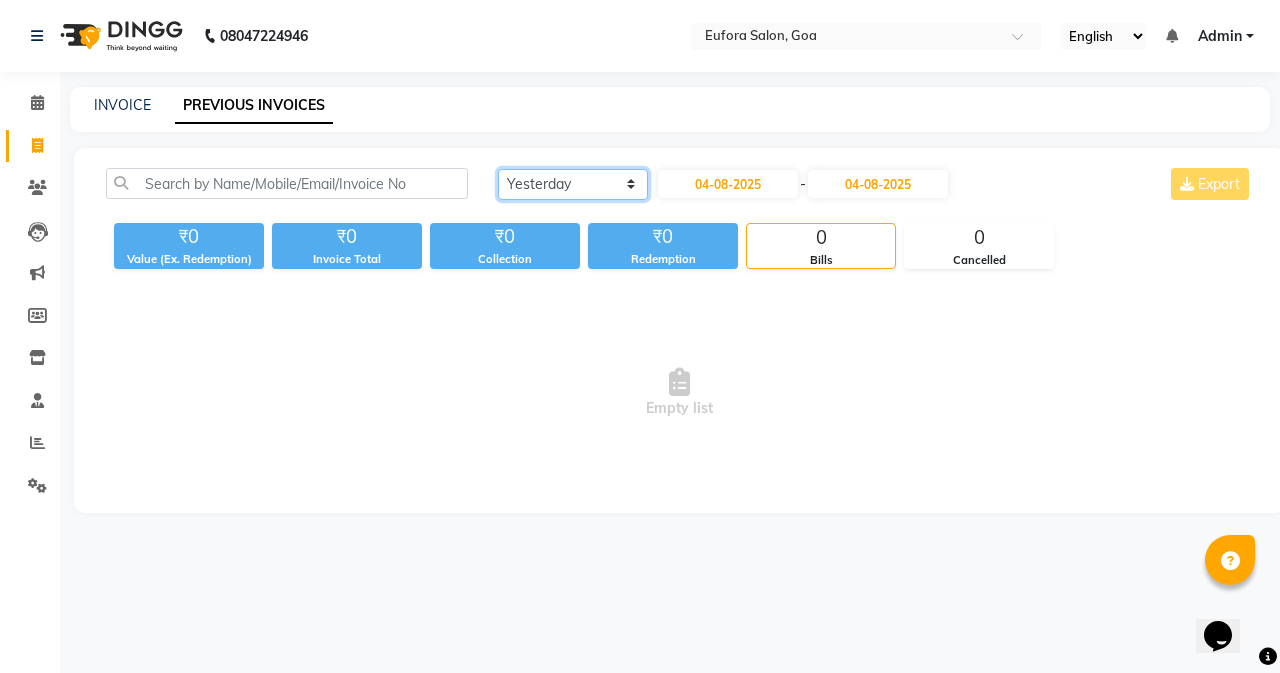 click on "Today Yesterday Custom Range" 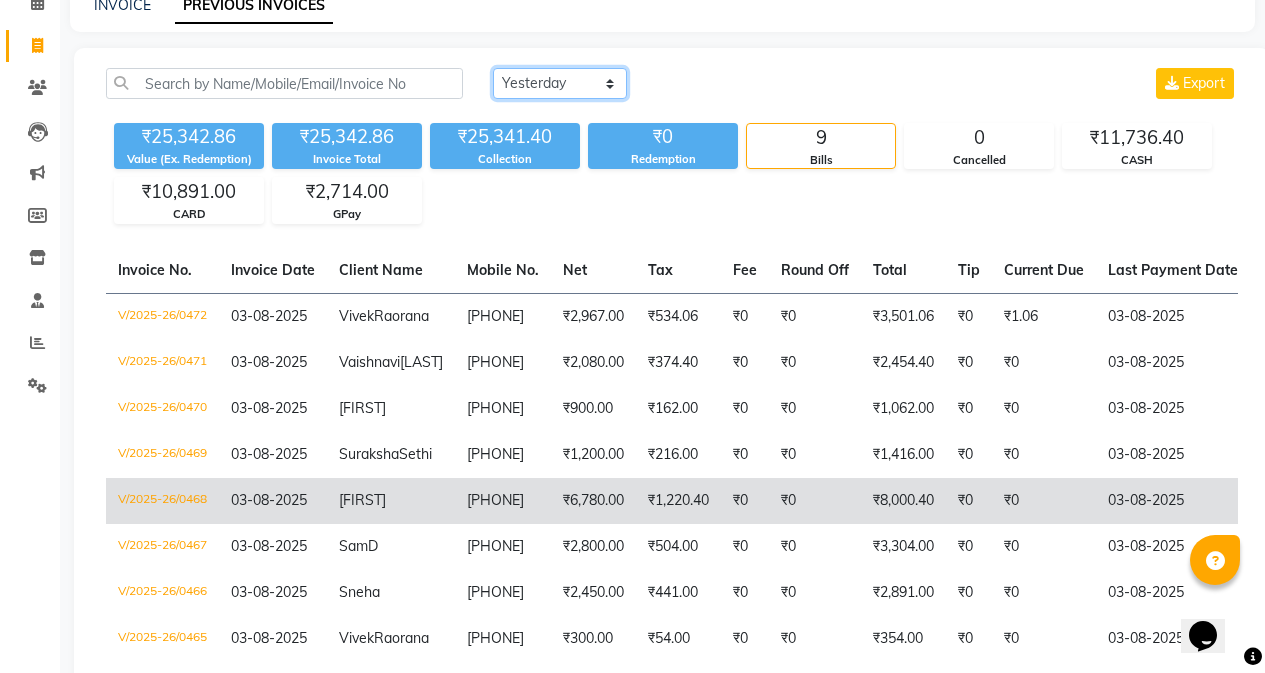 scroll, scrollTop: 359, scrollLeft: 0, axis: vertical 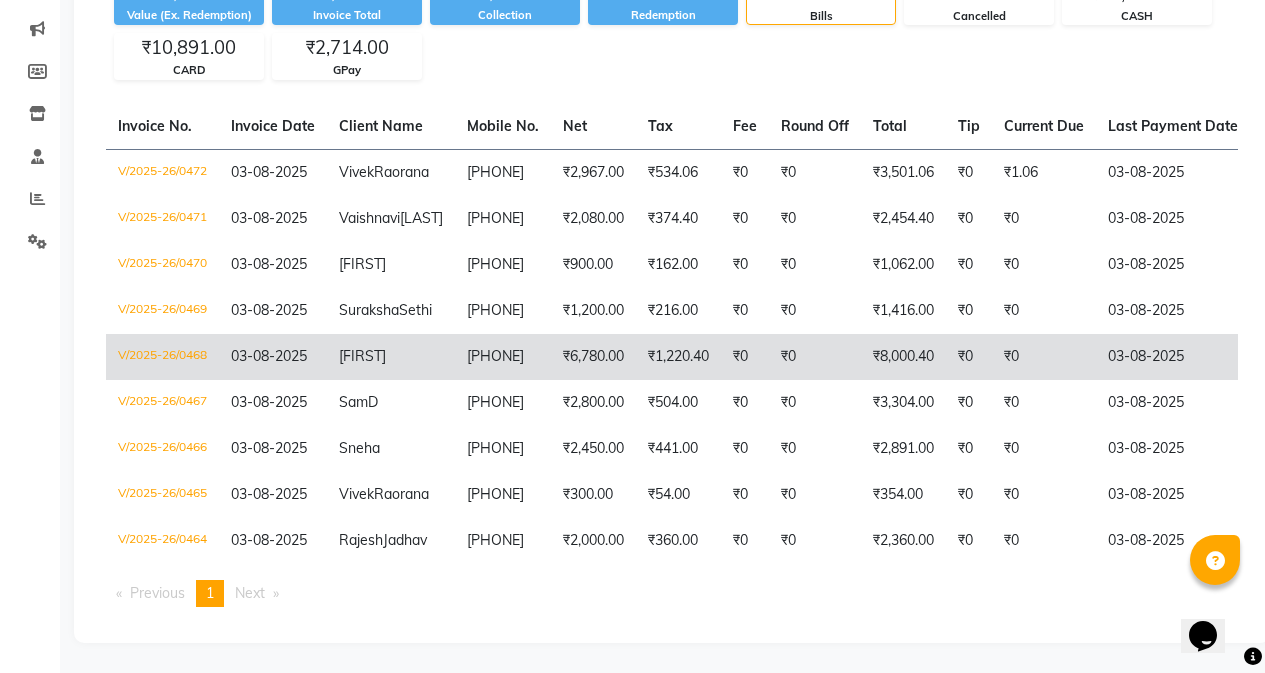 click on "[LAST]" 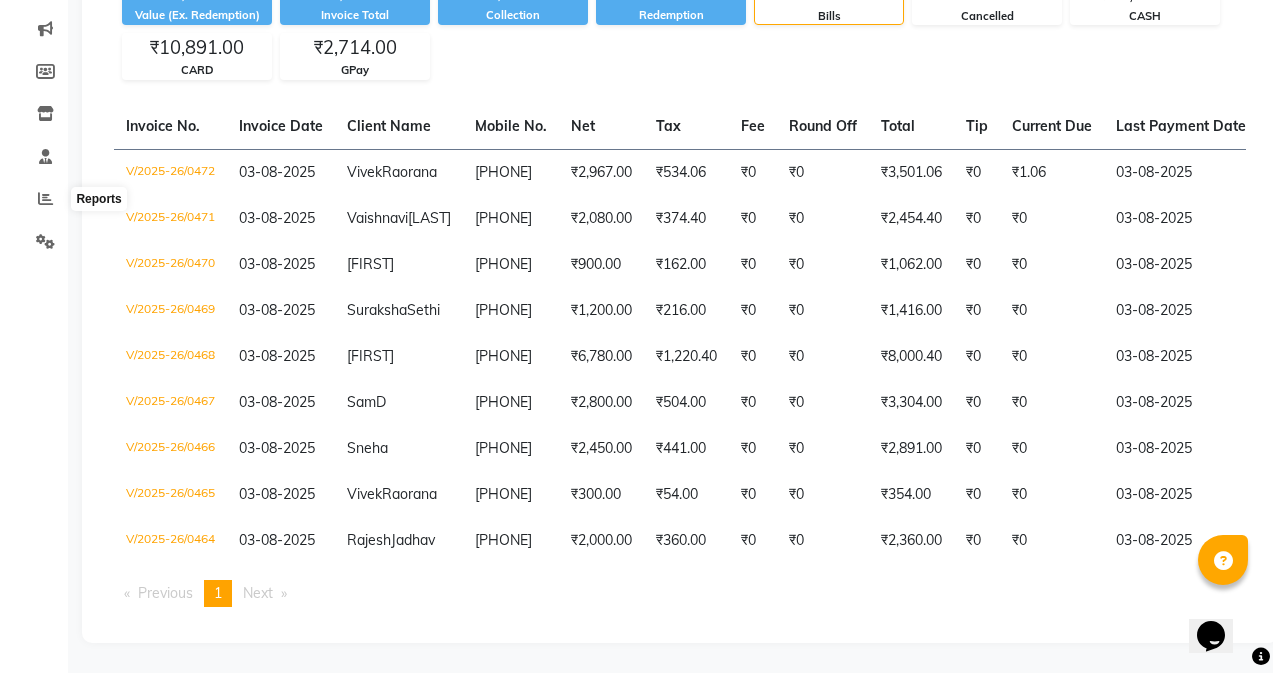 scroll, scrollTop: 0, scrollLeft: 0, axis: both 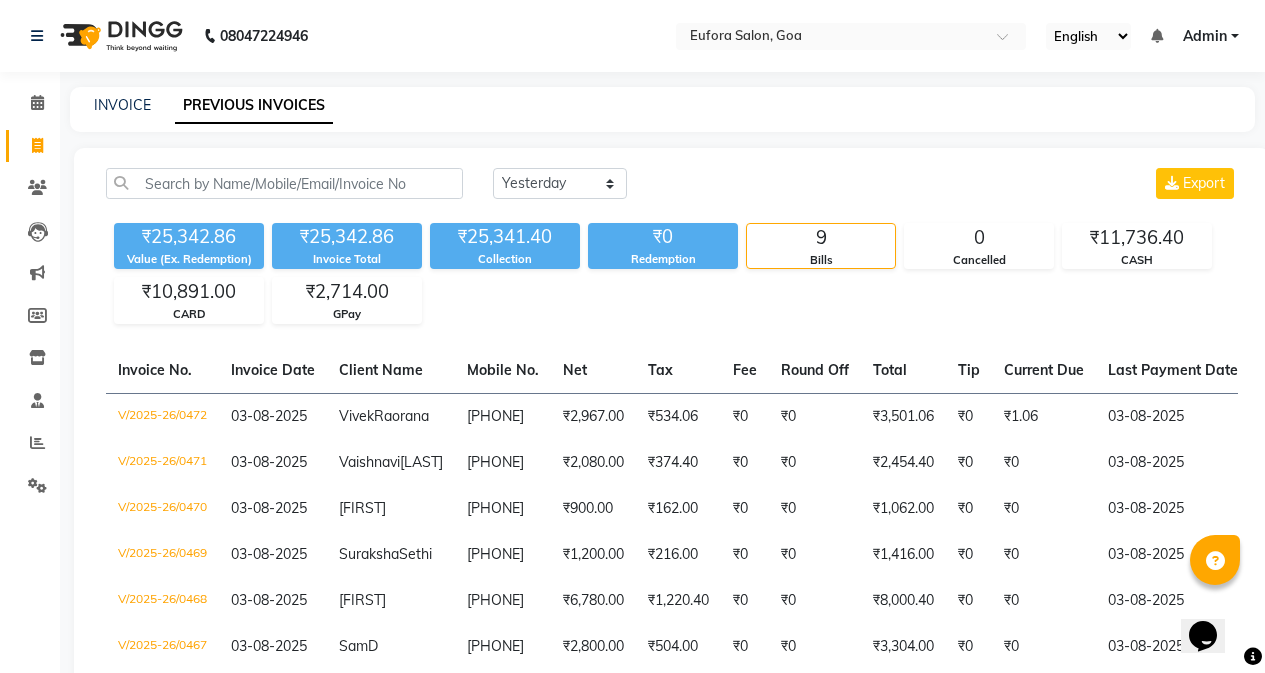 click on "Admin" at bounding box center (1205, 36) 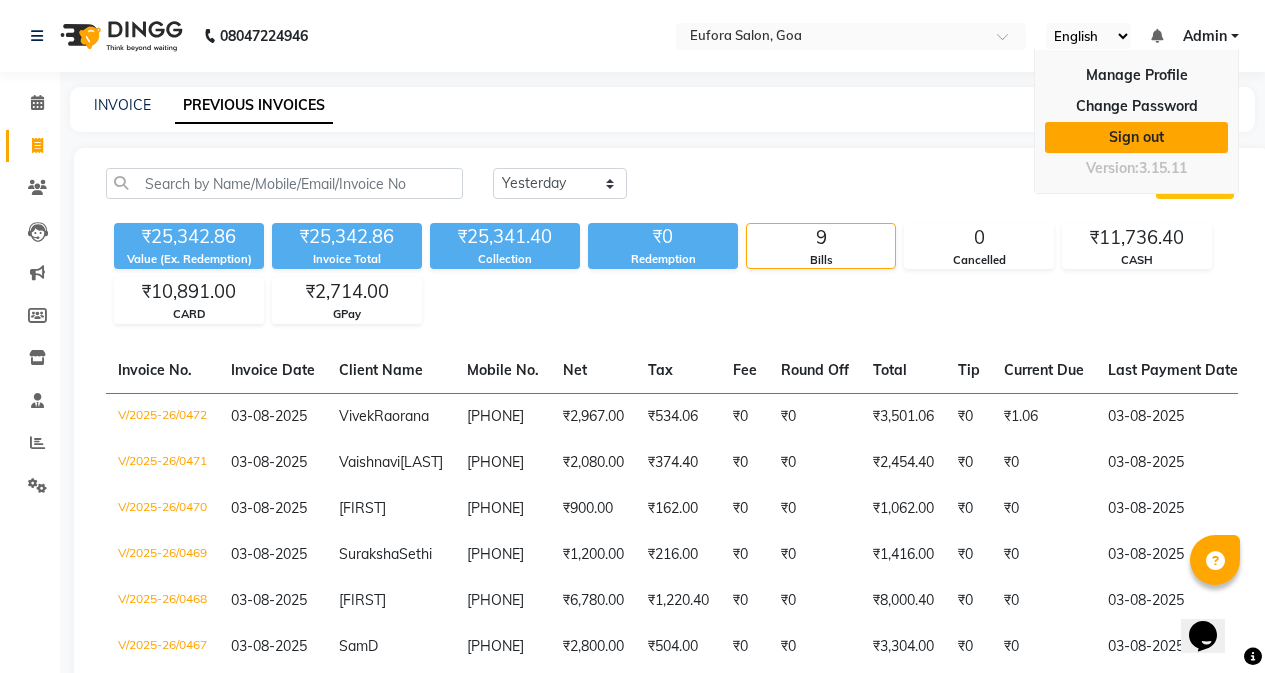 click on "Sign out" at bounding box center [1136, 137] 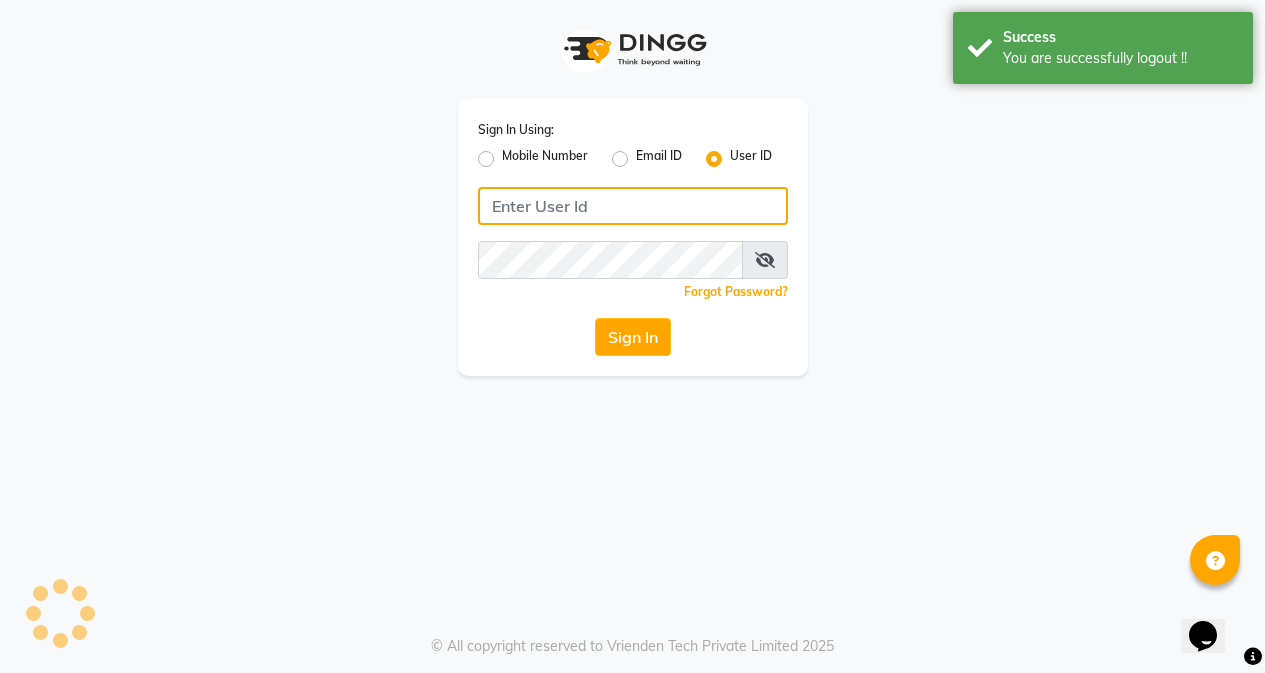 type on "9810318377" 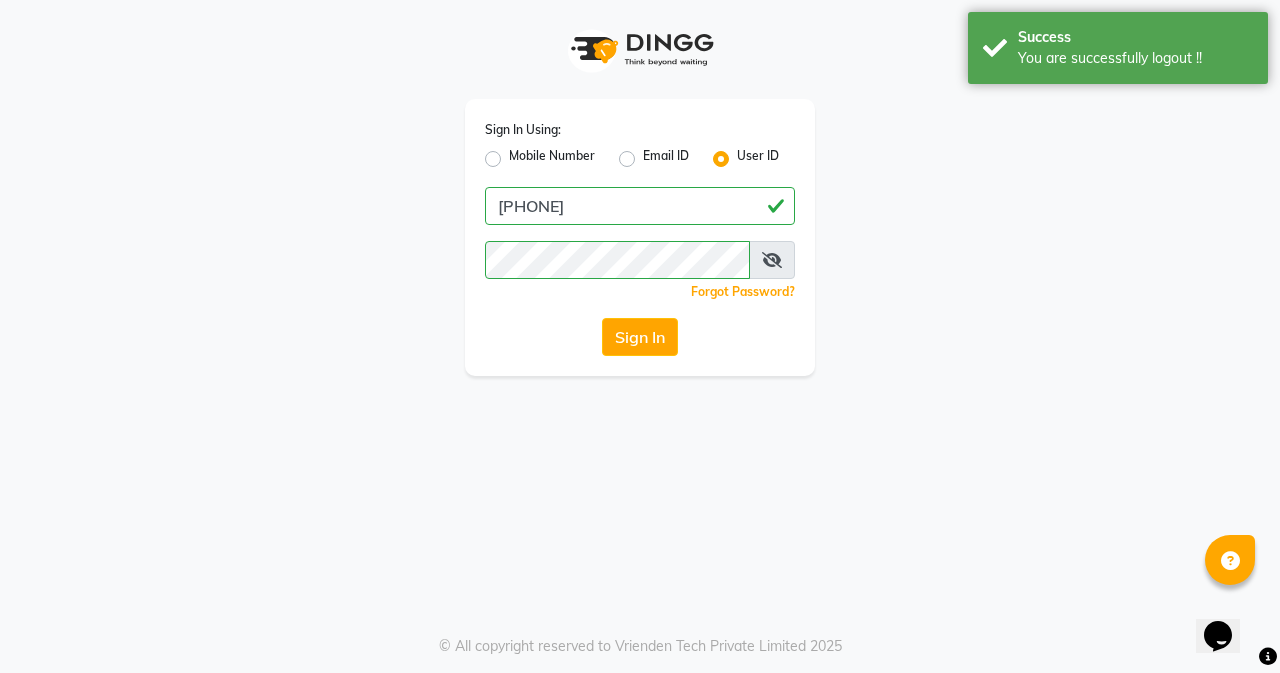 click on "Mobile Number" 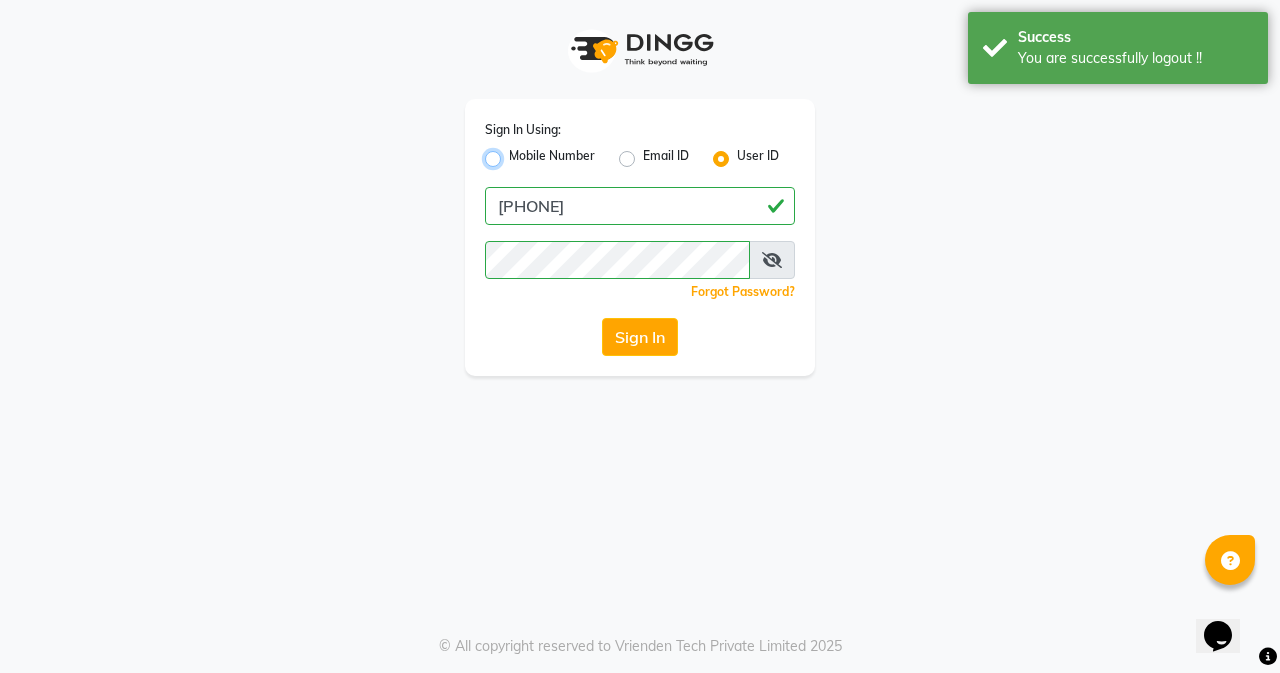 click on "Mobile Number" at bounding box center [515, 153] 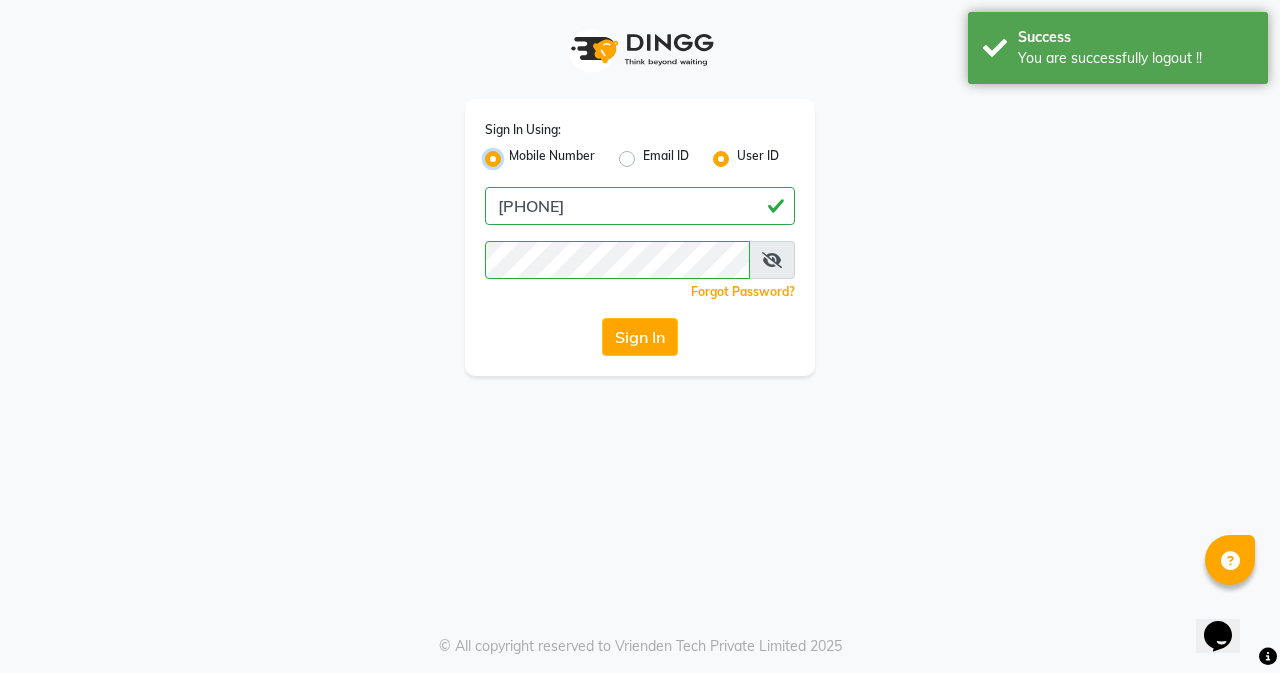 radio on "false" 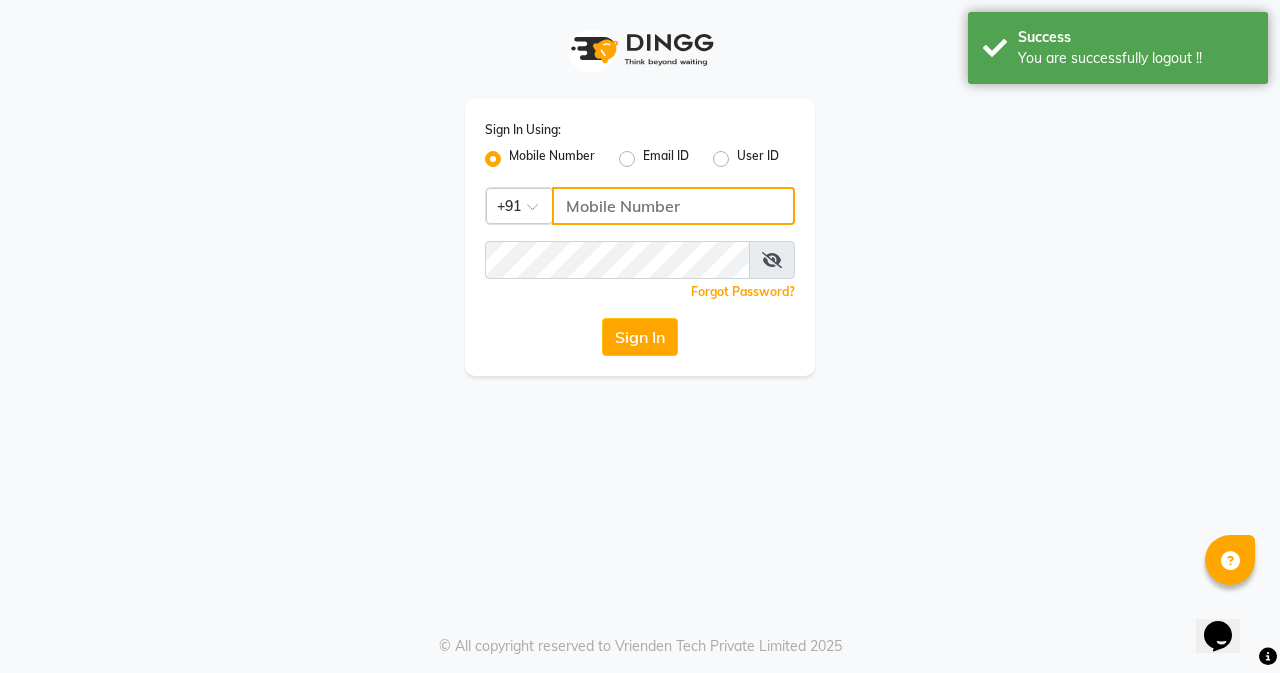 click 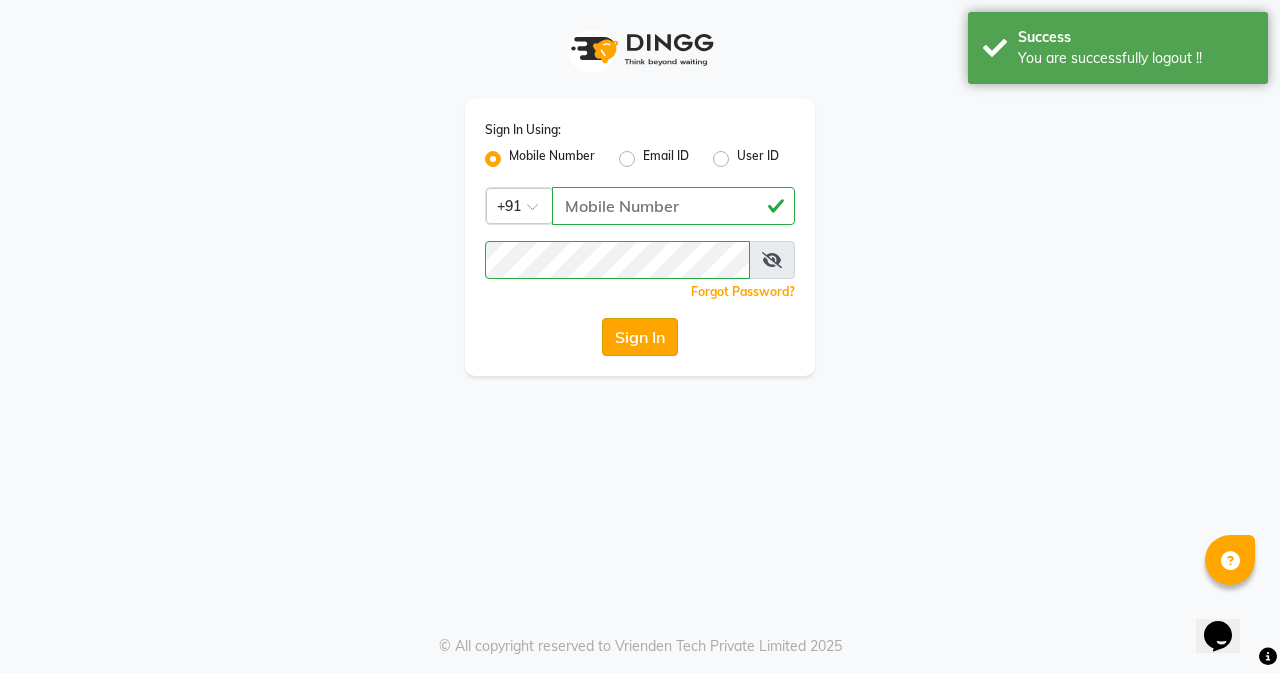 click on "Sign In" 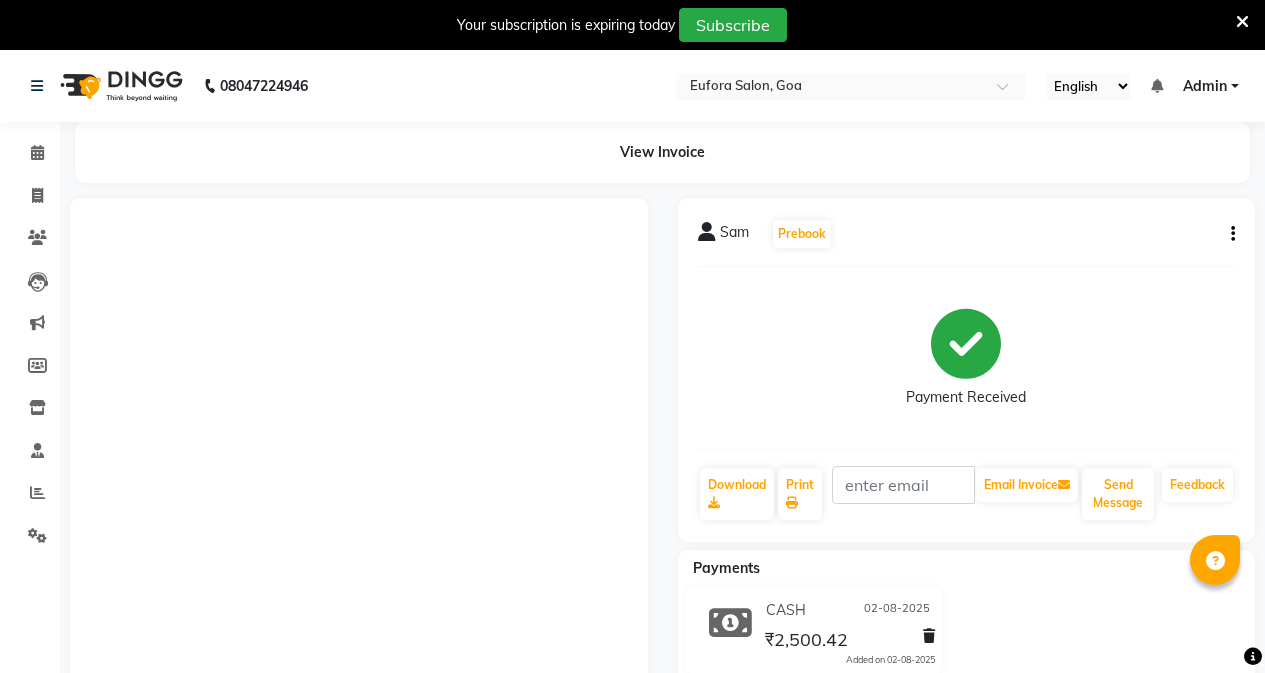 scroll, scrollTop: 0, scrollLeft: 0, axis: both 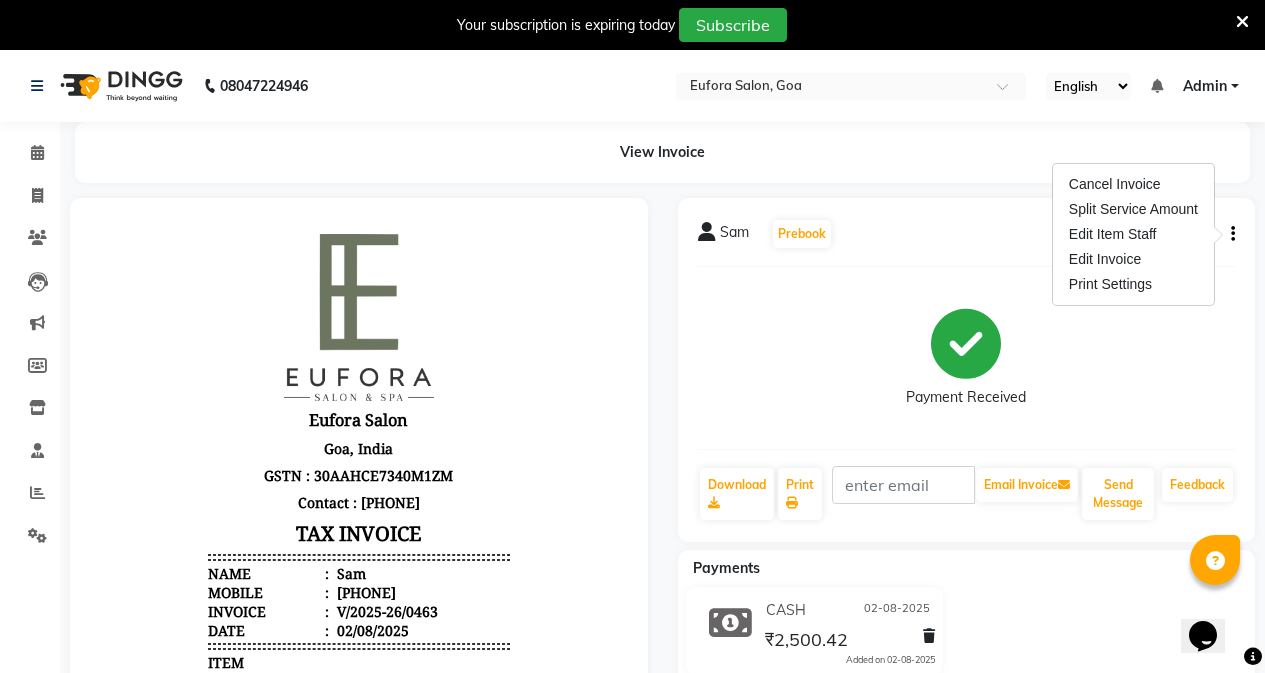 click 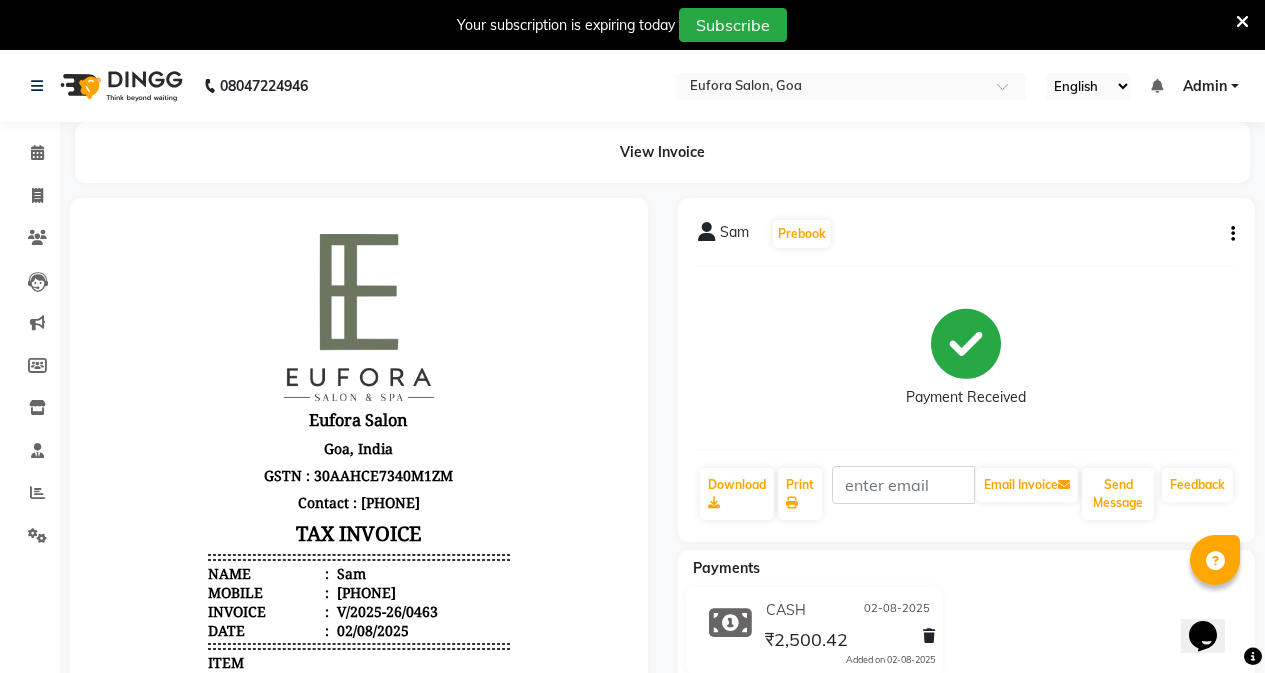 click 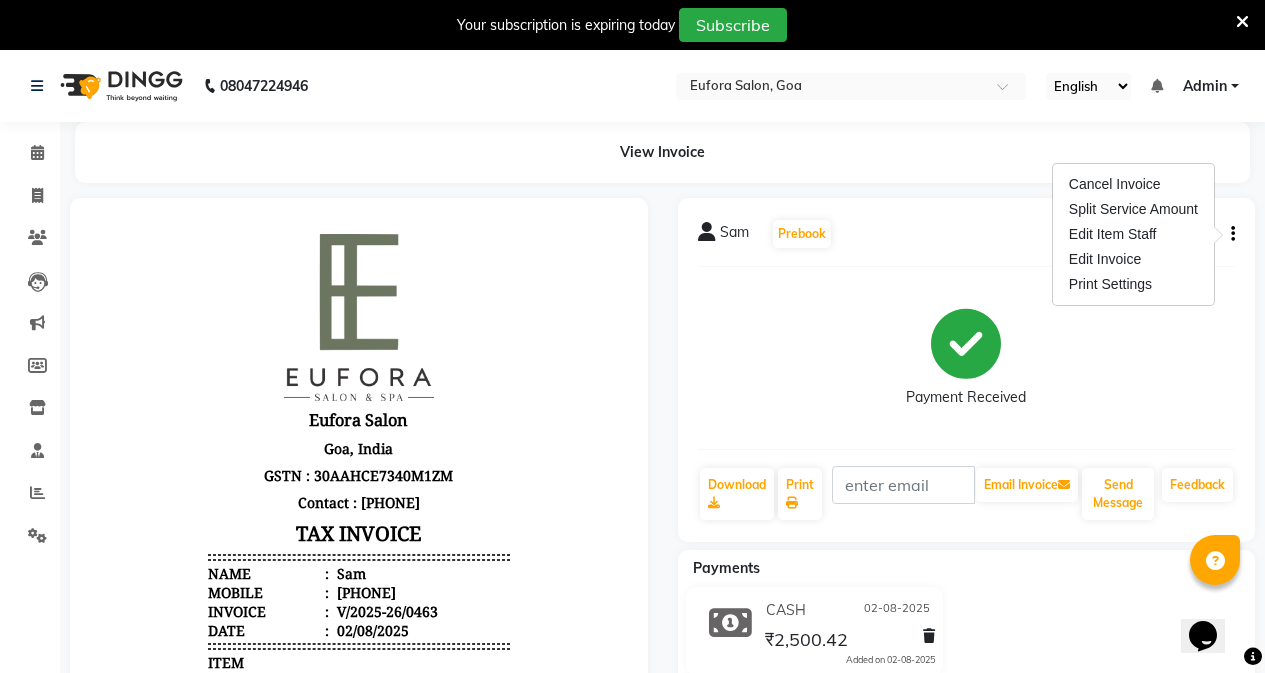 scroll, scrollTop: 0, scrollLeft: 0, axis: both 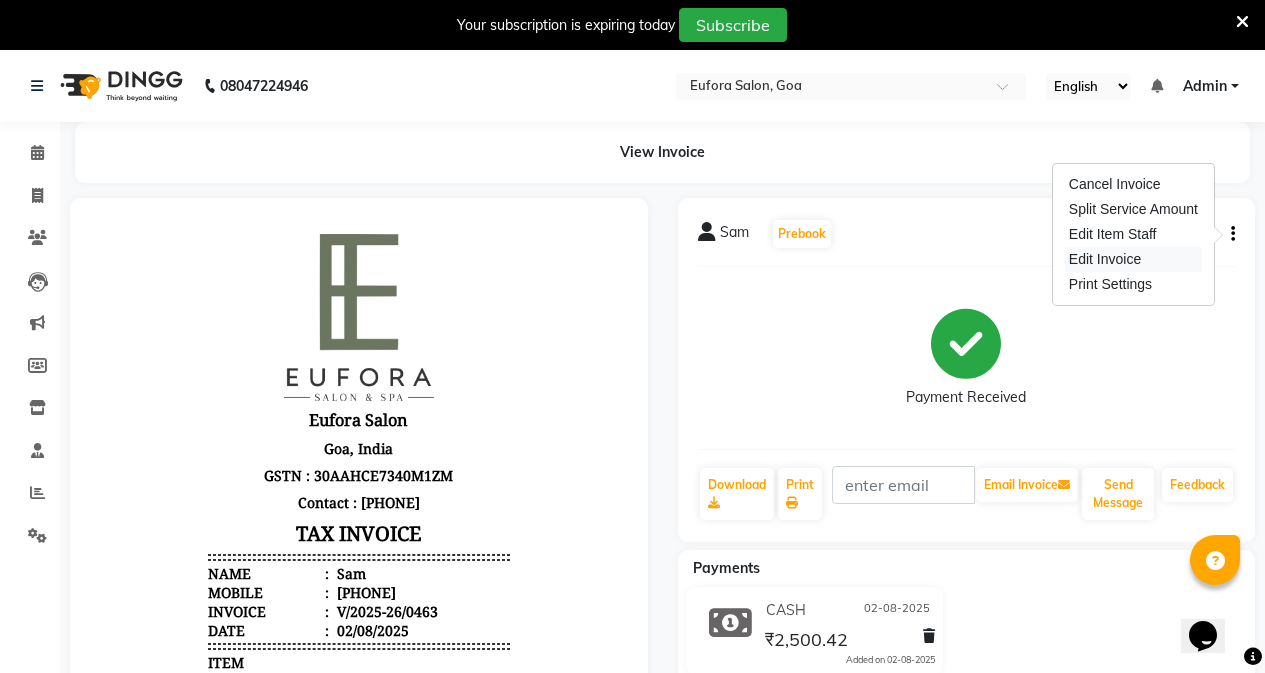click on "Edit Invoice" at bounding box center (1133, 259) 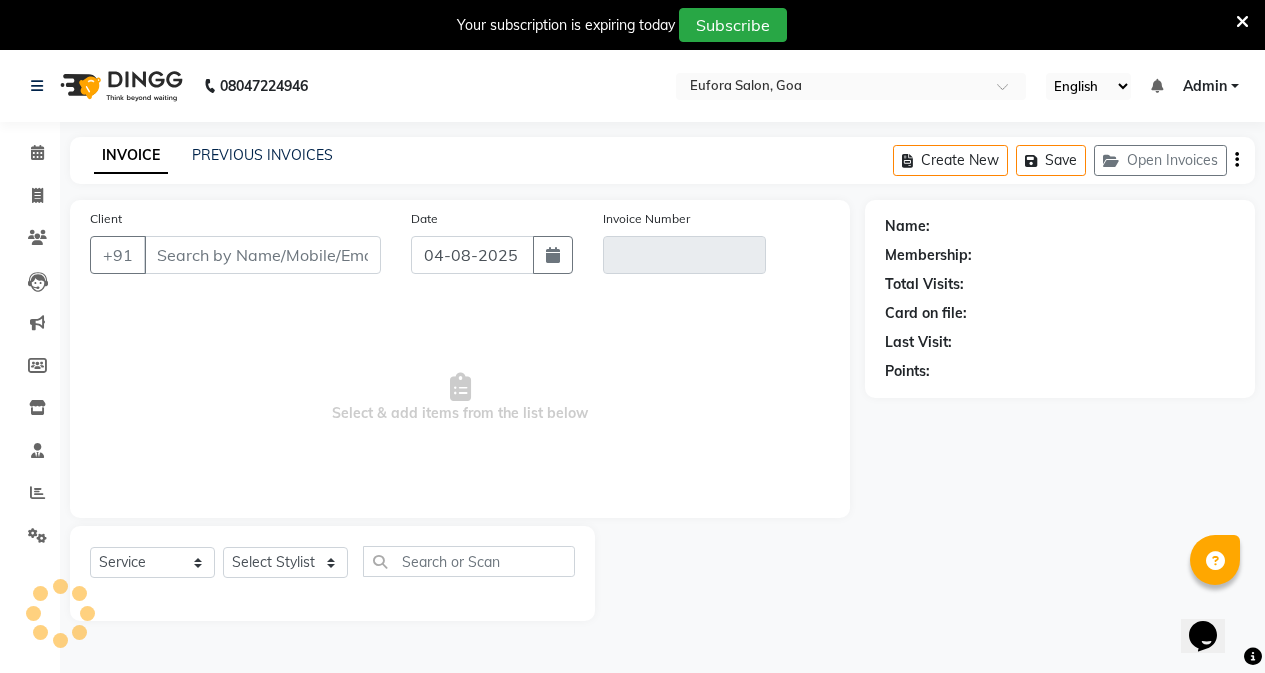 scroll, scrollTop: 50, scrollLeft: 0, axis: vertical 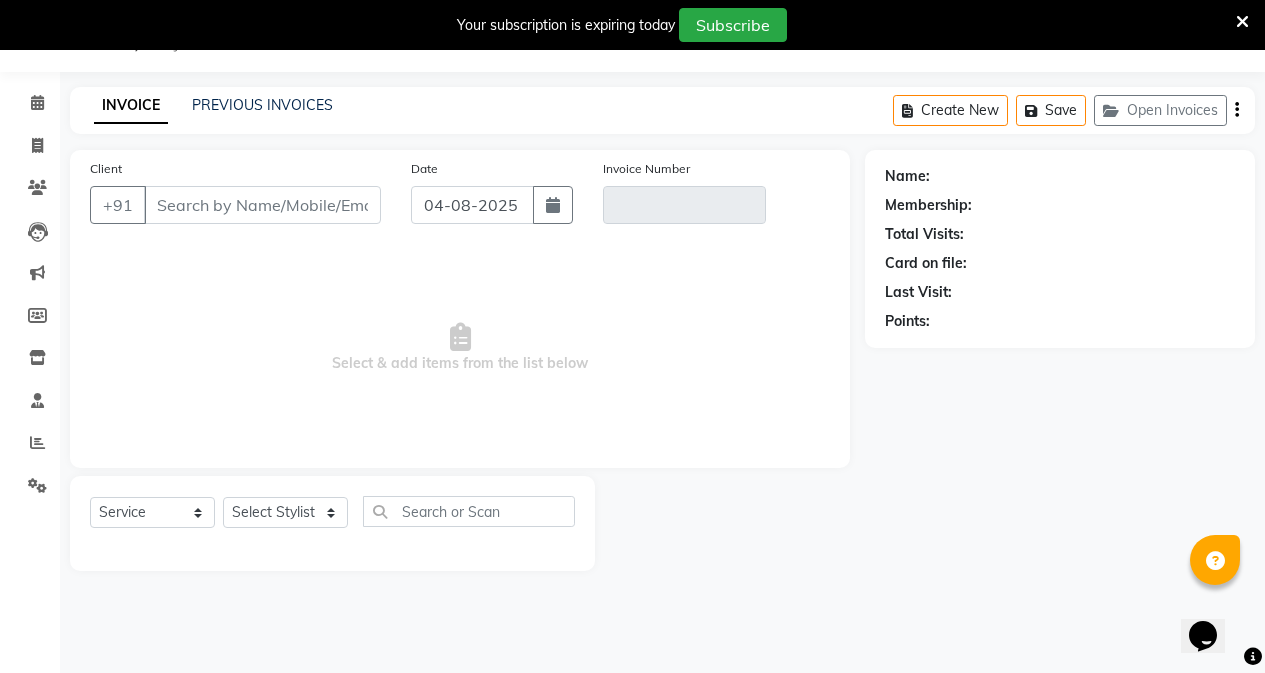 type on "9810810572" 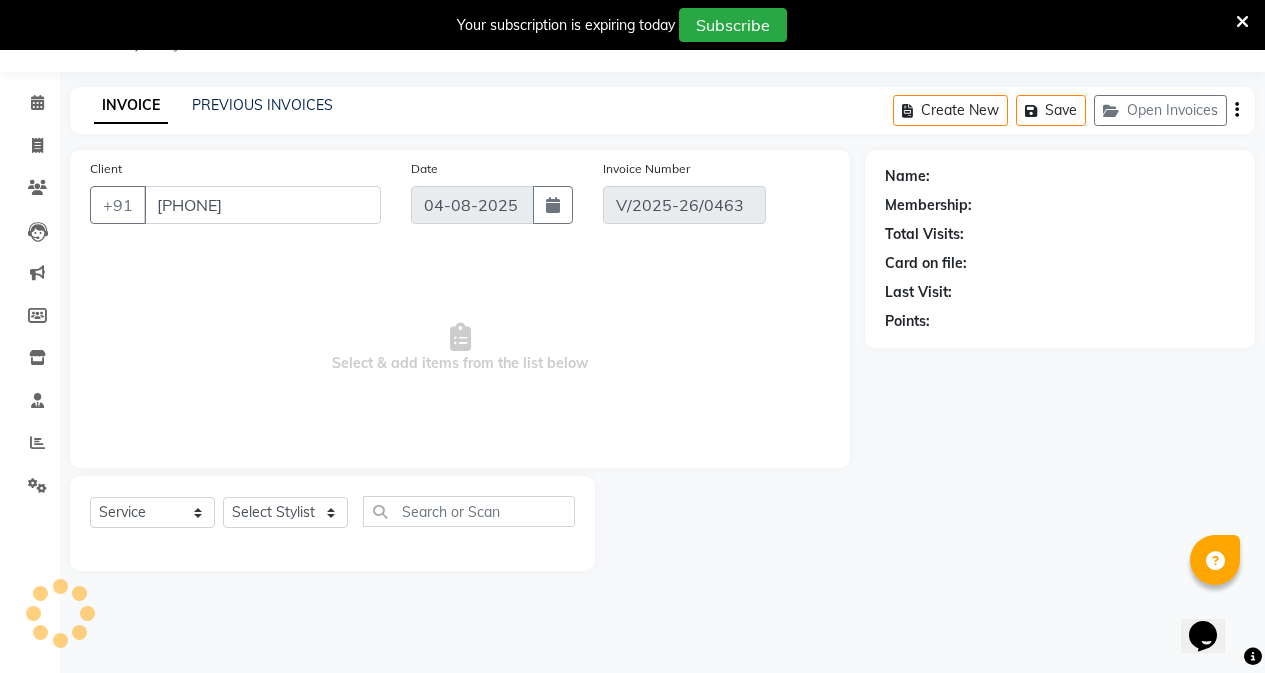 type on "02-08-2025" 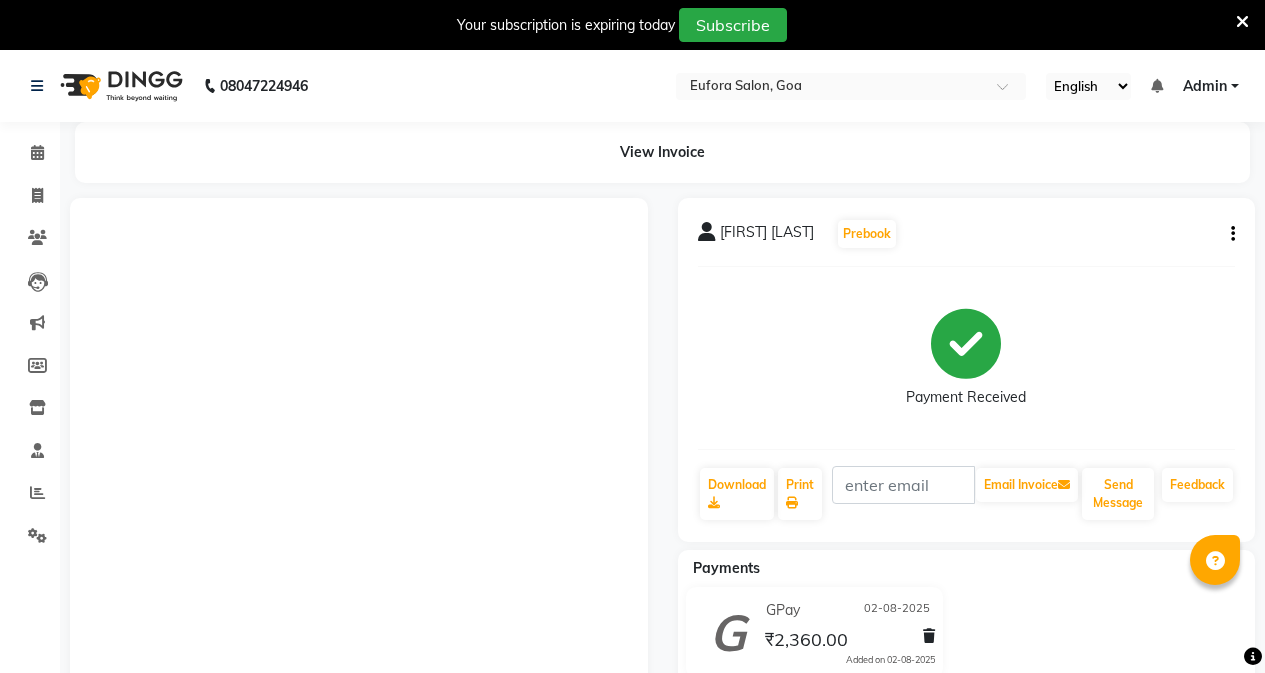 scroll, scrollTop: 0, scrollLeft: 0, axis: both 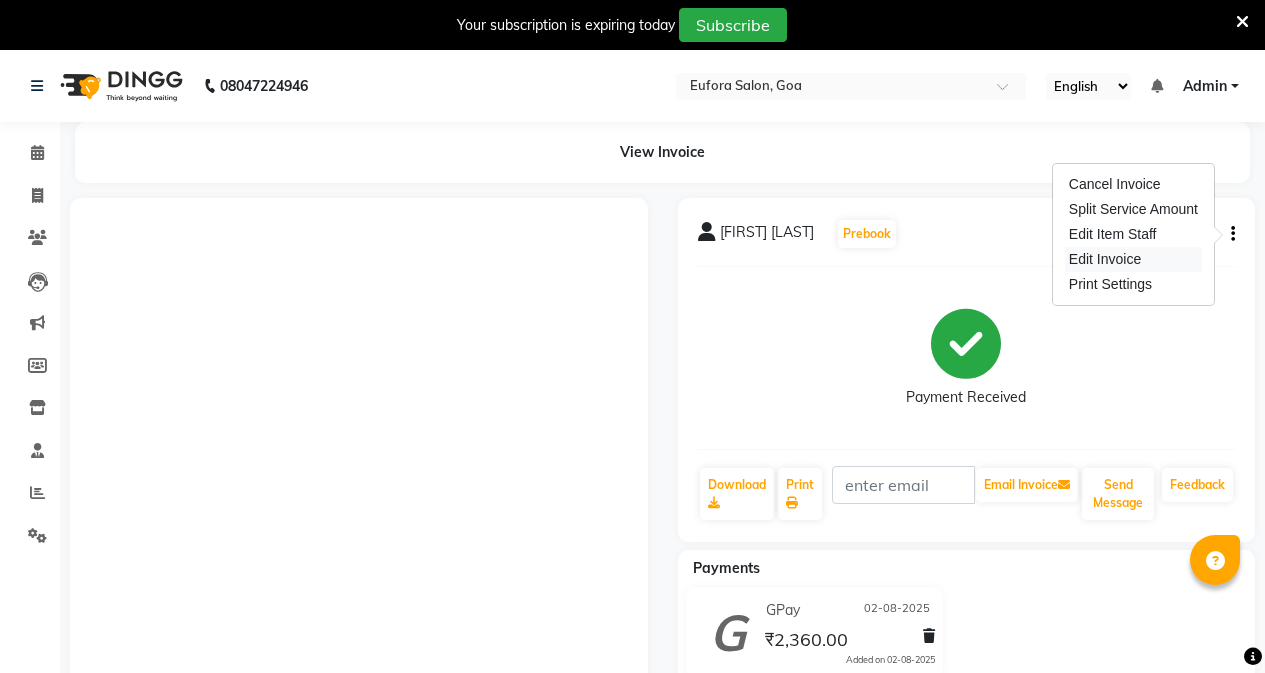 click on "Edit Invoice" at bounding box center [1133, 259] 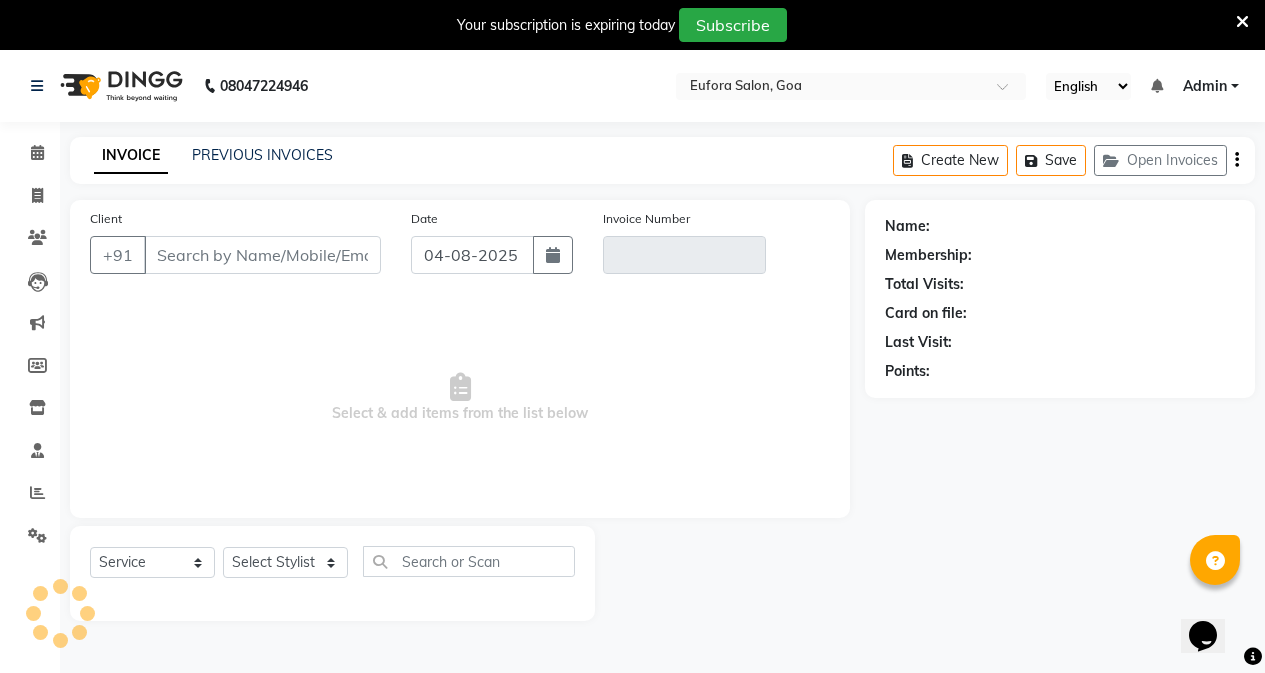 scroll, scrollTop: 50, scrollLeft: 0, axis: vertical 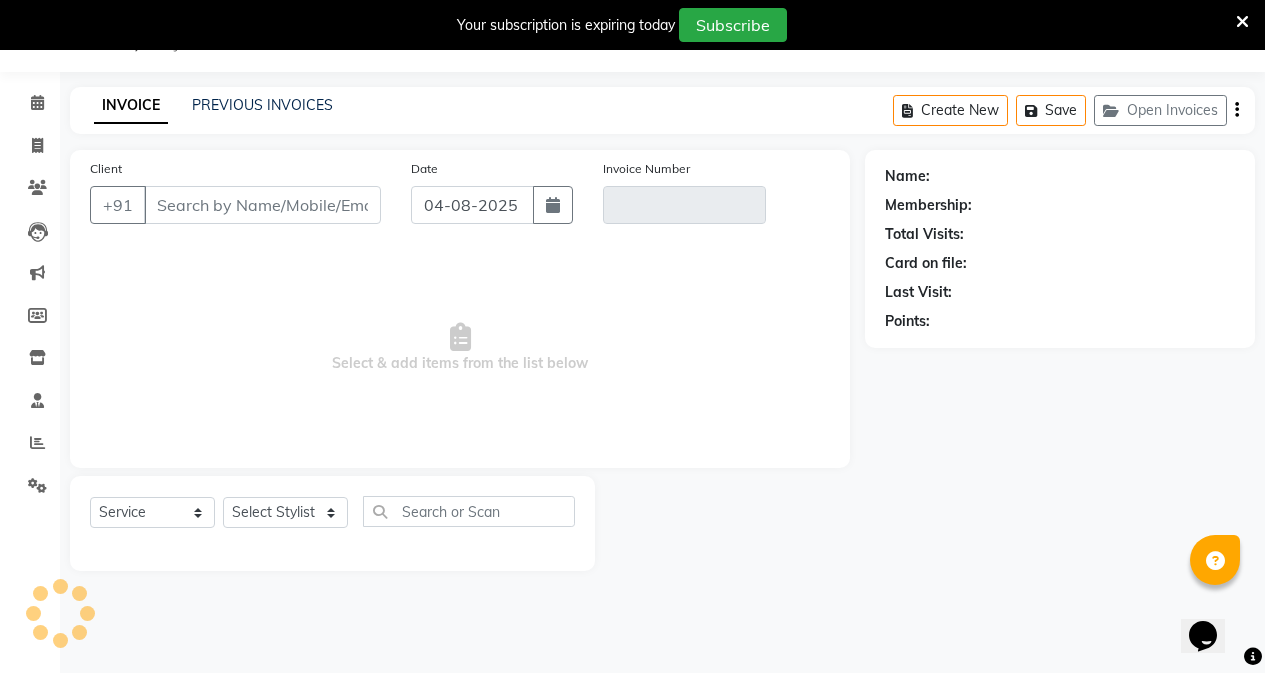 type on "[PHONE]" 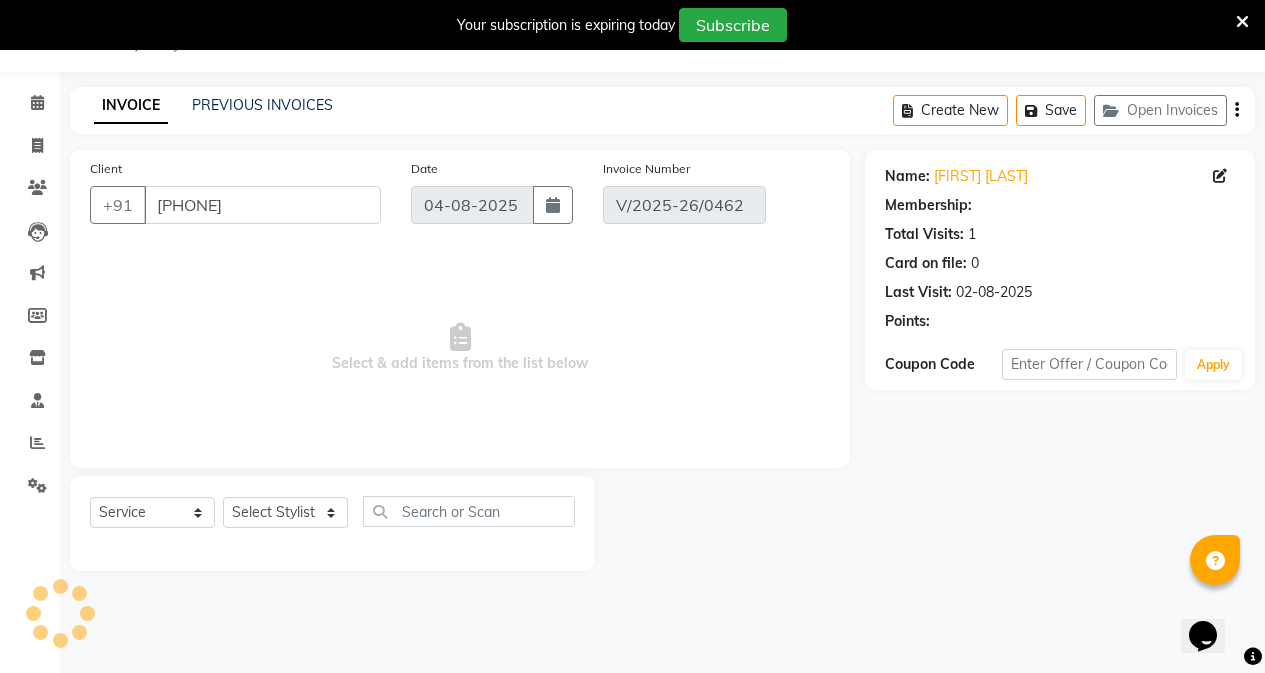 type on "02-08-2025" 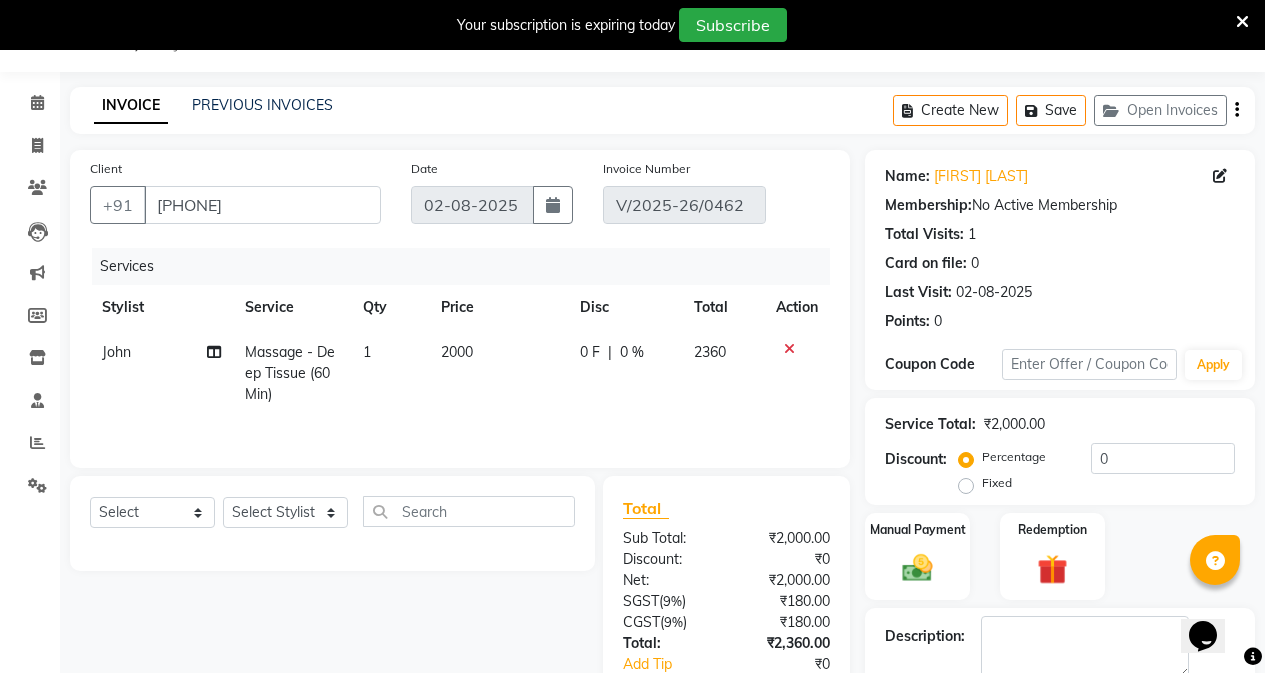 scroll, scrollTop: 0, scrollLeft: 0, axis: both 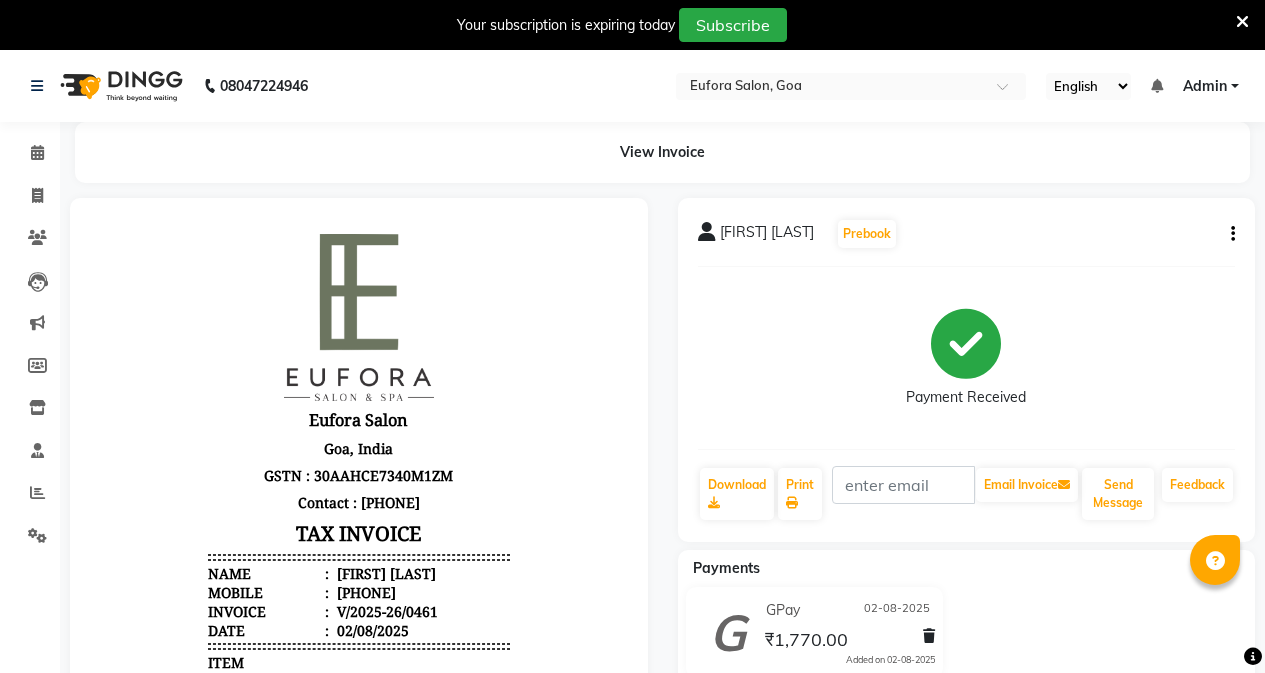 click 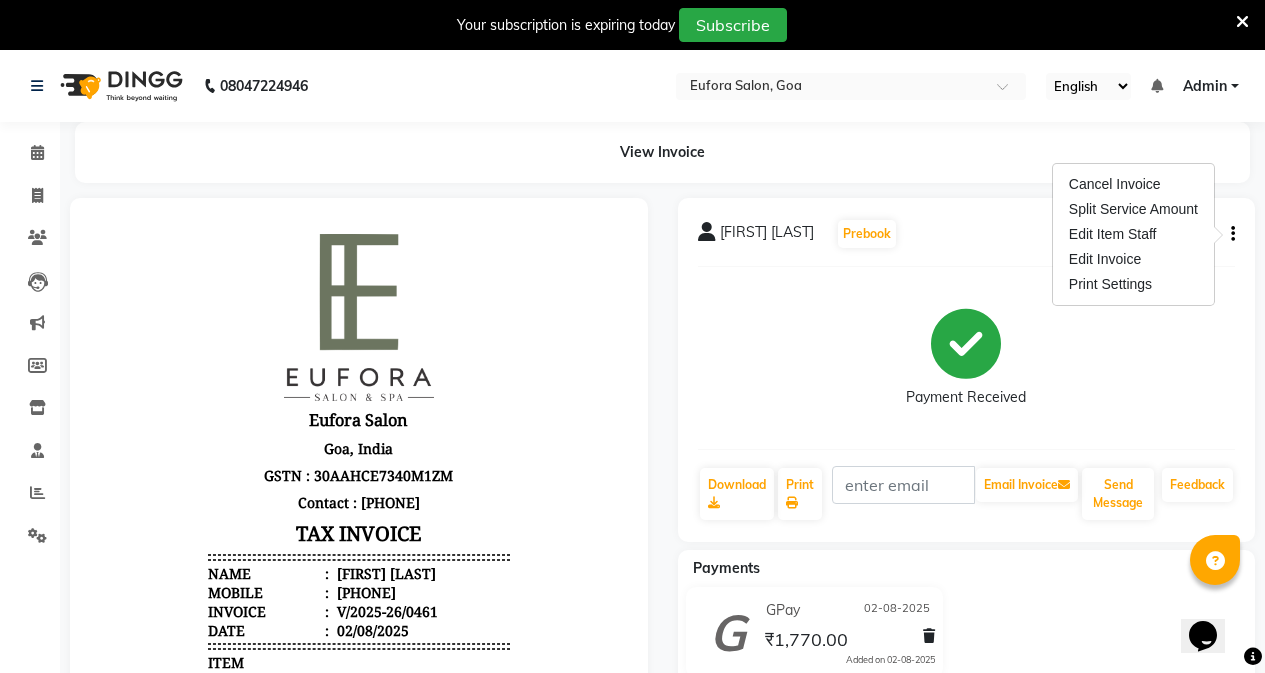 scroll, scrollTop: 0, scrollLeft: 0, axis: both 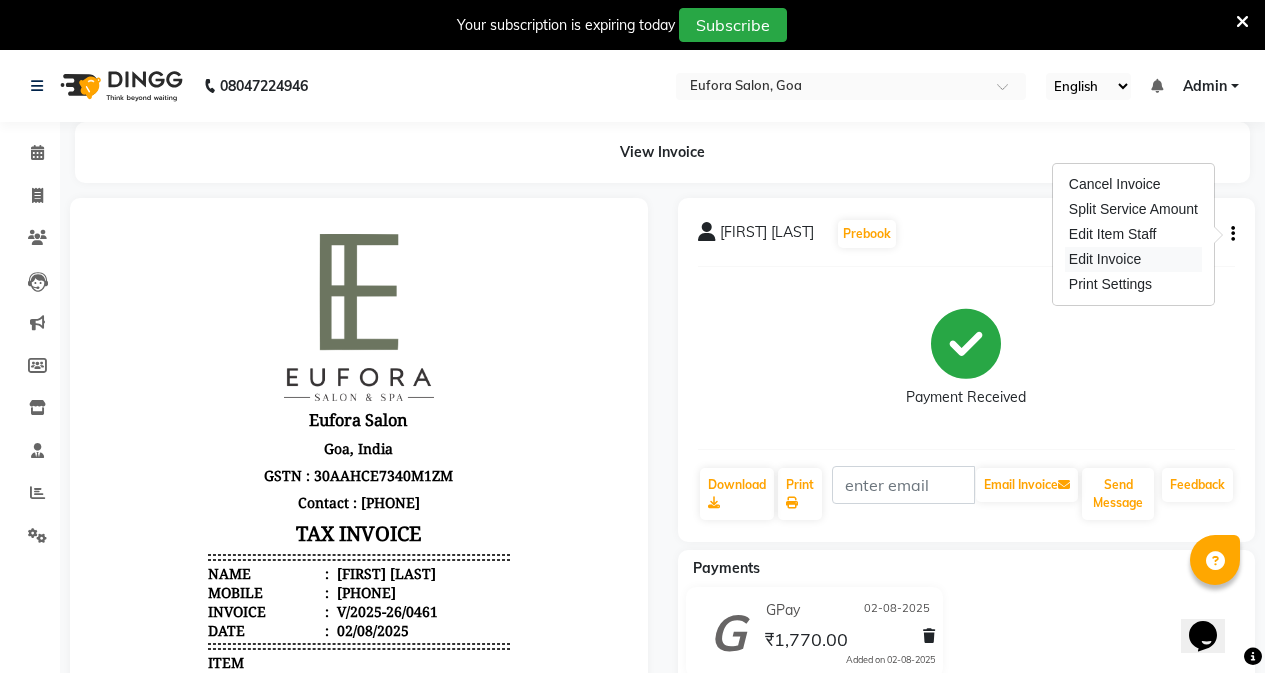 click on "Edit Invoice" at bounding box center (1133, 259) 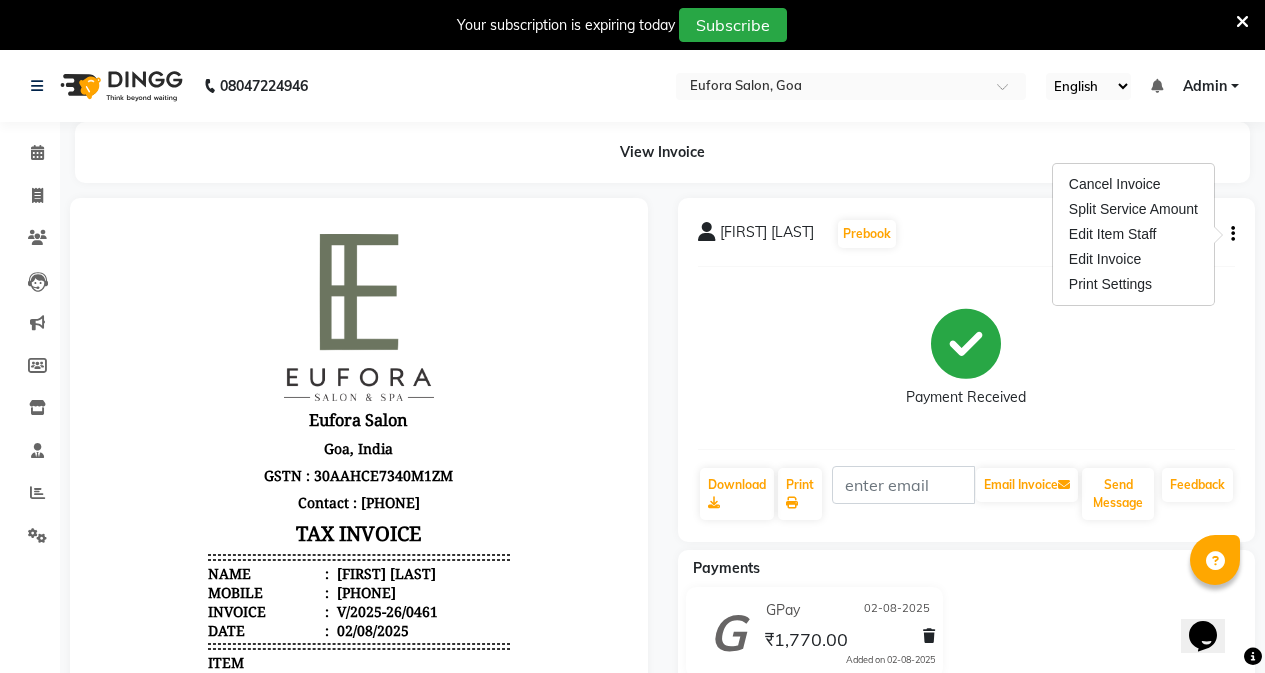 select on "service" 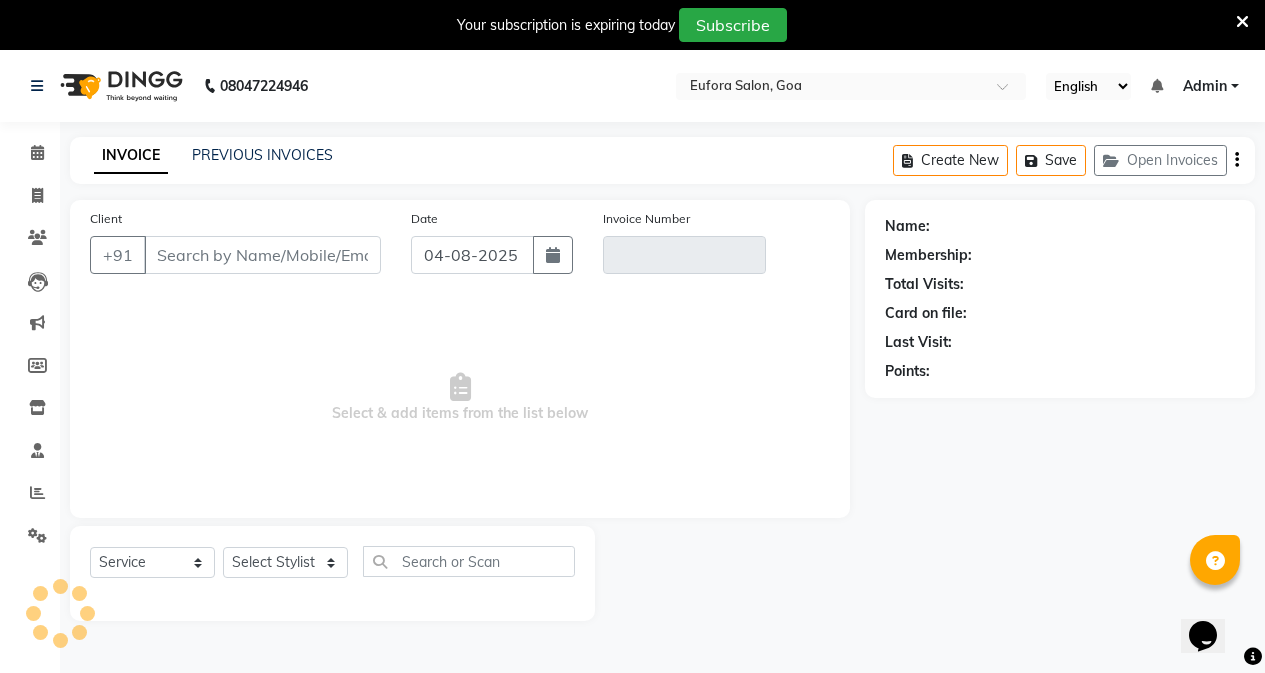 scroll, scrollTop: 50, scrollLeft: 0, axis: vertical 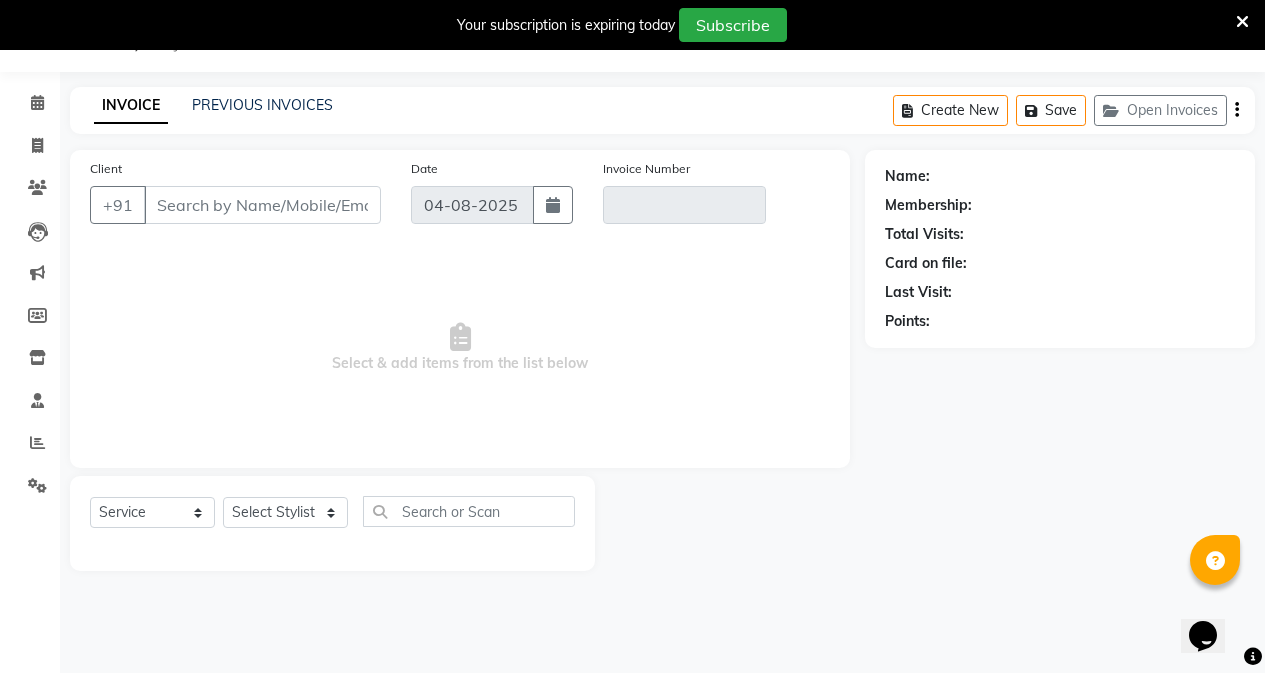 type on "[PHONE]" 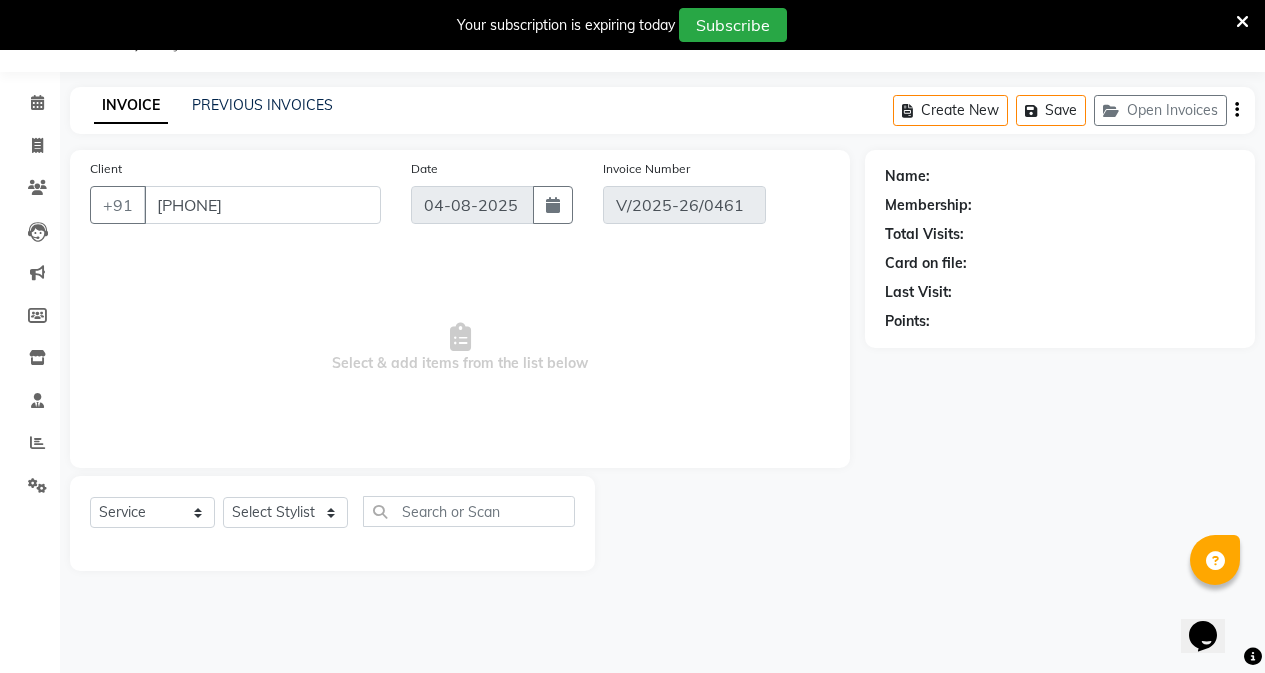 type on "02-08-2025" 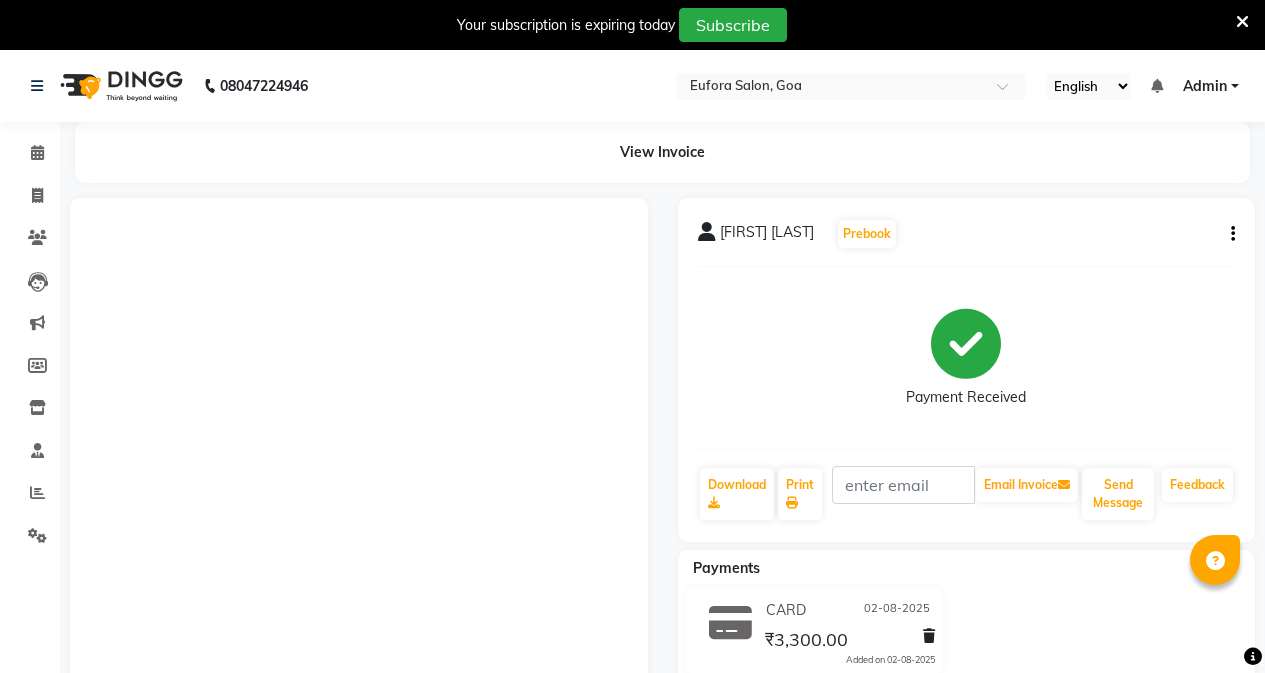 scroll, scrollTop: 0, scrollLeft: 0, axis: both 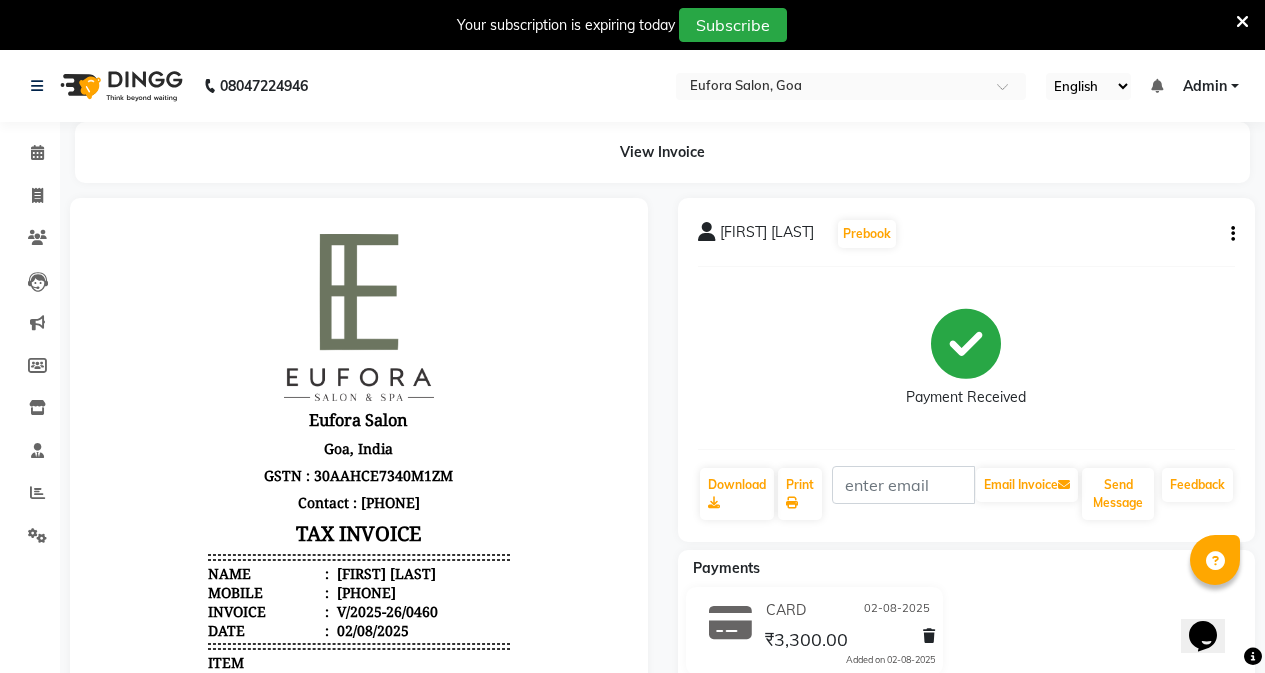 click 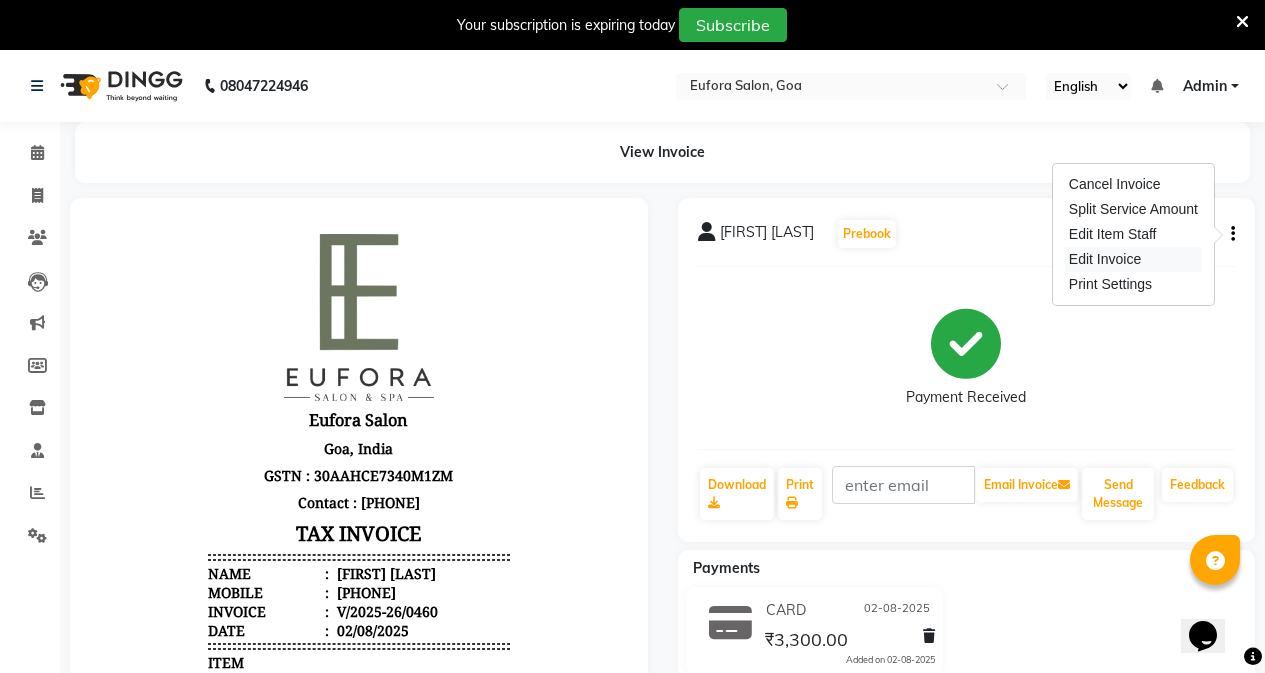 click on "Edit Invoice" at bounding box center [1133, 259] 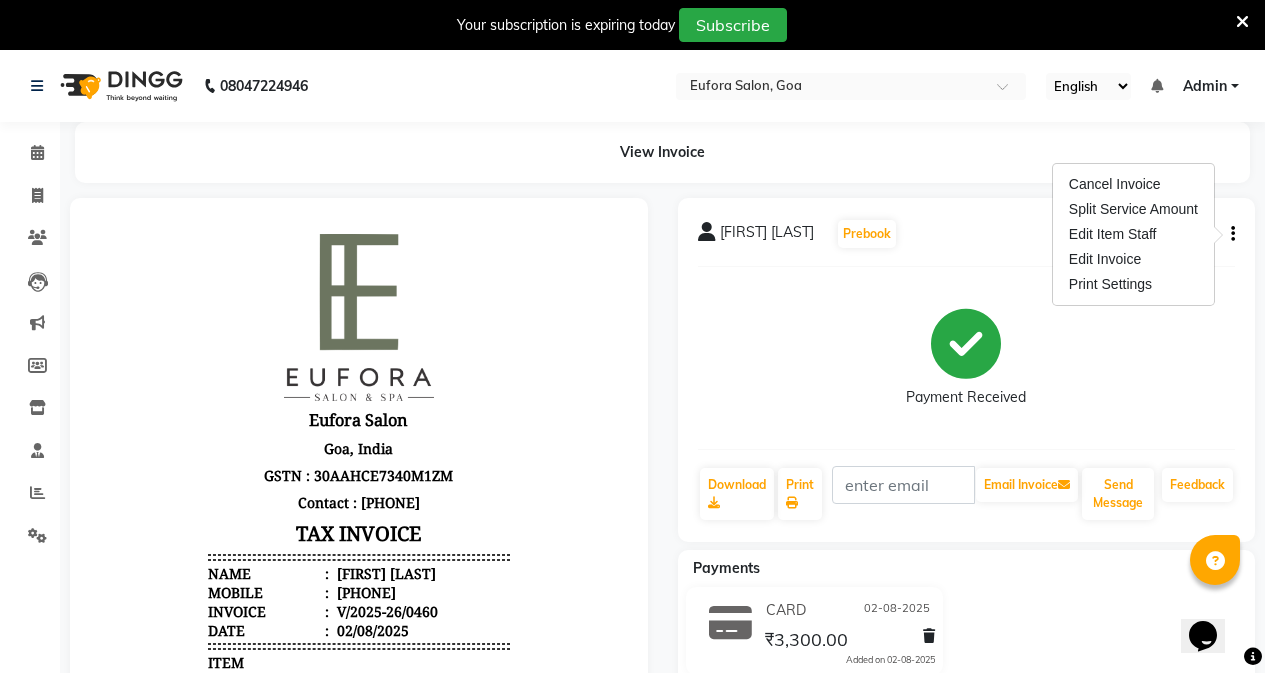 select on "service" 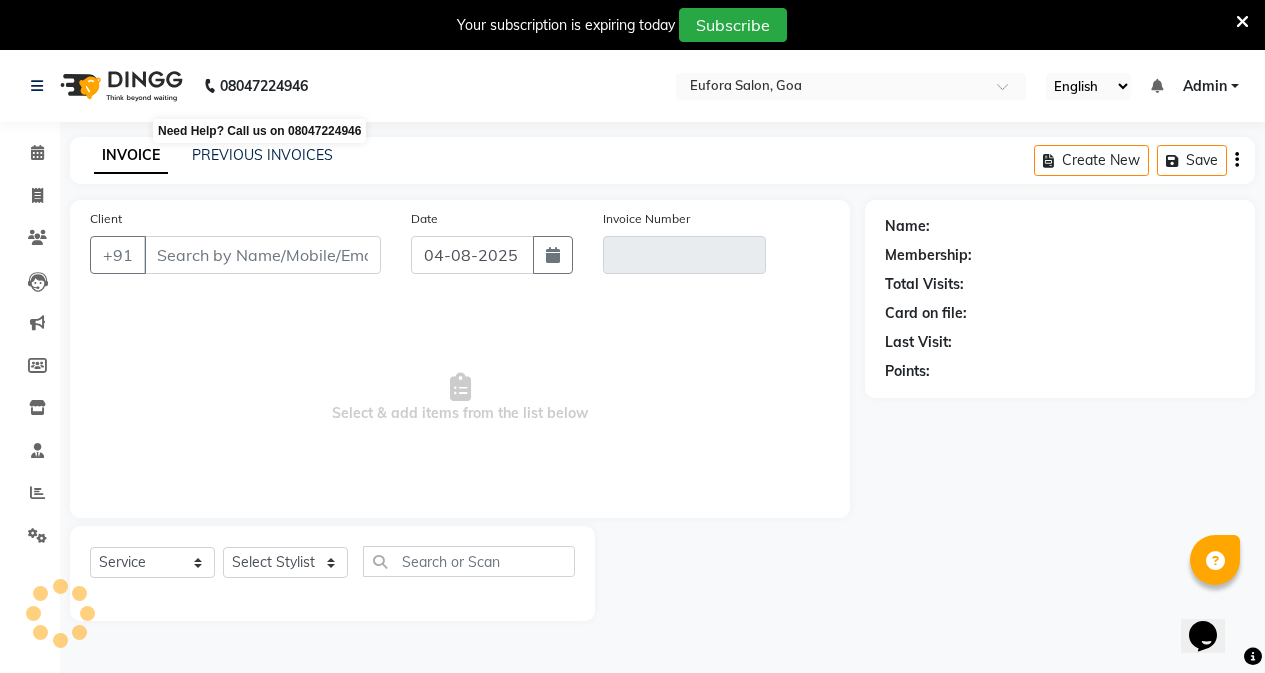 scroll, scrollTop: 50, scrollLeft: 0, axis: vertical 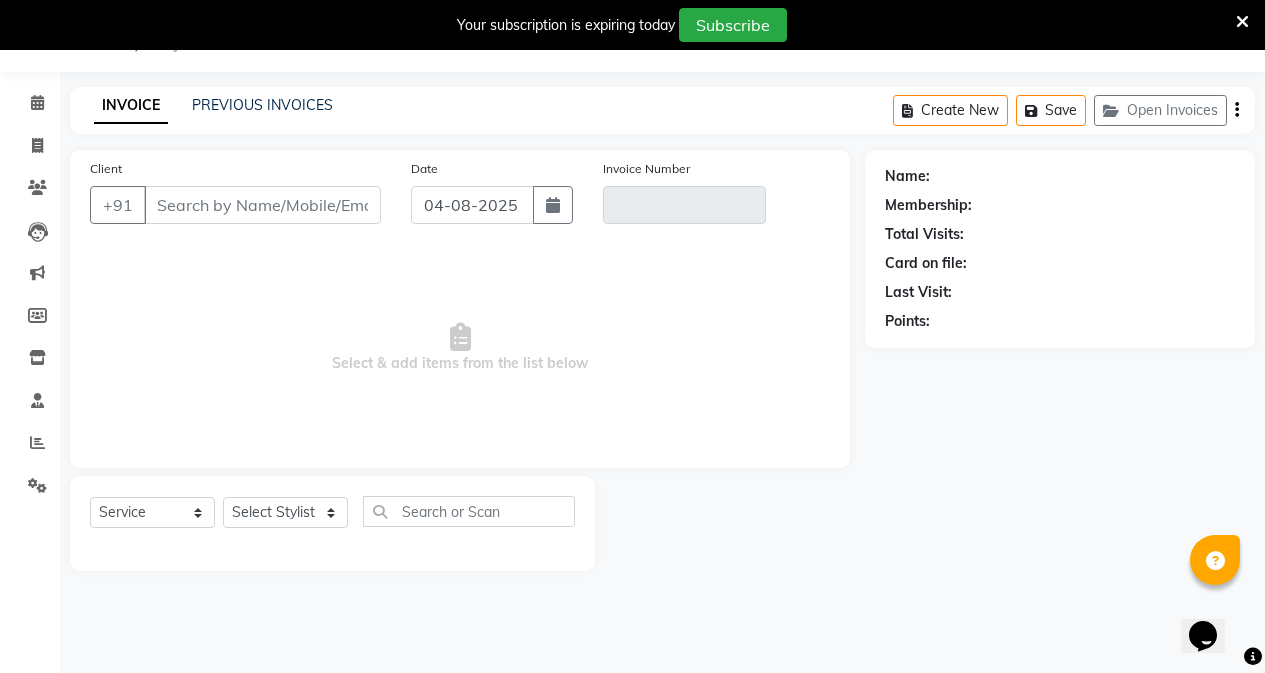 type on "7499607287" 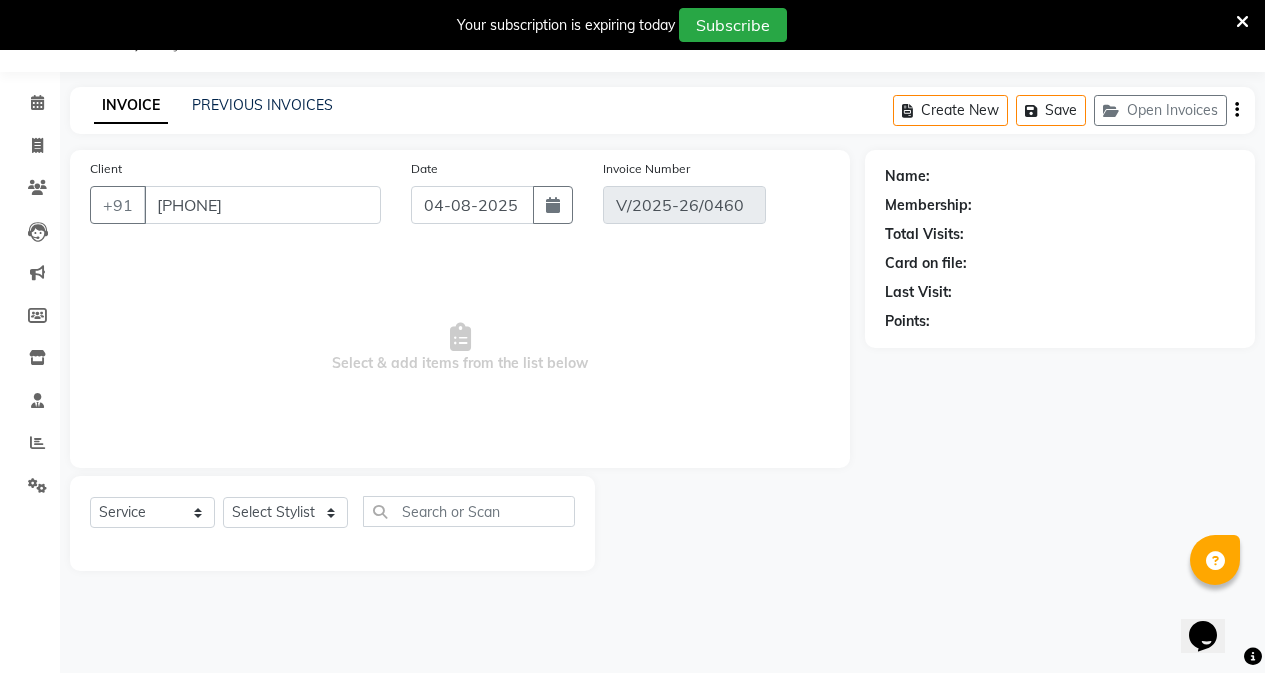 type on "02-08-2025" 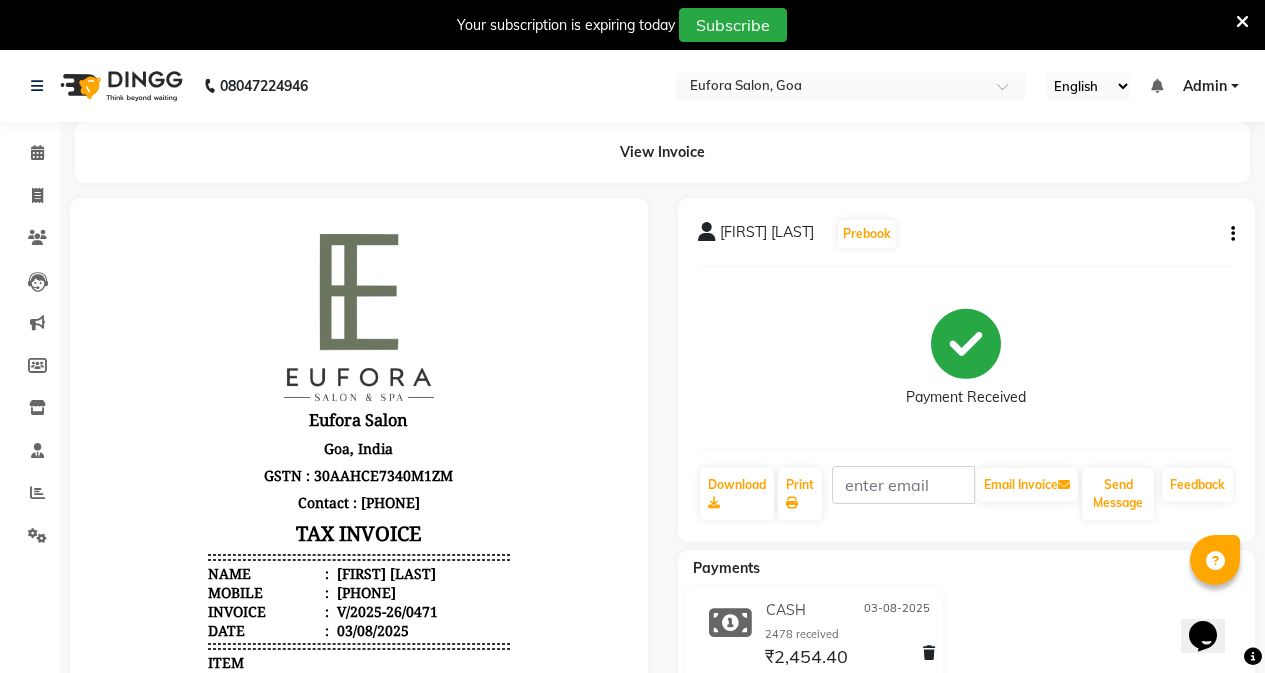 scroll, scrollTop: 0, scrollLeft: 0, axis: both 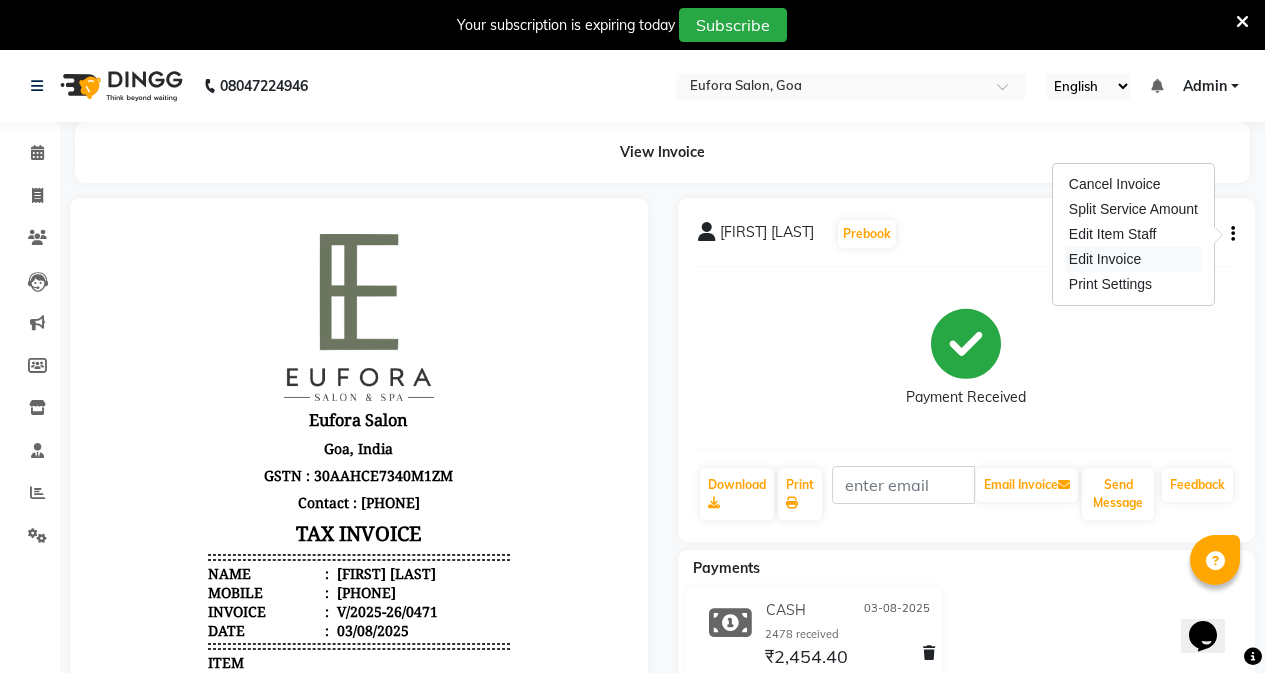 click on "Edit Invoice" at bounding box center [1133, 259] 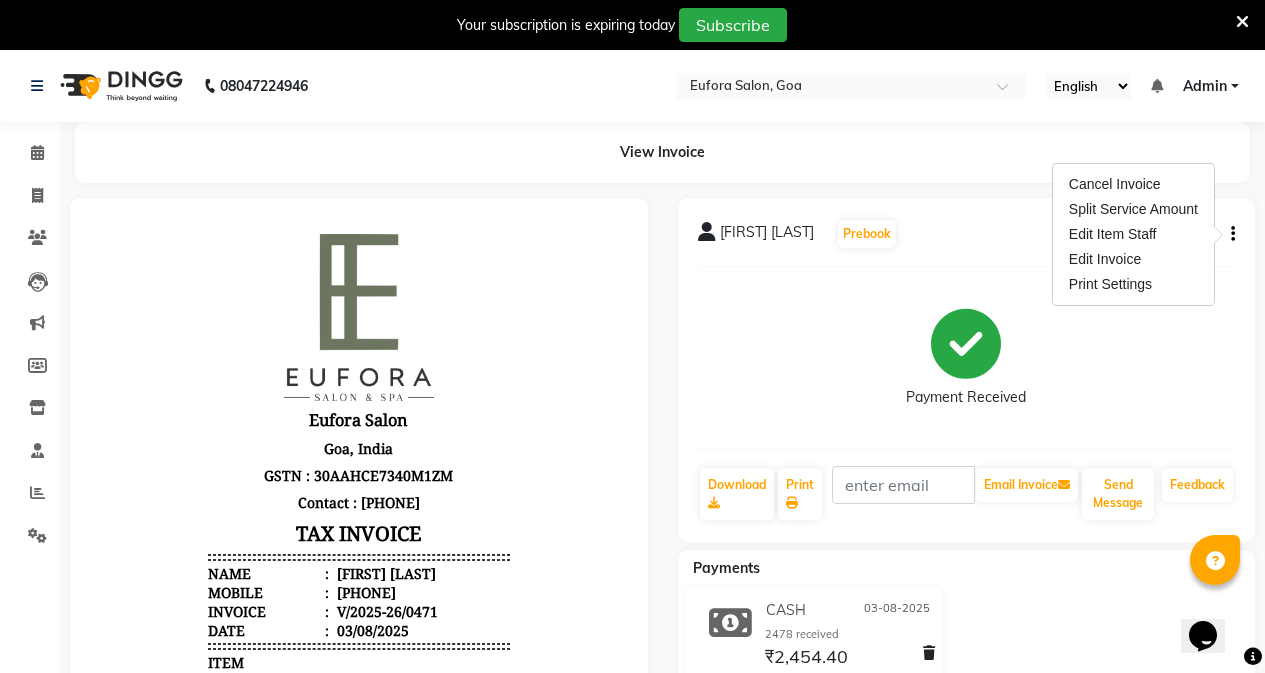 select on "service" 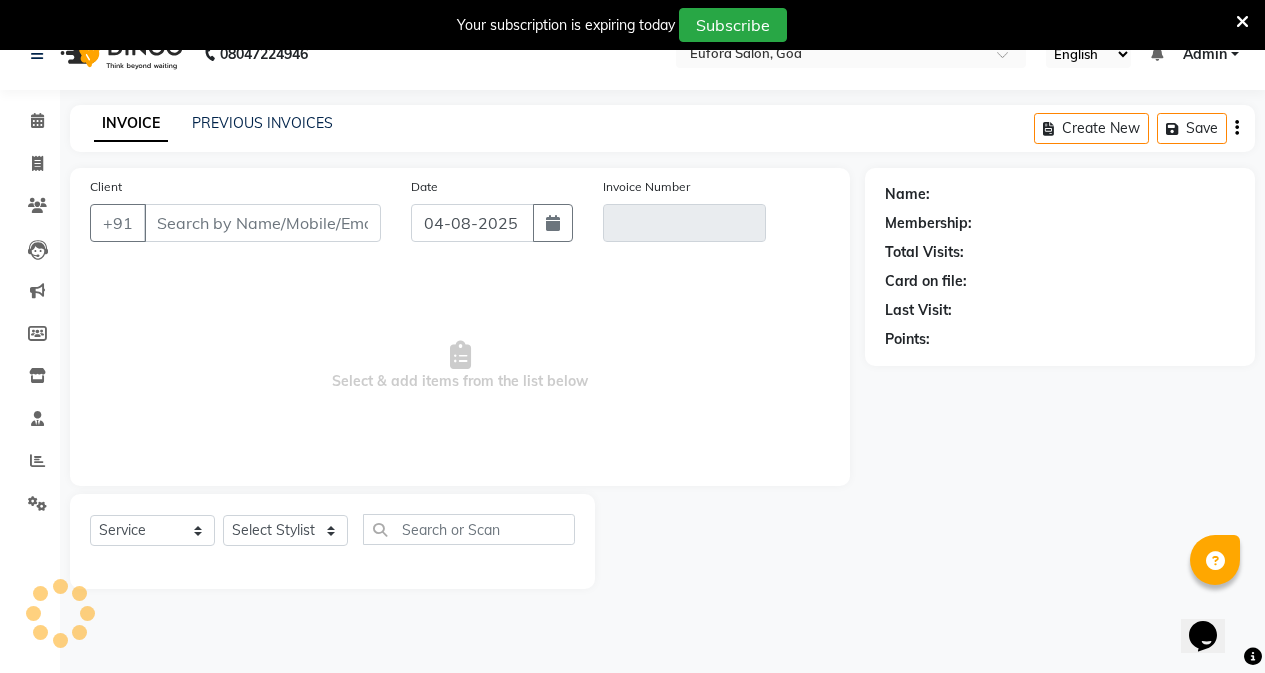 scroll, scrollTop: 50, scrollLeft: 0, axis: vertical 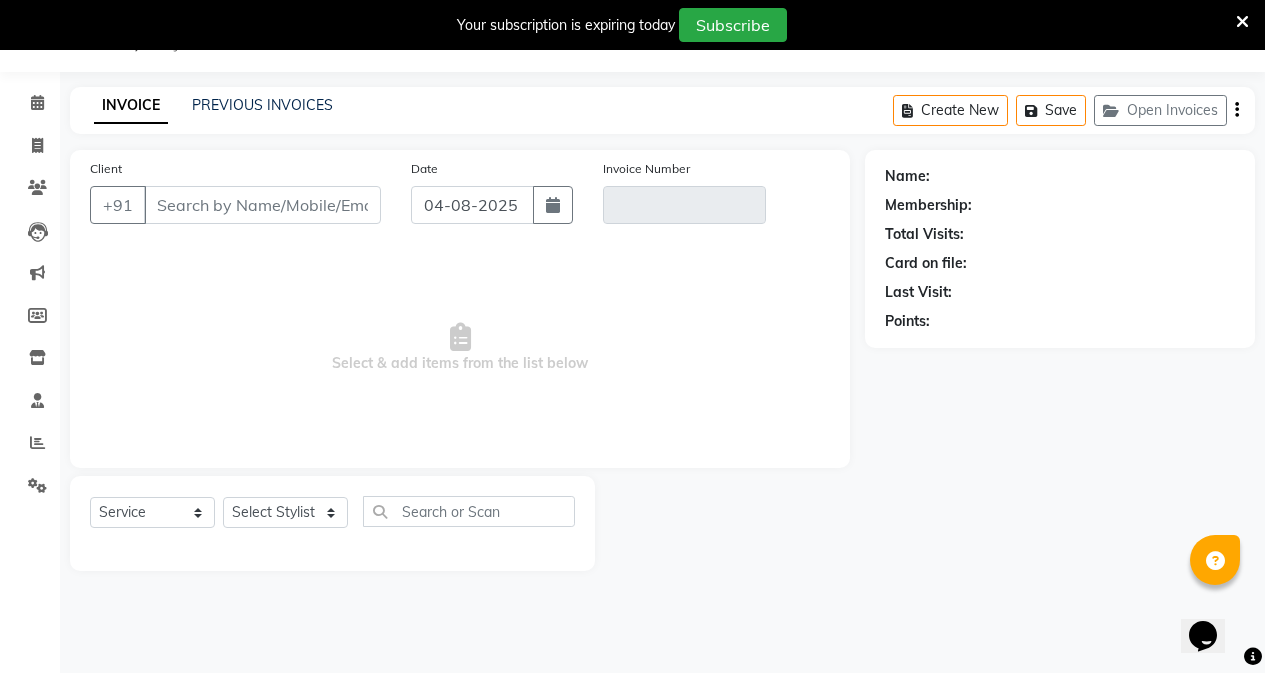 type on "[PHONE]" 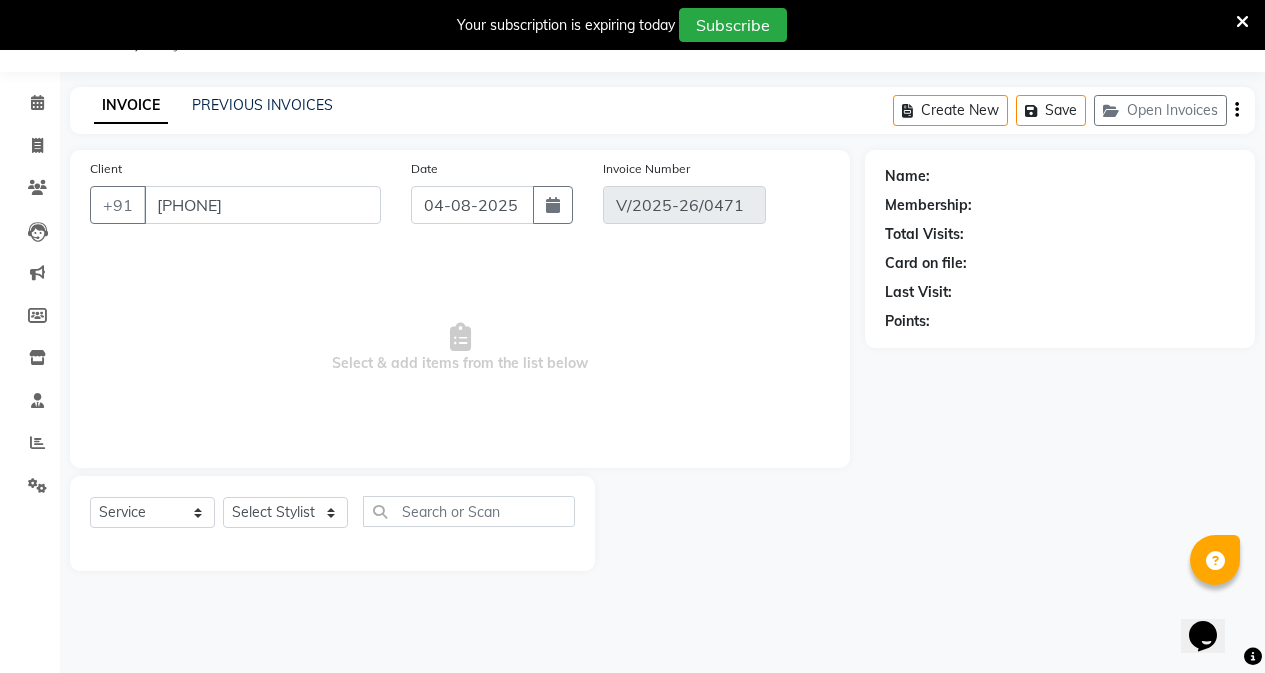 type on "03-08-2025" 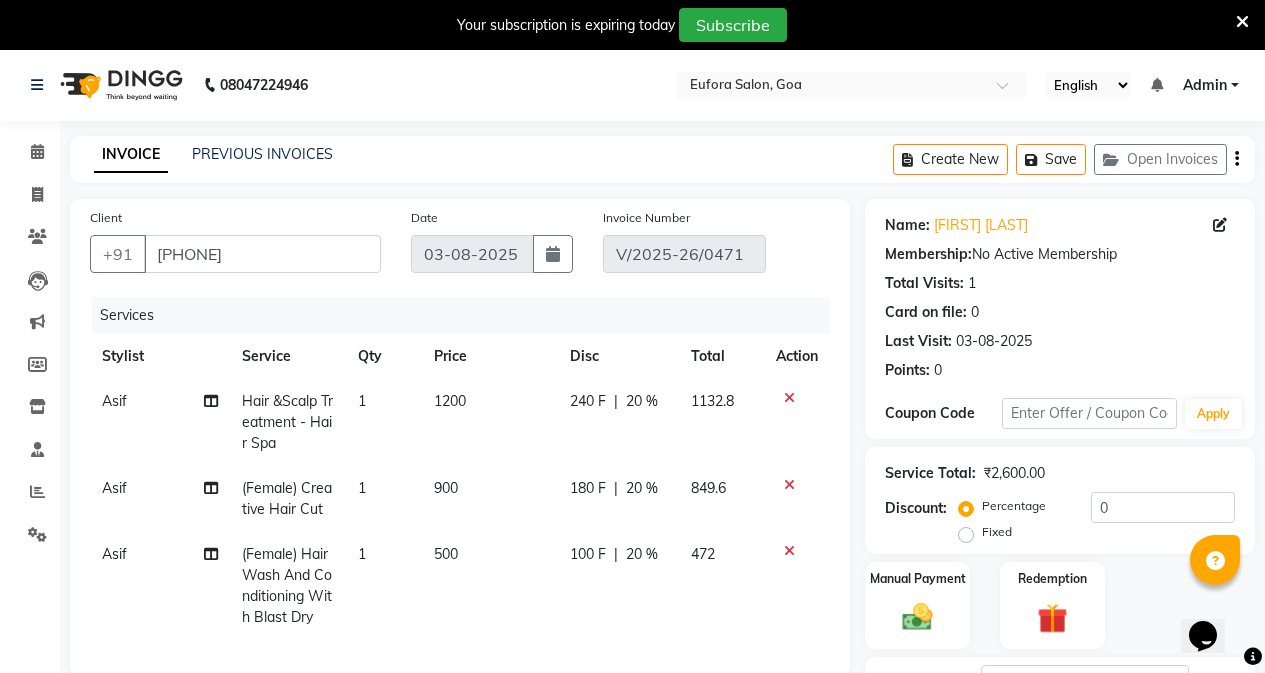 scroll, scrollTop: 0, scrollLeft: 0, axis: both 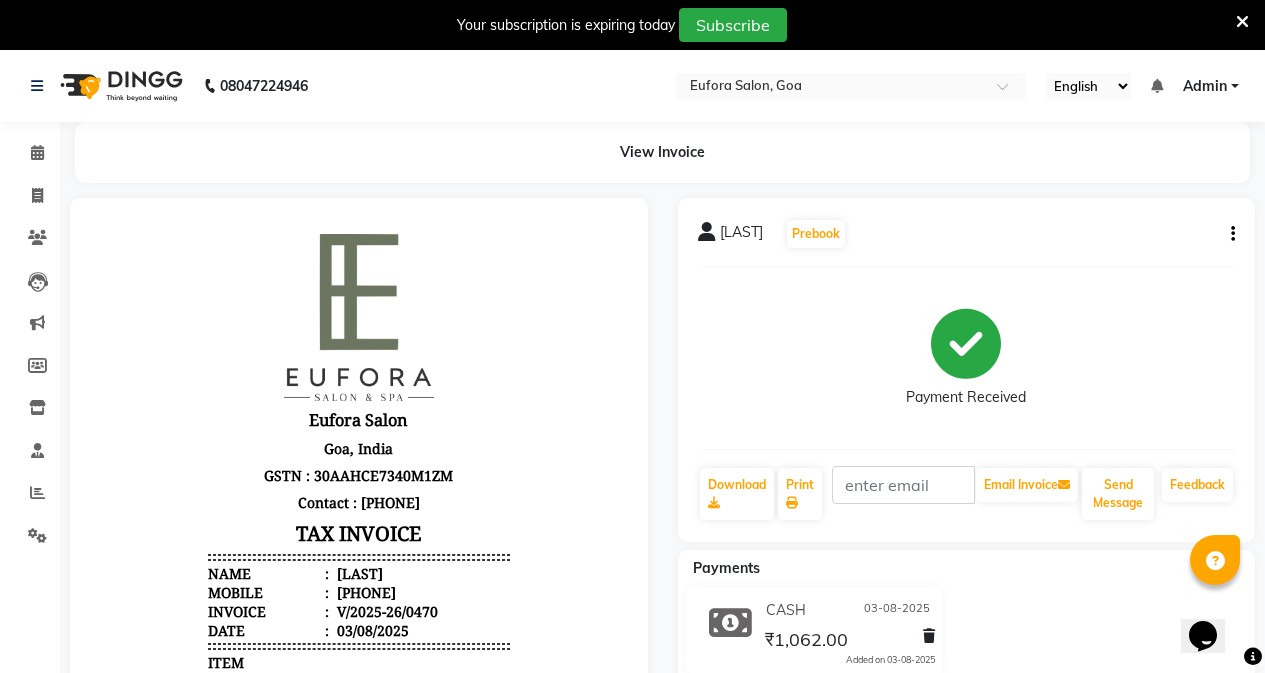 click 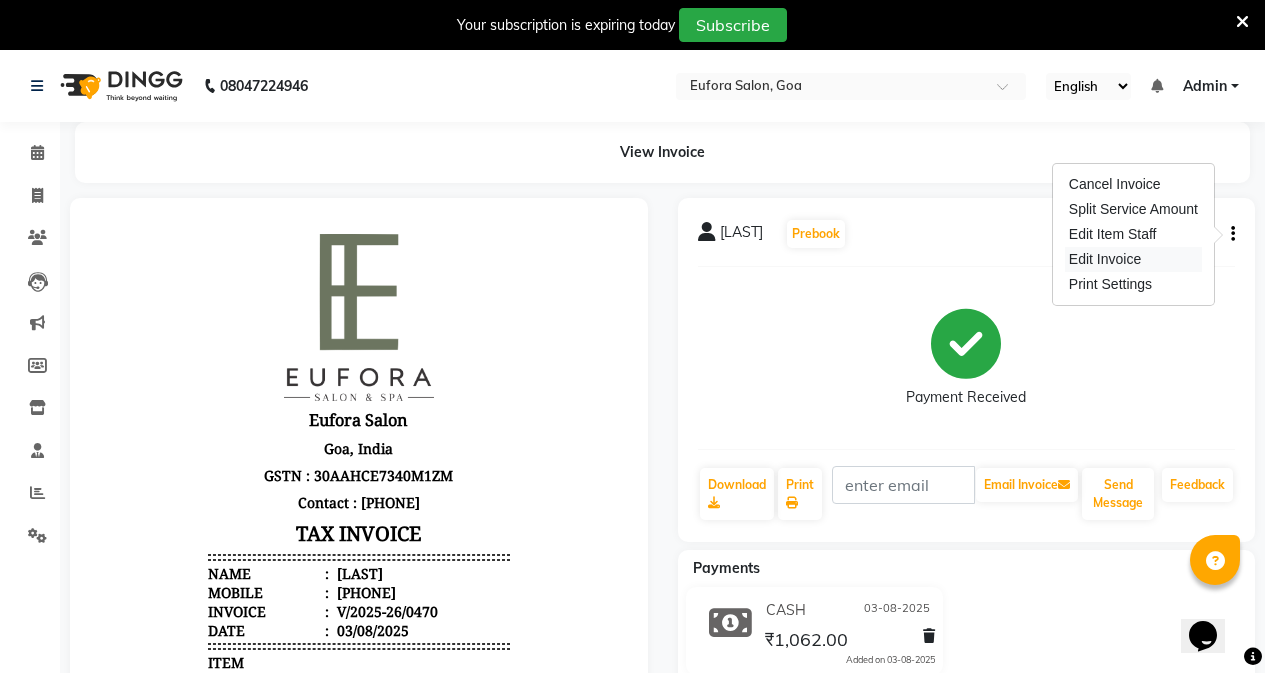 click on "Edit Invoice" at bounding box center [1133, 259] 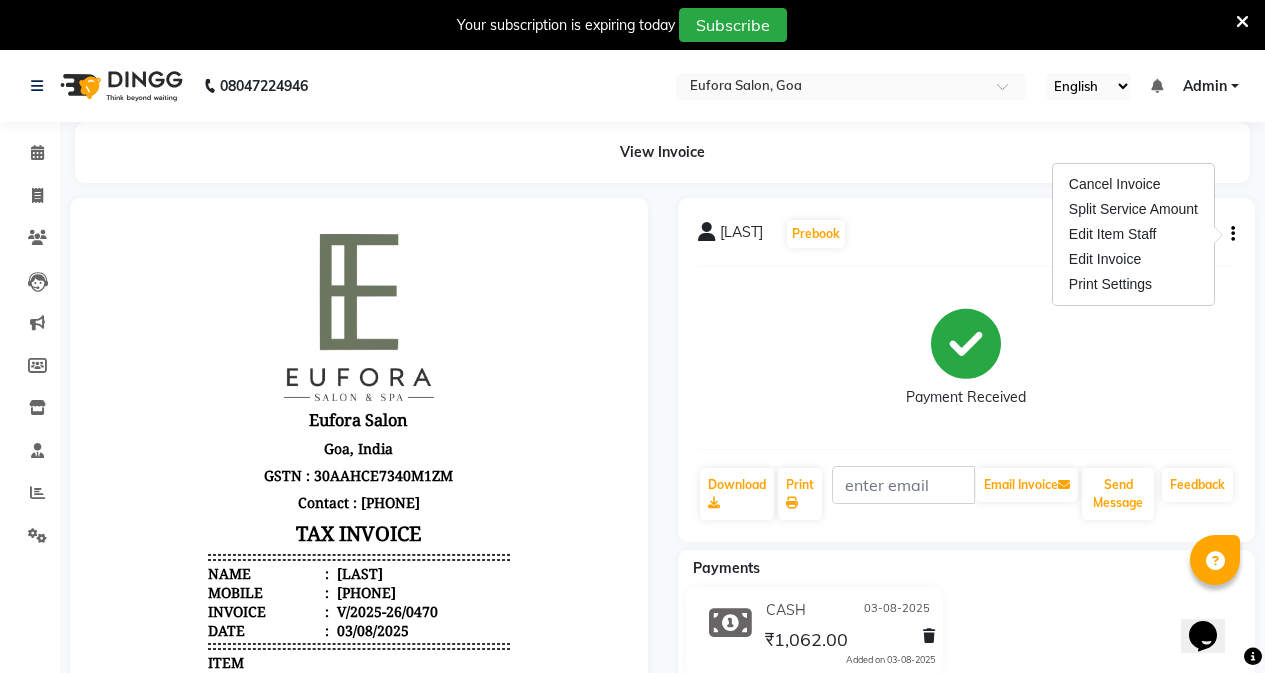 select on "service" 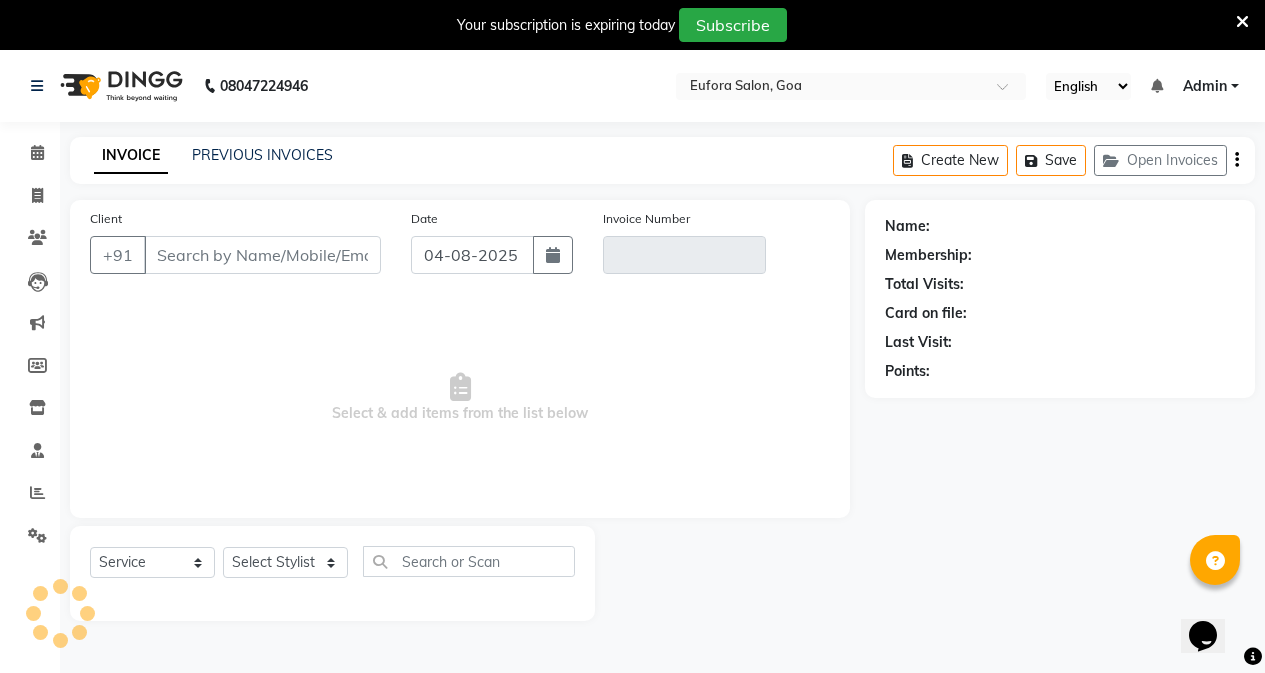 scroll, scrollTop: 50, scrollLeft: 0, axis: vertical 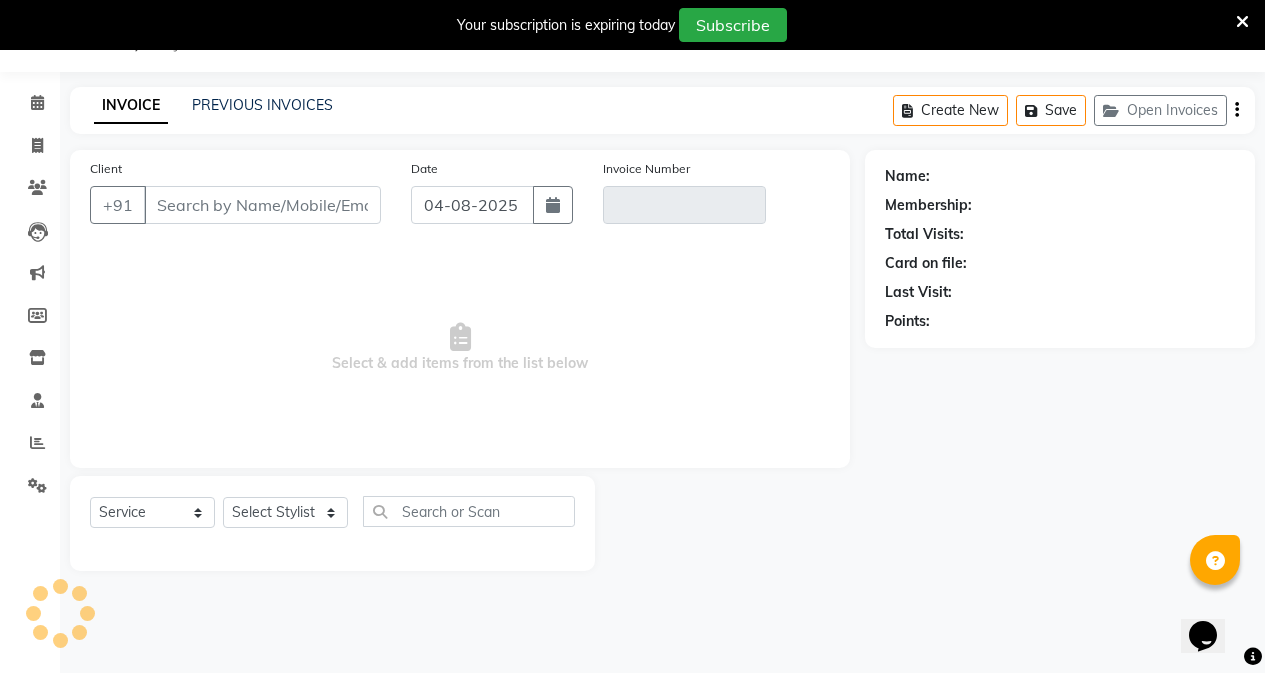 type on "[PHONE]" 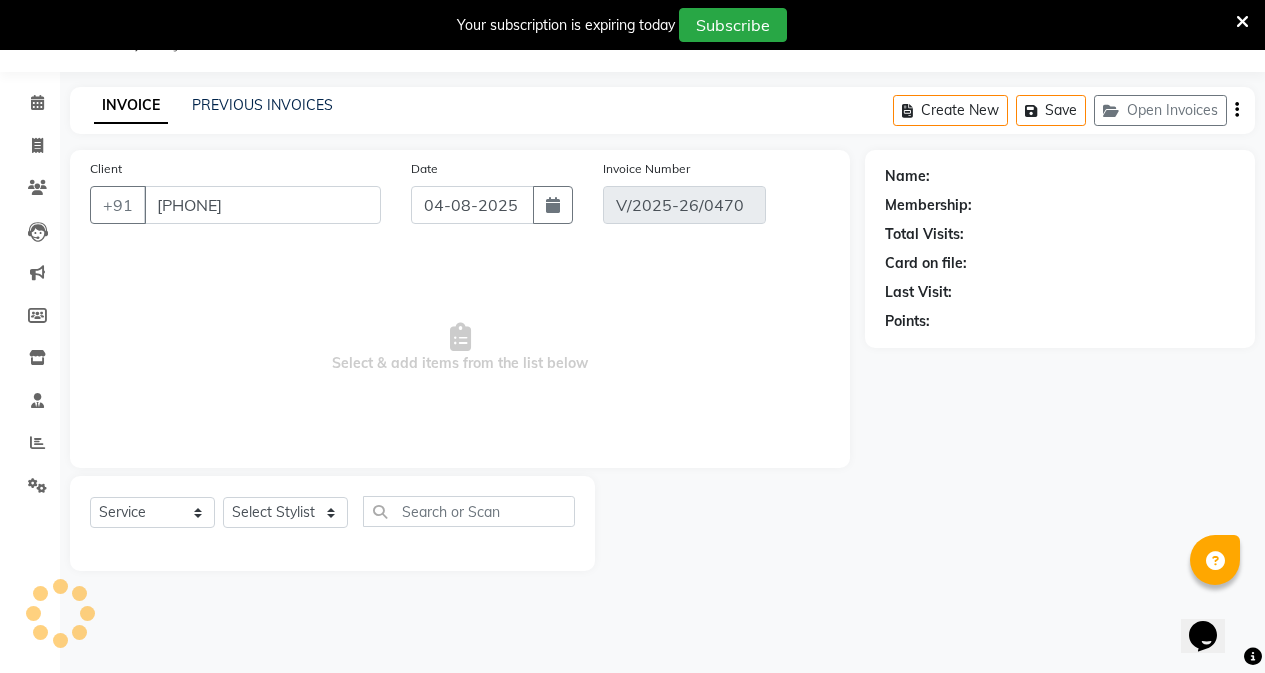 type on "03-08-2025" 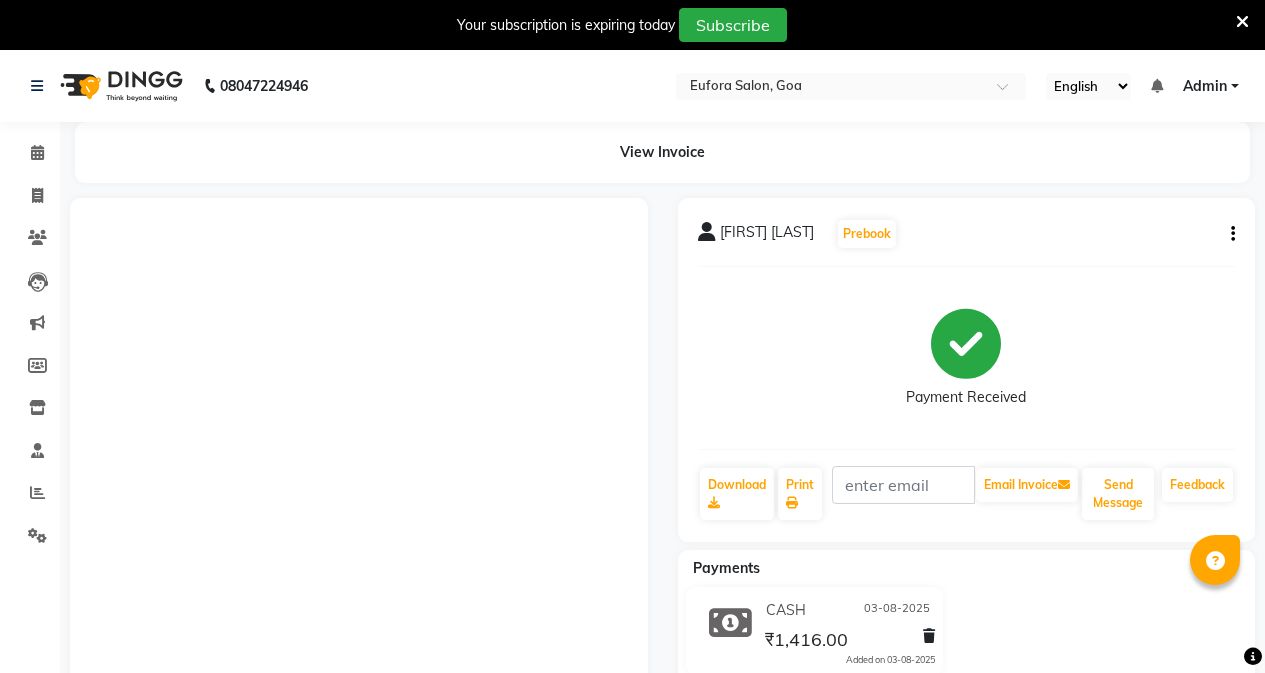 scroll, scrollTop: 0, scrollLeft: 0, axis: both 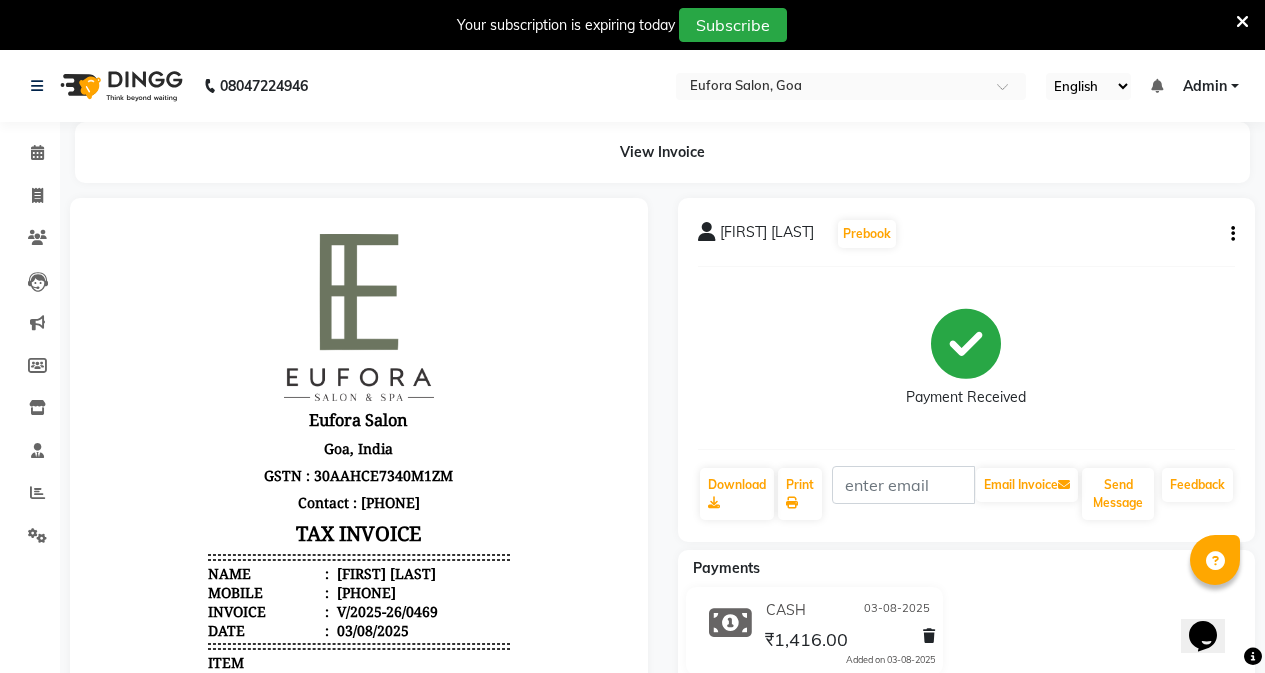 click 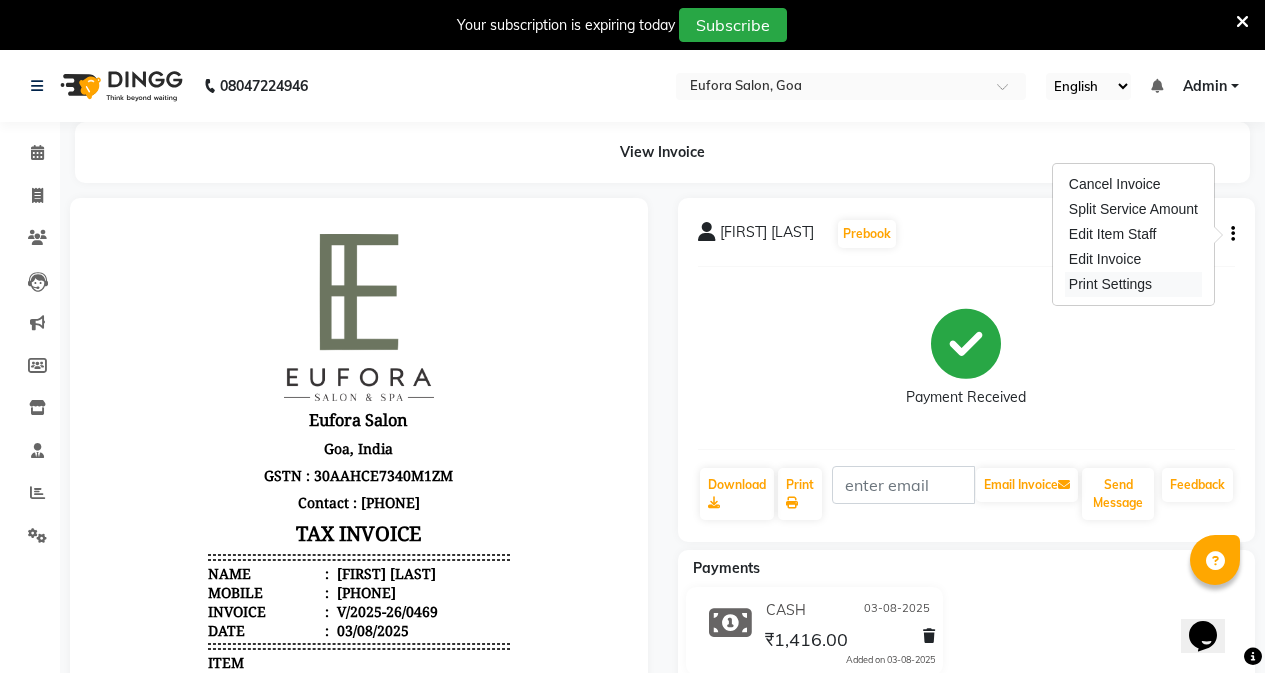 scroll, scrollTop: 0, scrollLeft: 0, axis: both 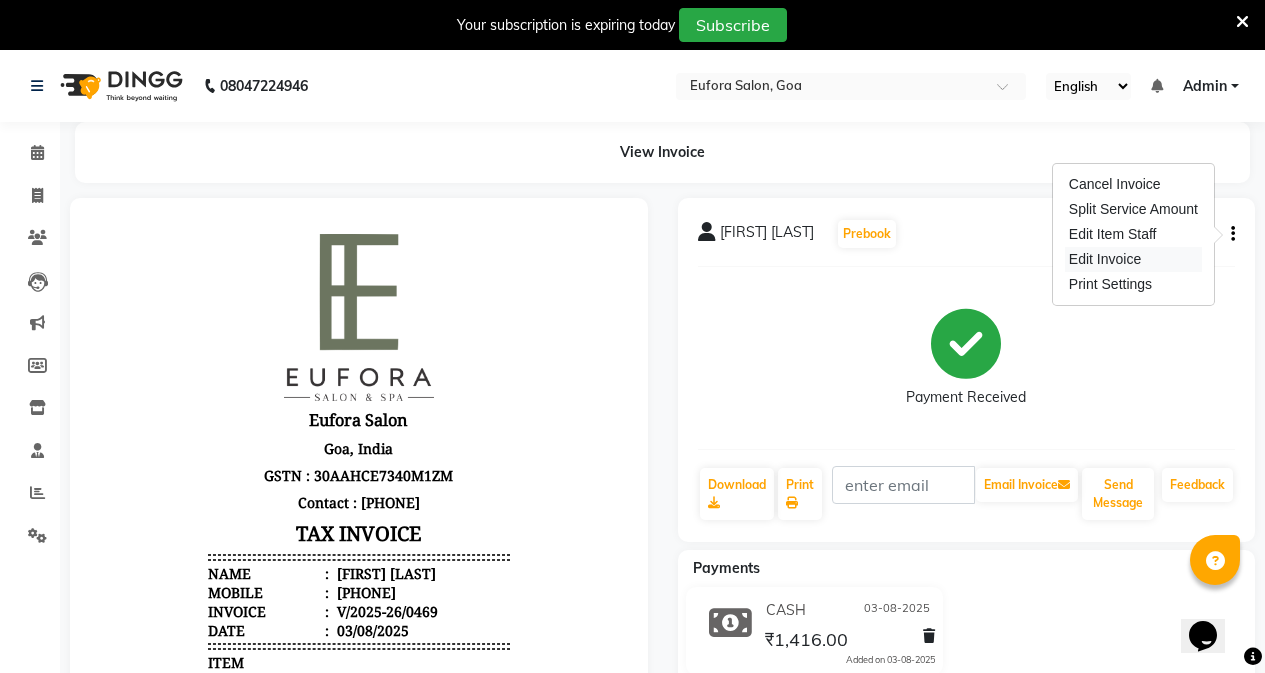 click on "Edit Invoice" at bounding box center (1133, 259) 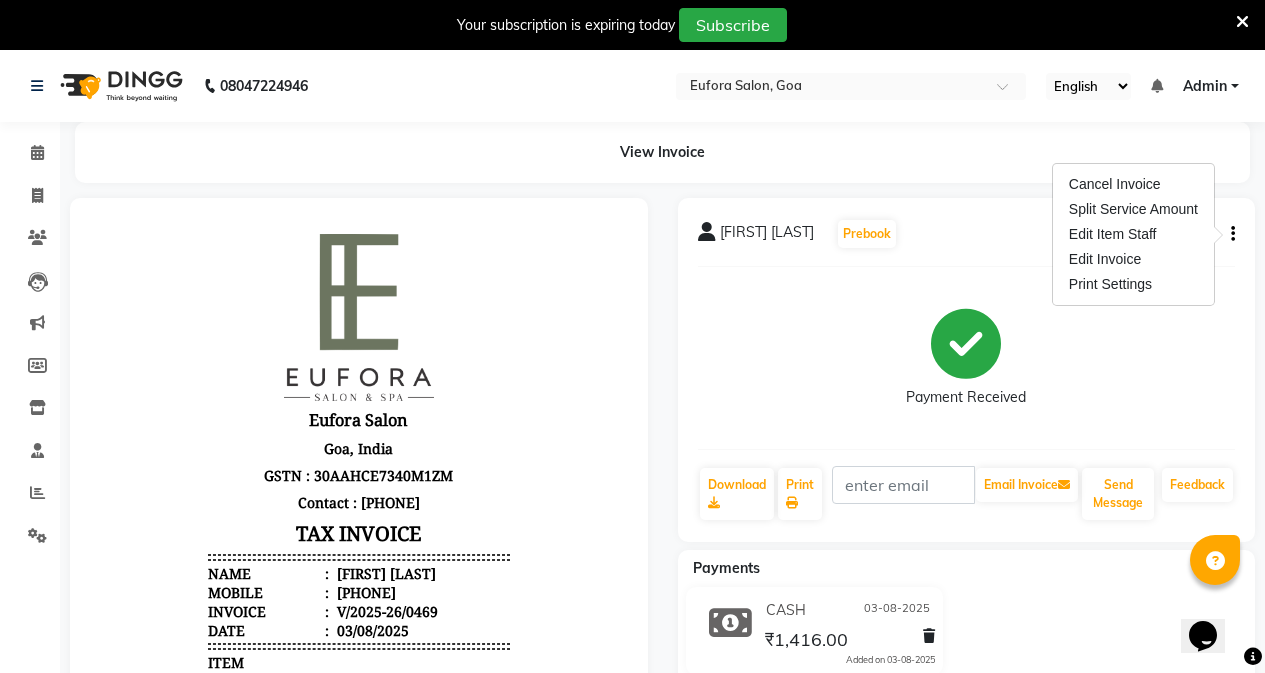 select on "service" 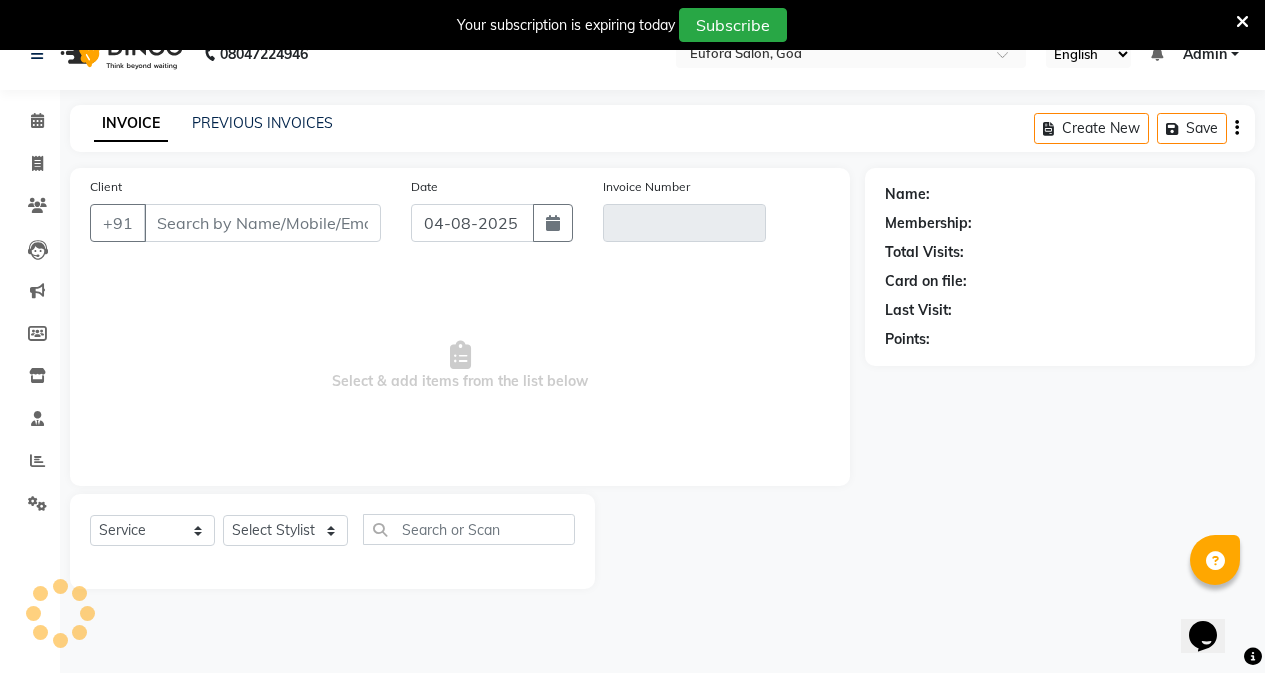 scroll, scrollTop: 50, scrollLeft: 0, axis: vertical 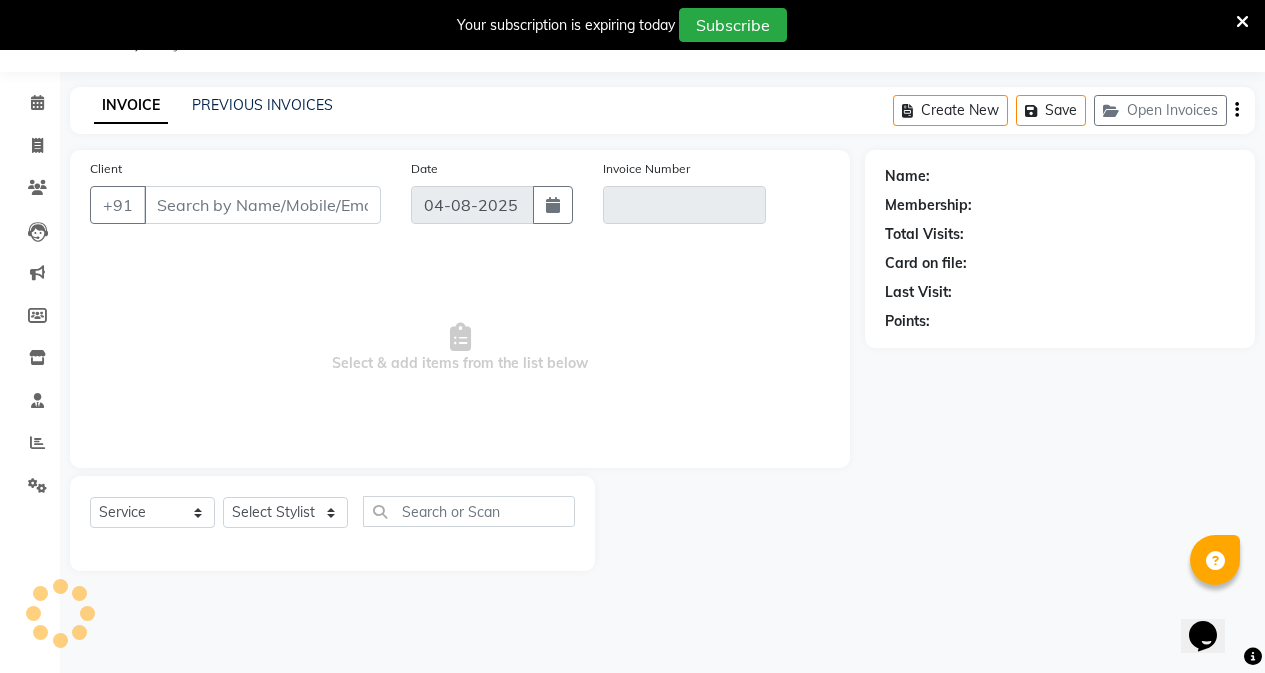 type on "8847762842" 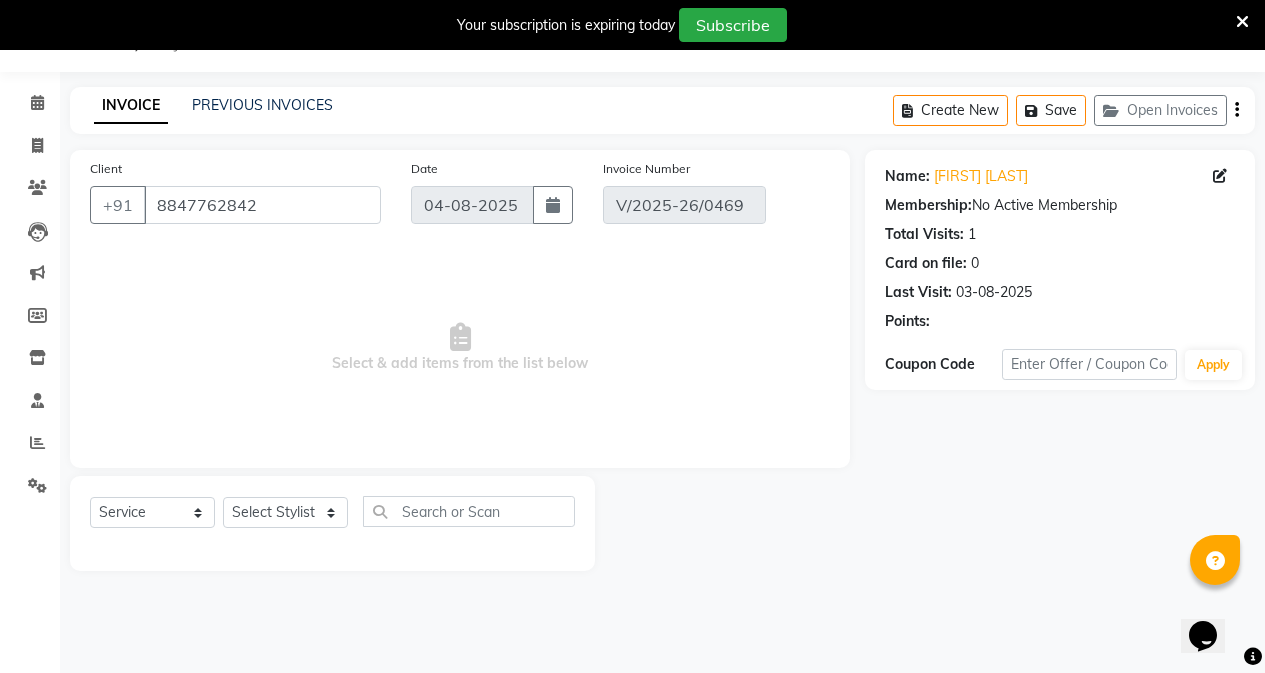 type on "03-08-2025" 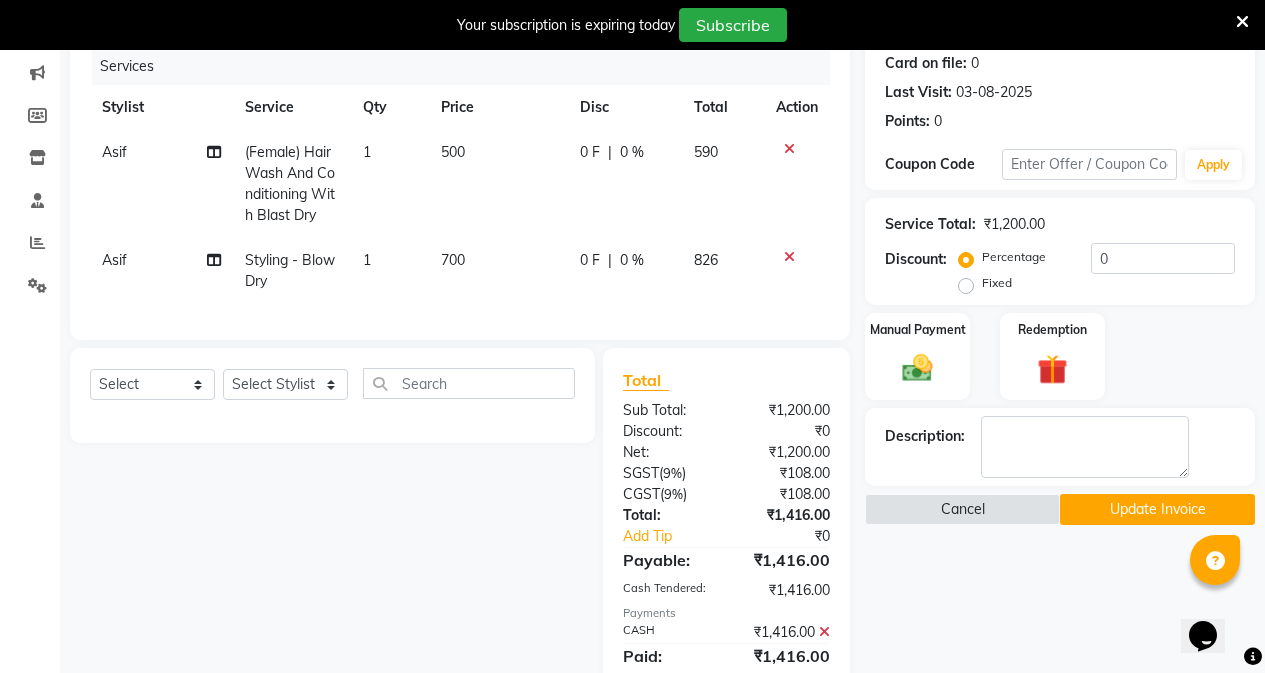 scroll, scrollTop: 335, scrollLeft: 0, axis: vertical 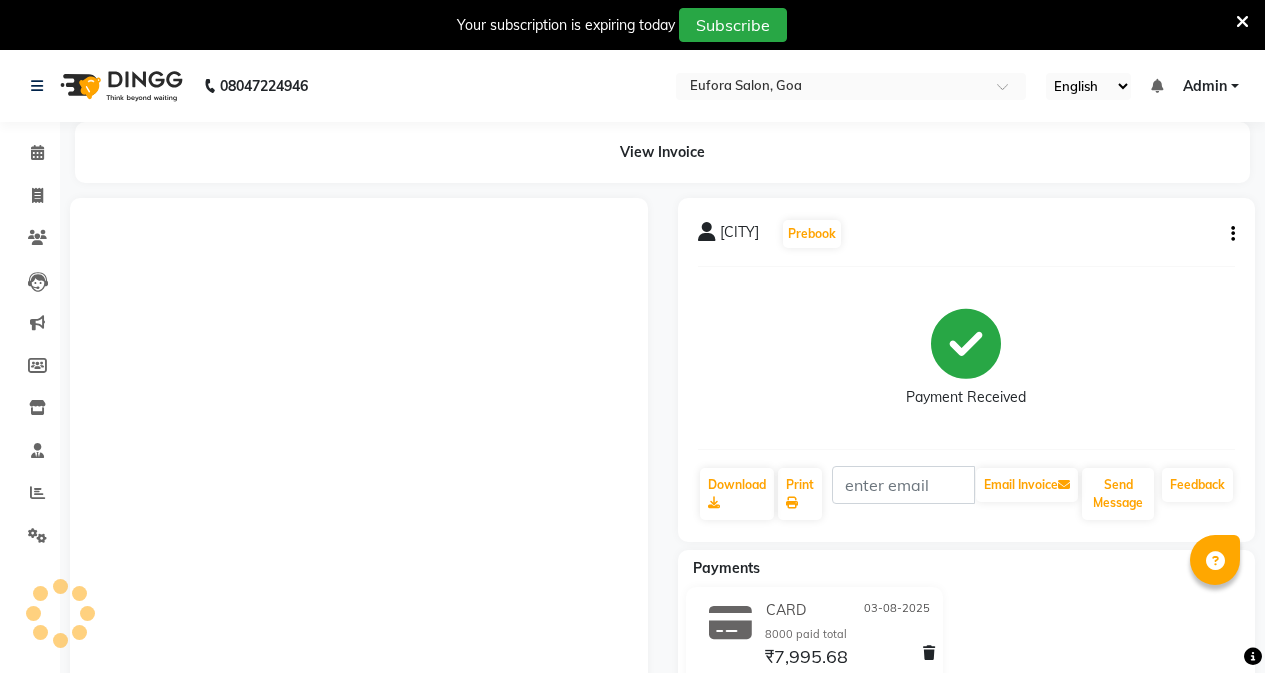 click 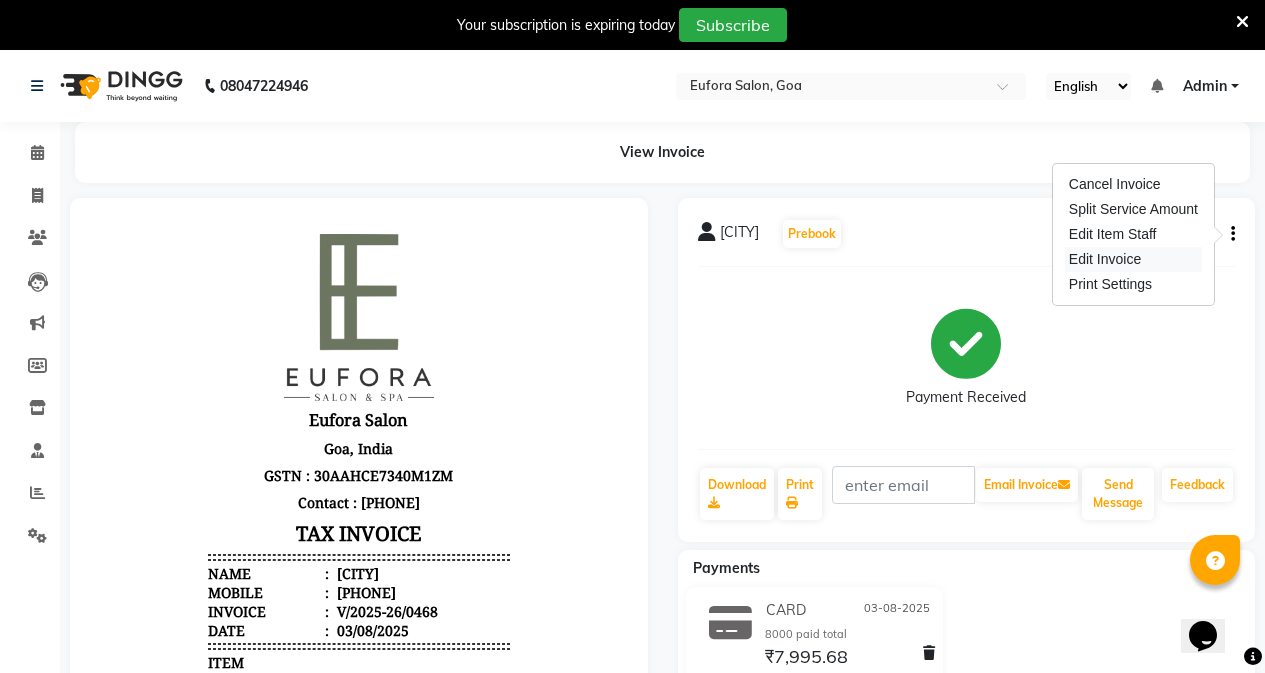 scroll, scrollTop: 0, scrollLeft: 0, axis: both 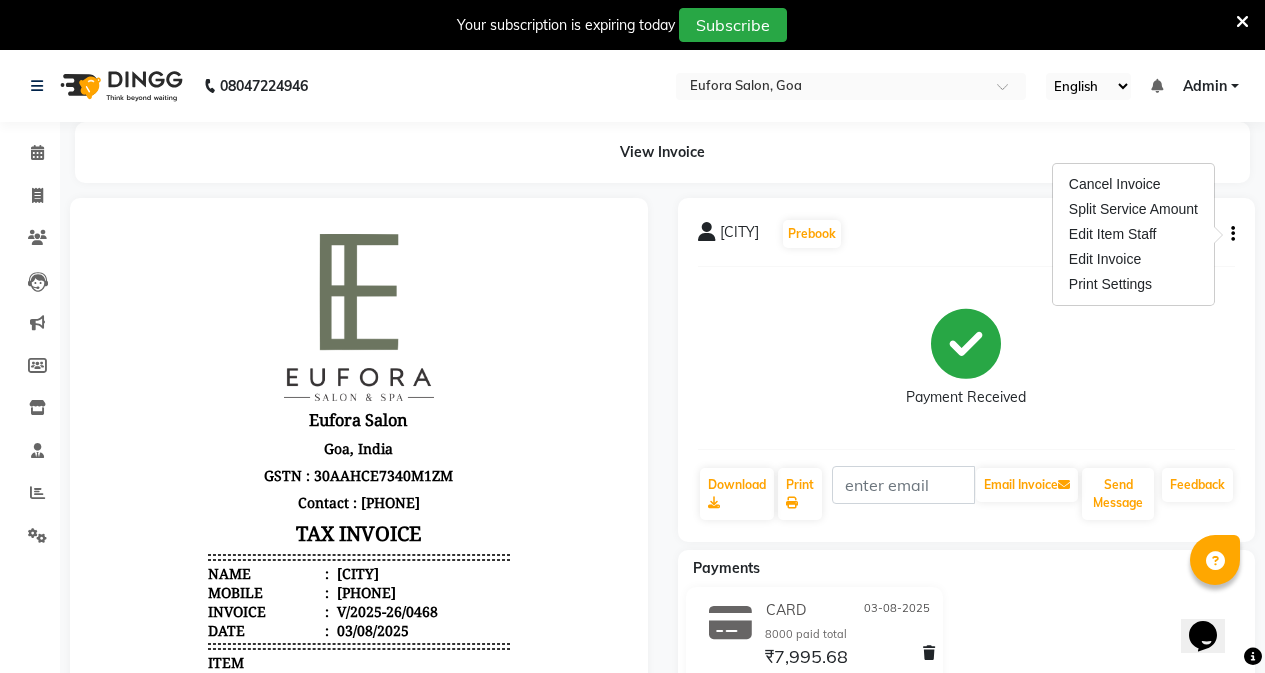 select on "service" 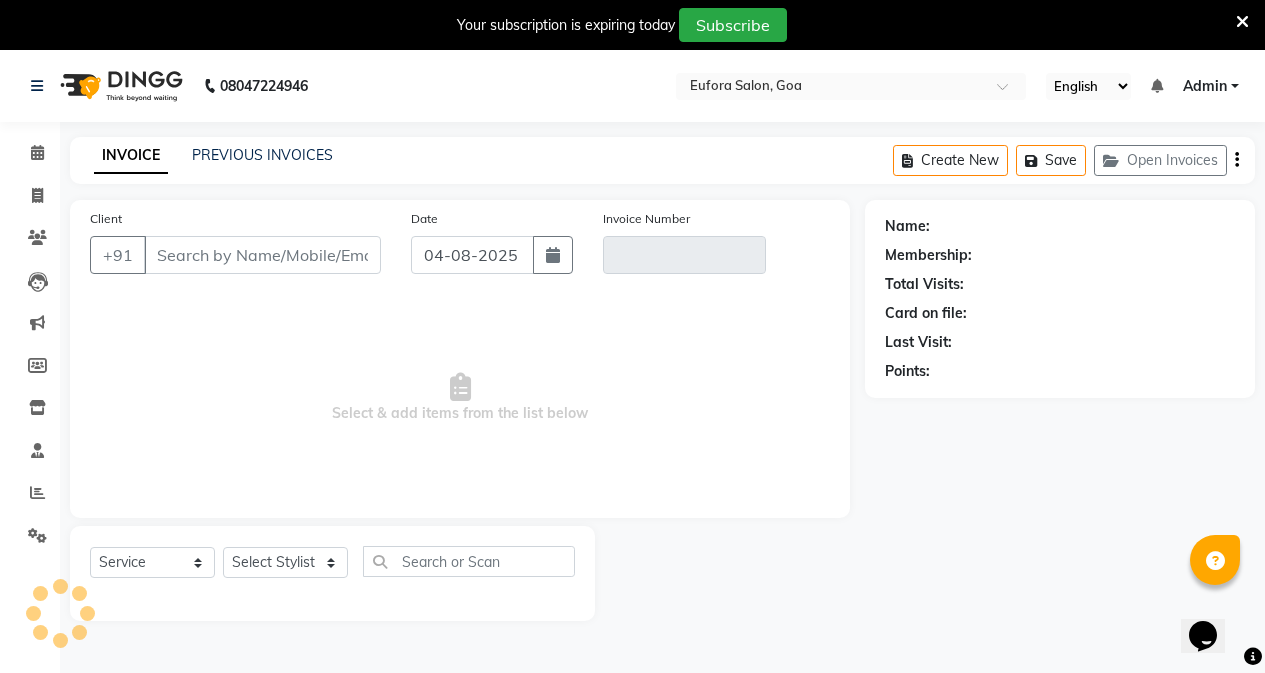scroll, scrollTop: 50, scrollLeft: 0, axis: vertical 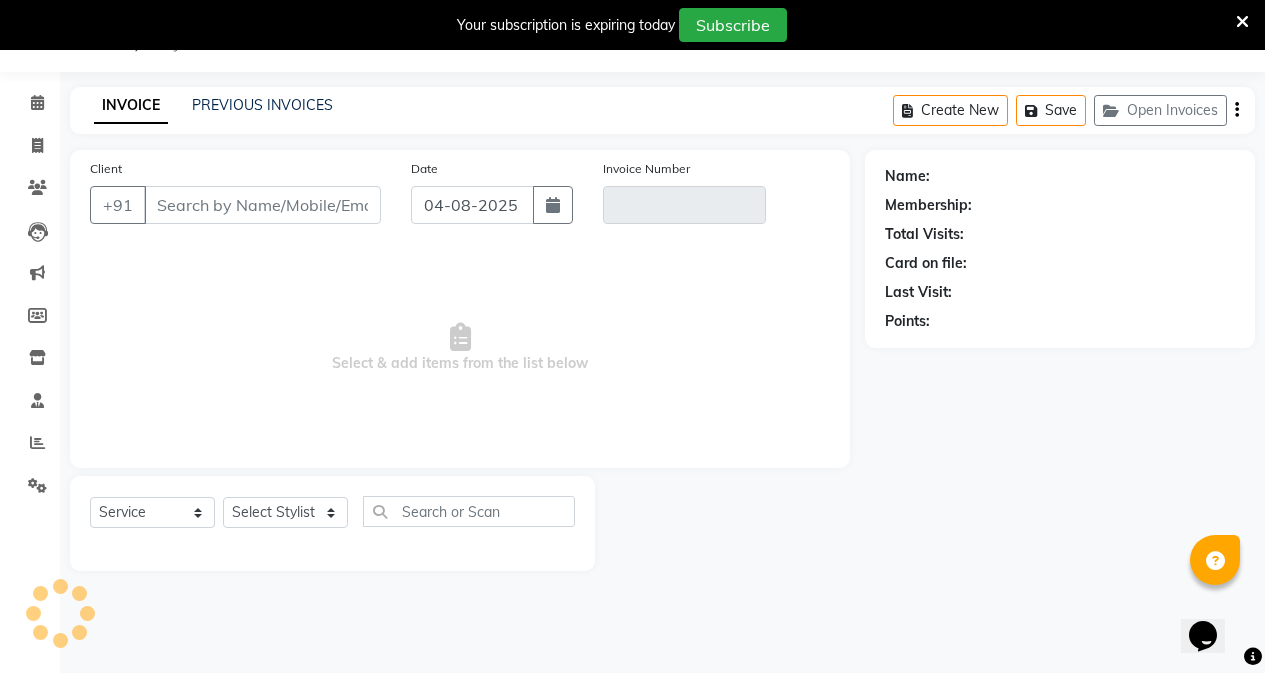 type on "9398787306" 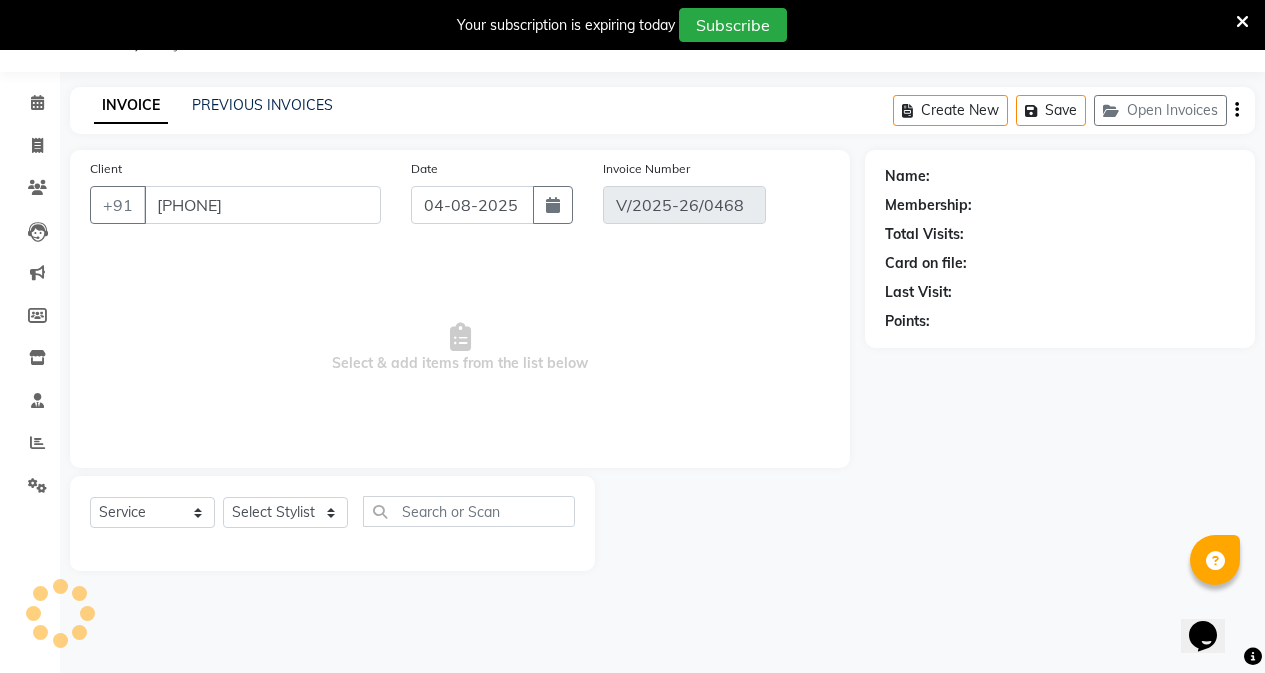 type on "03-08-2025" 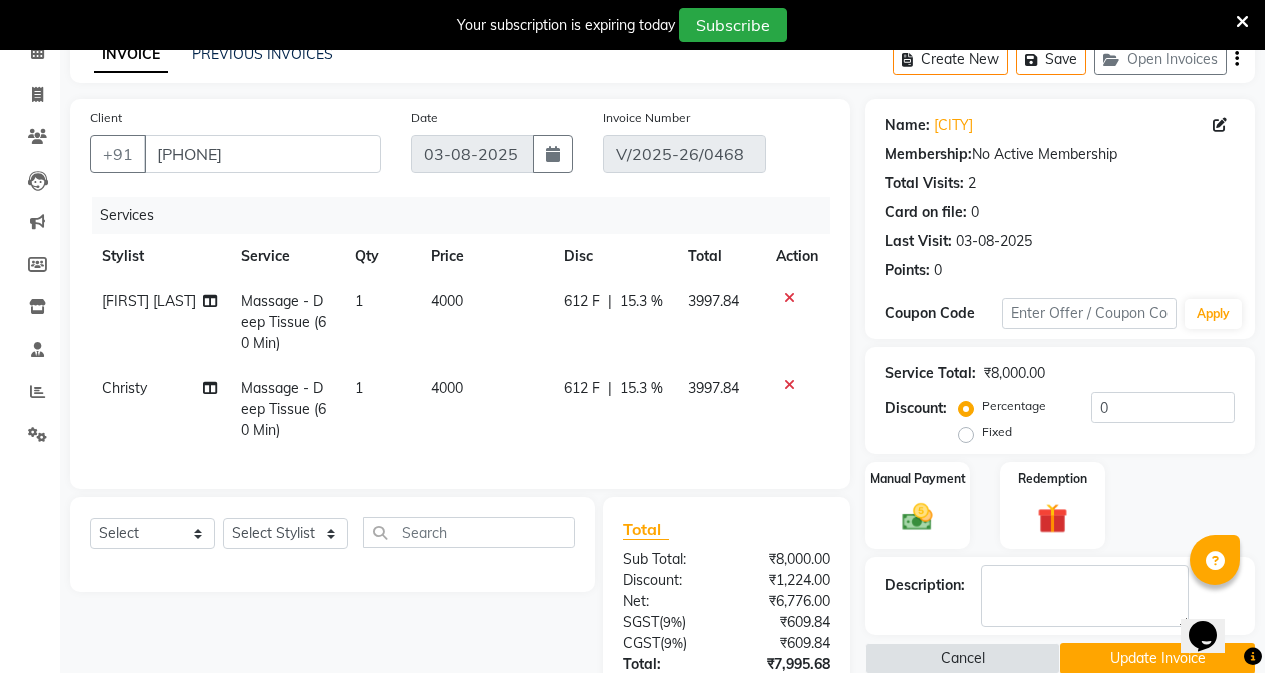 scroll, scrollTop: 6, scrollLeft: 0, axis: vertical 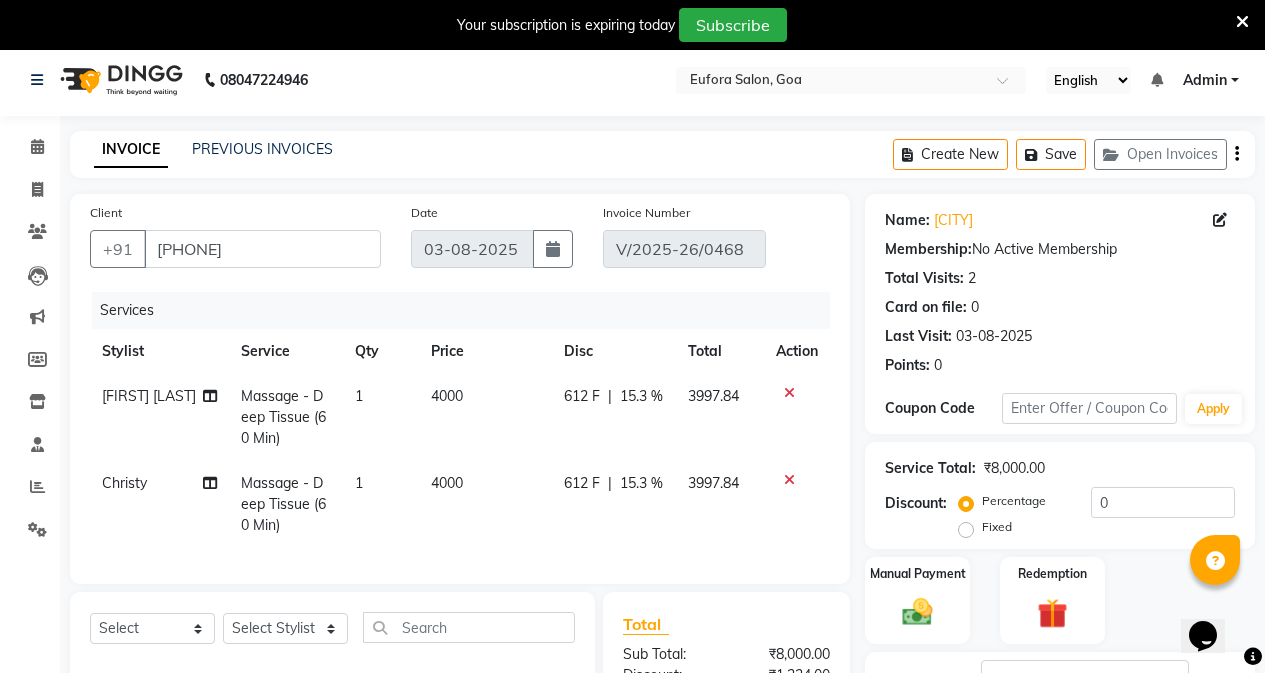 click 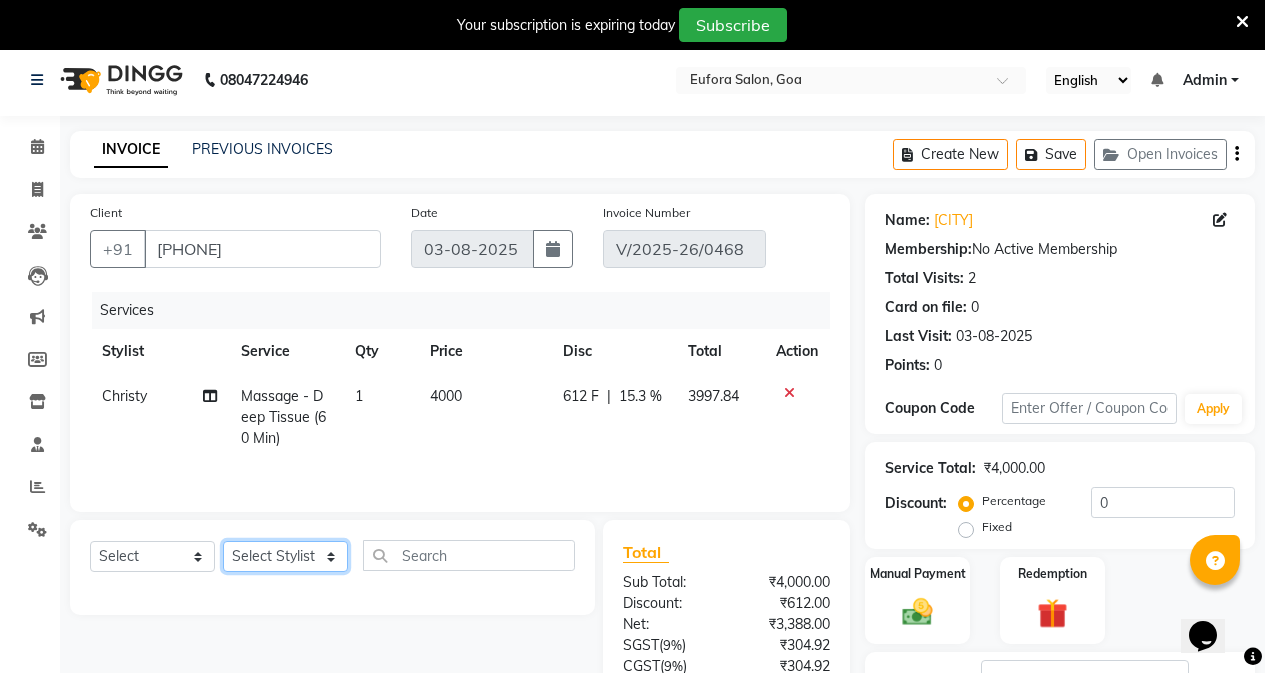 click on "Select Stylist Alfina Aman Asif Christy Gigi John Lili [Asin] Roshan shanawaz Taruna" 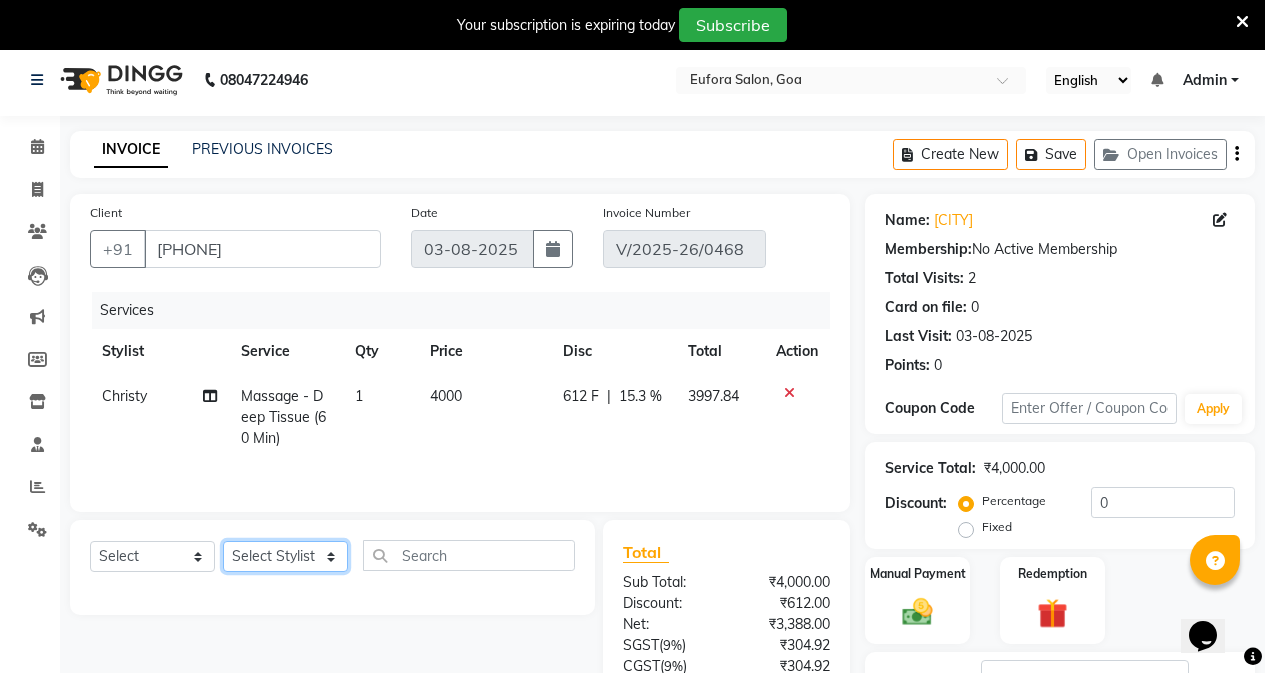 select on "69833" 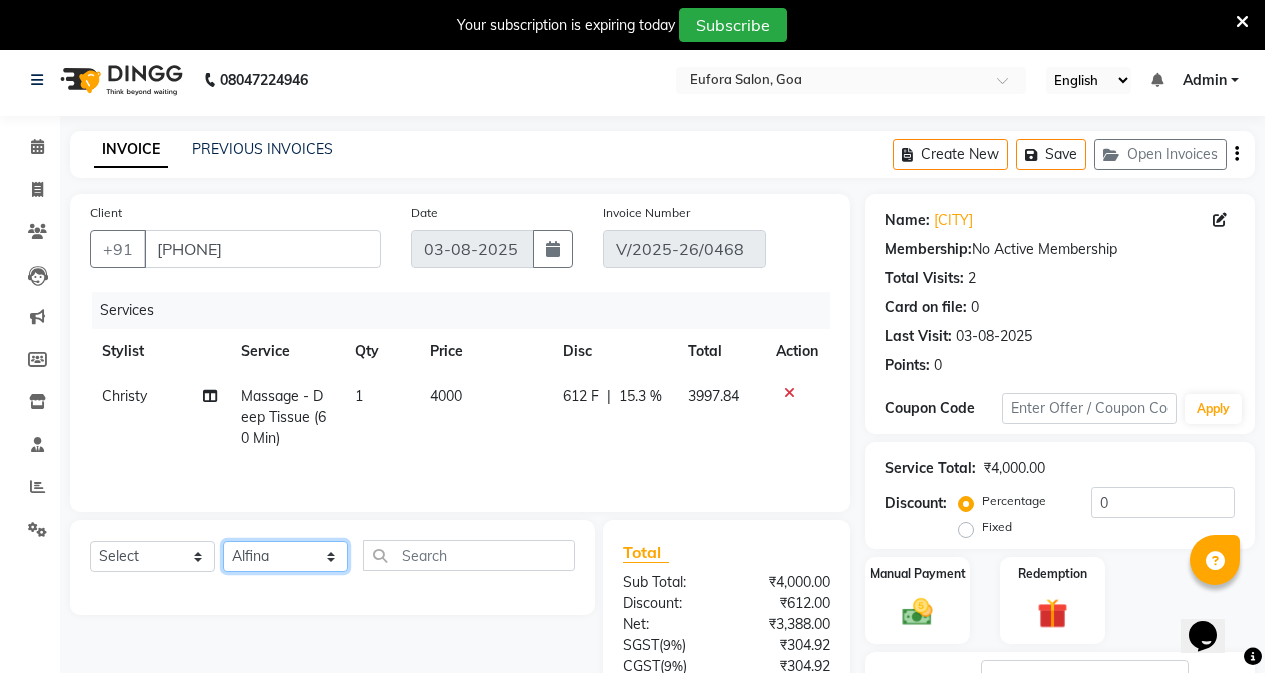 click on "Select Stylist Alfina Aman Asif Christy Gigi John Lili [Asin] Roshan shanawaz Taruna" 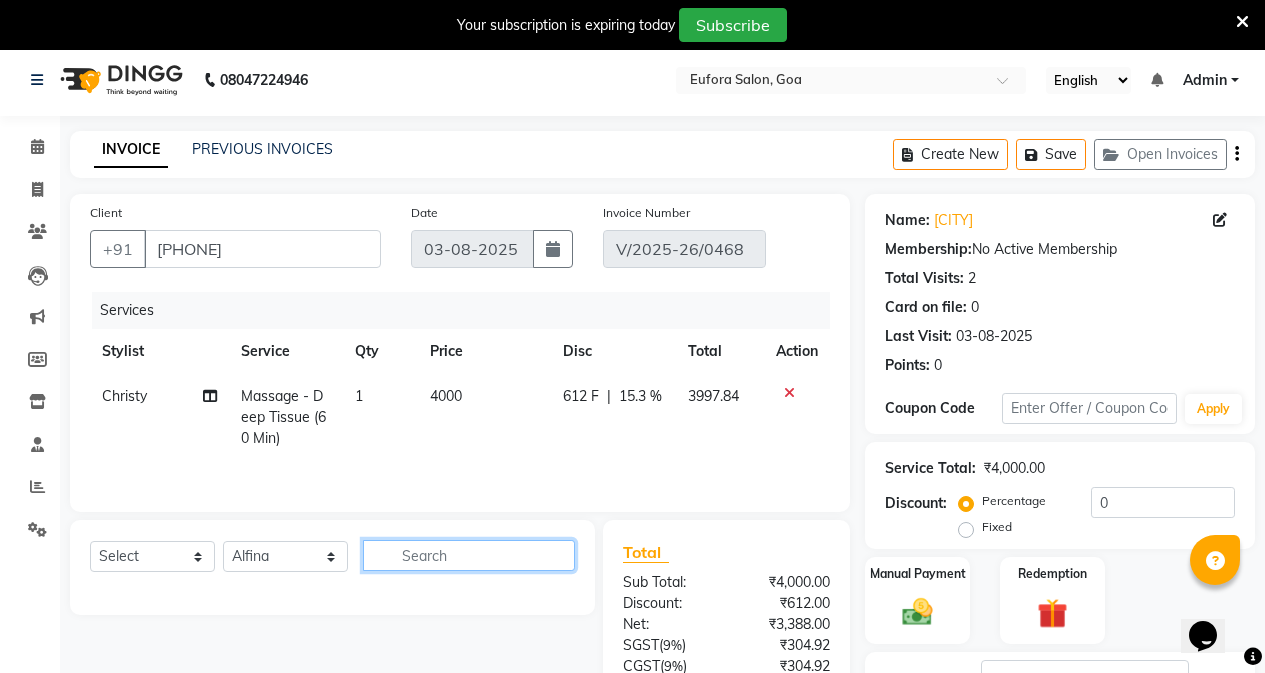click 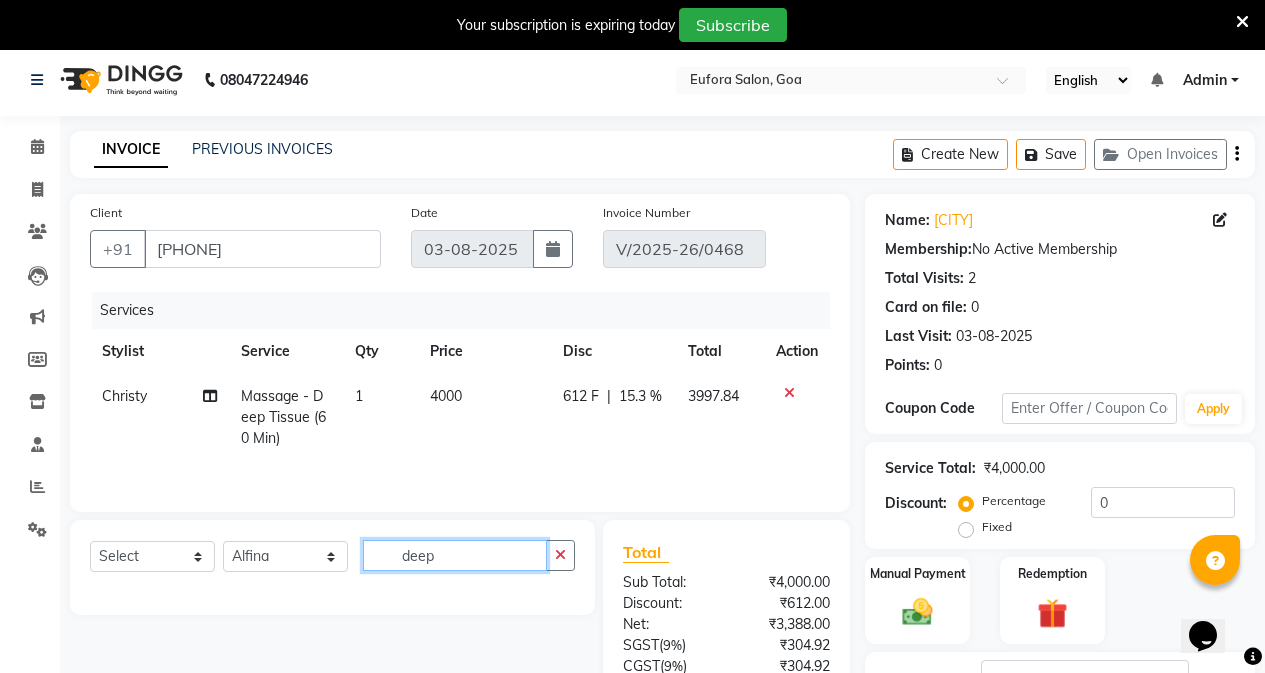 type on "deep" 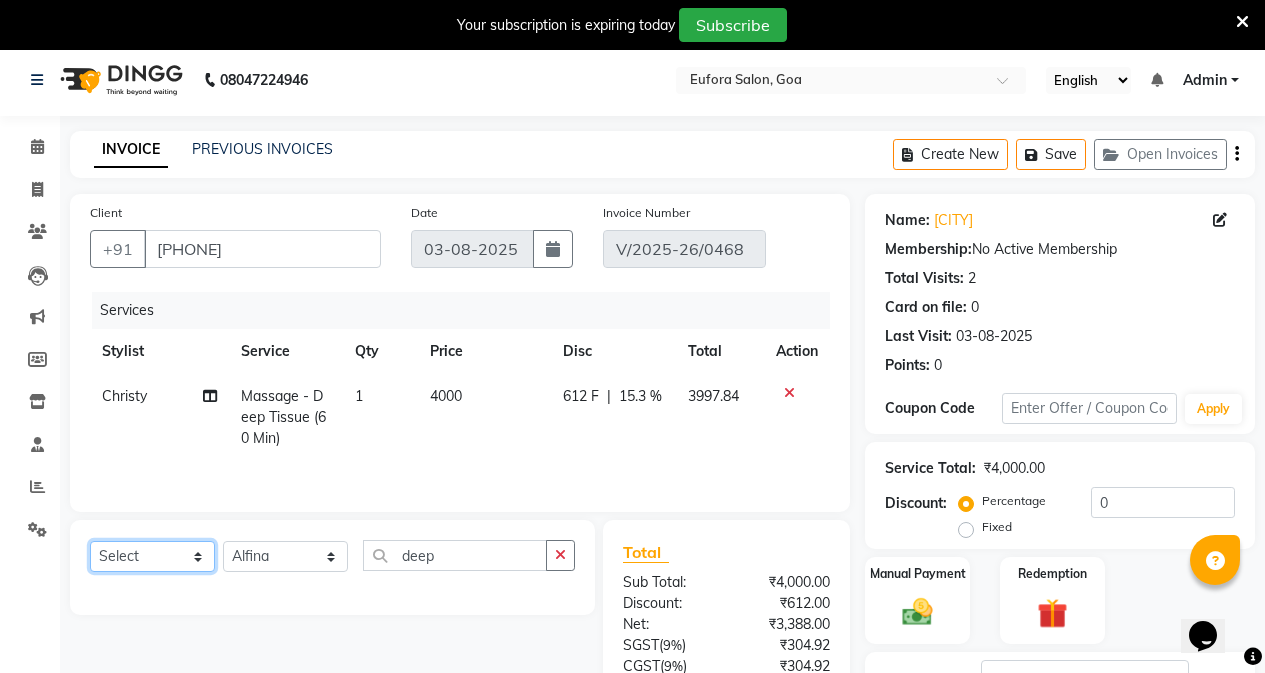click on "Select  Service  Product  Membership  Package Voucher Prepaid Gift Card" 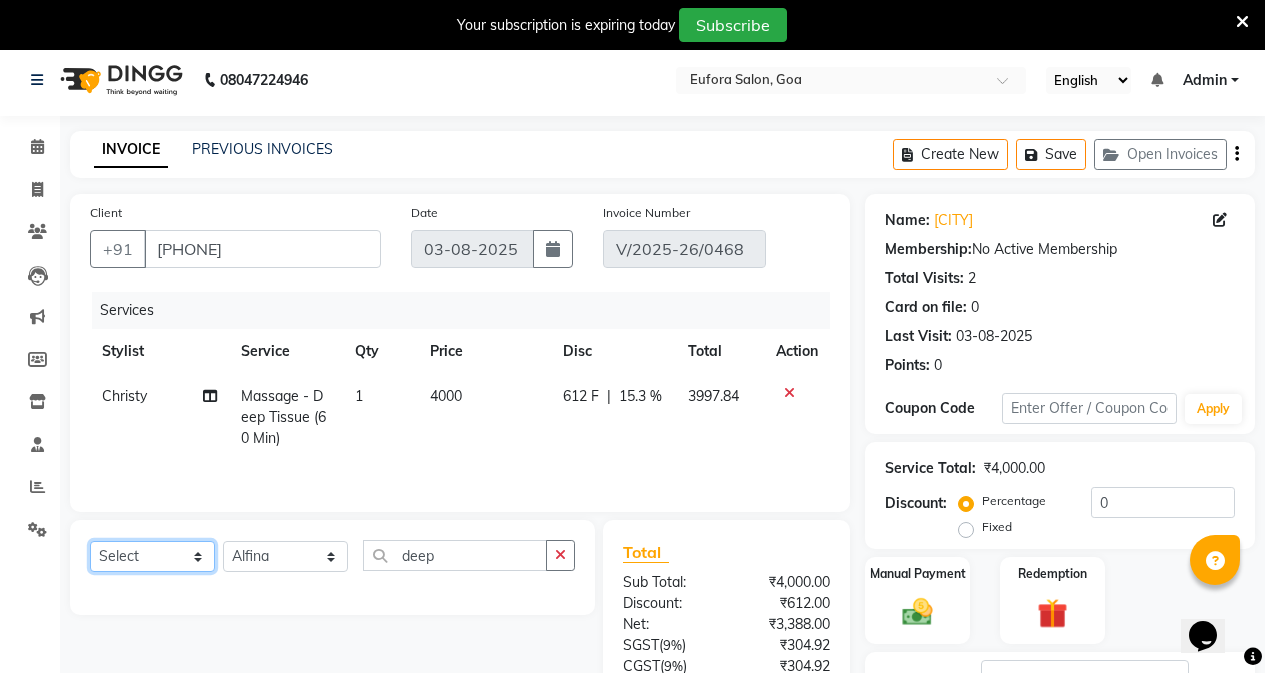 select on "service" 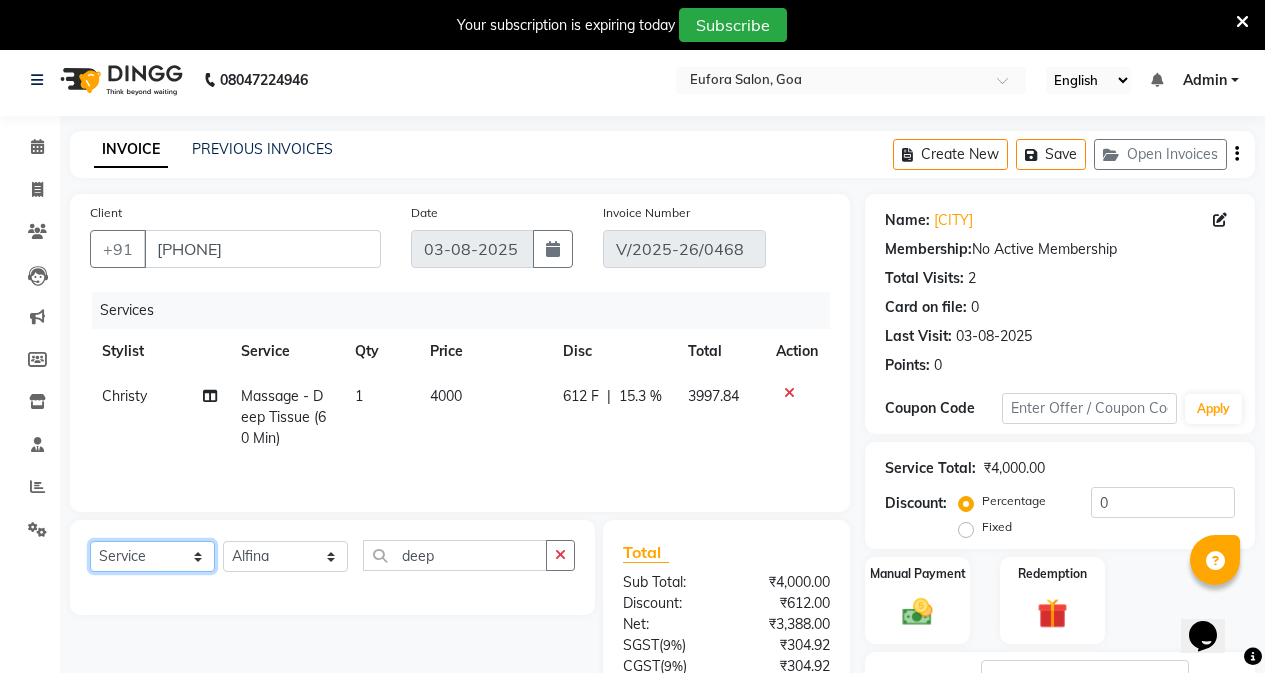 click on "Select  Service  Product  Membership  Package Voucher Prepaid Gift Card" 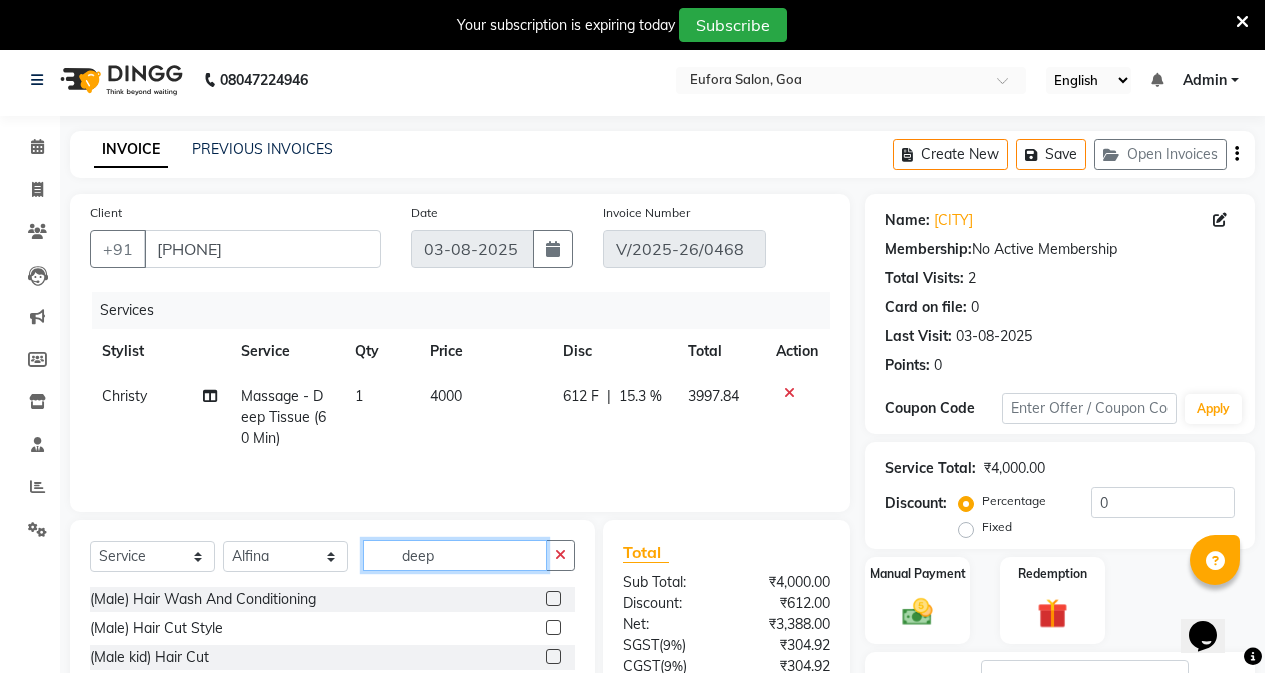 drag, startPoint x: 426, startPoint y: 558, endPoint x: 303, endPoint y: 545, distance: 123.68508 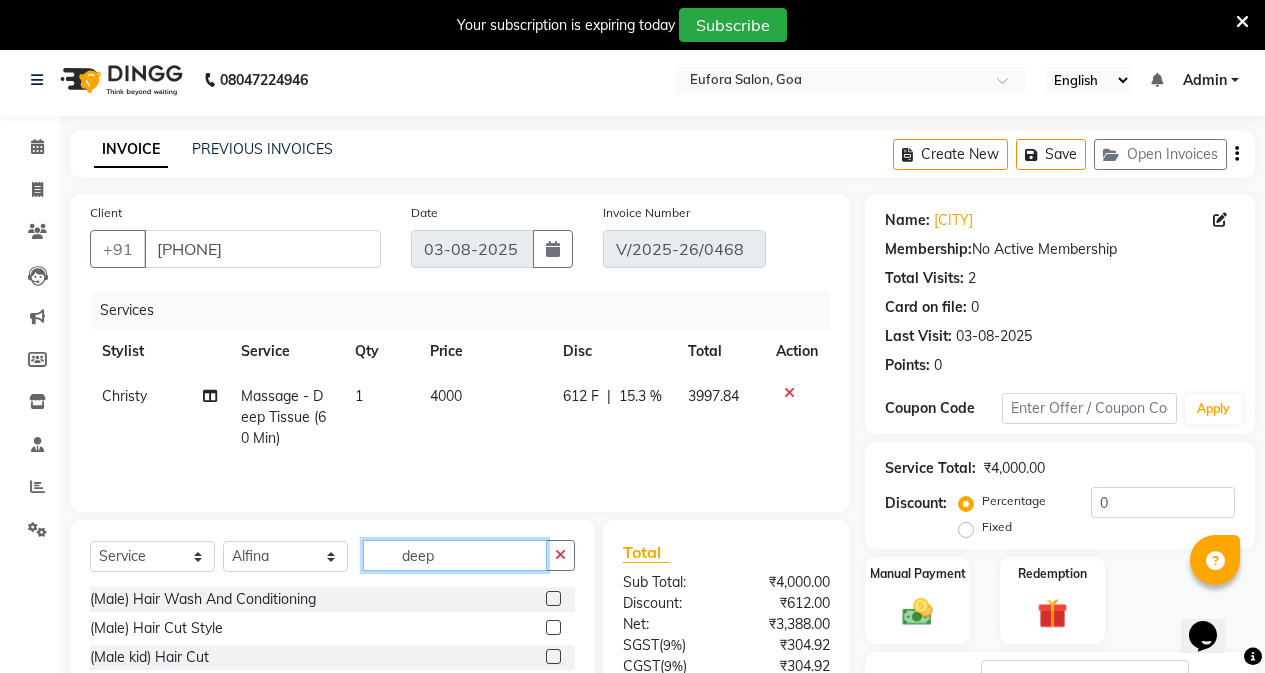 click on "Select  Service  Product  Membership  Package Voucher Prepaid Gift Card  Select Stylist Alfina Aman Asif Christy Gigi John Lili [Asin] Roshan shanawaz Taruna deep" 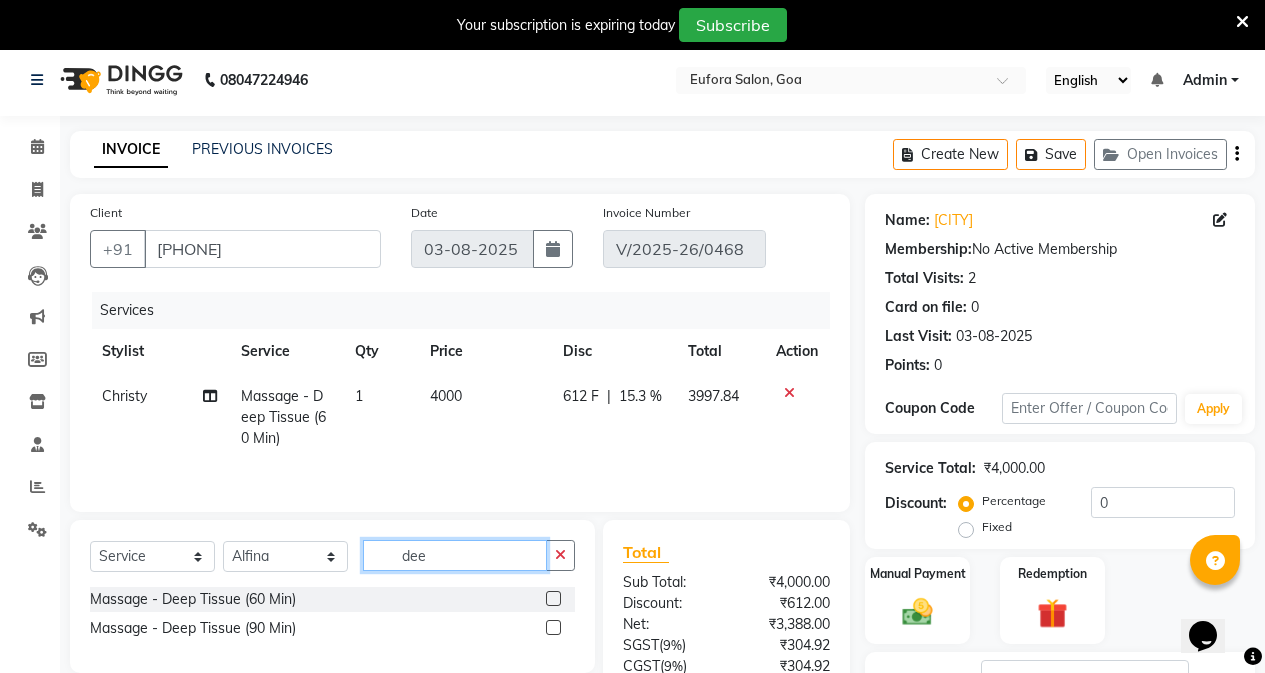 type on "deep" 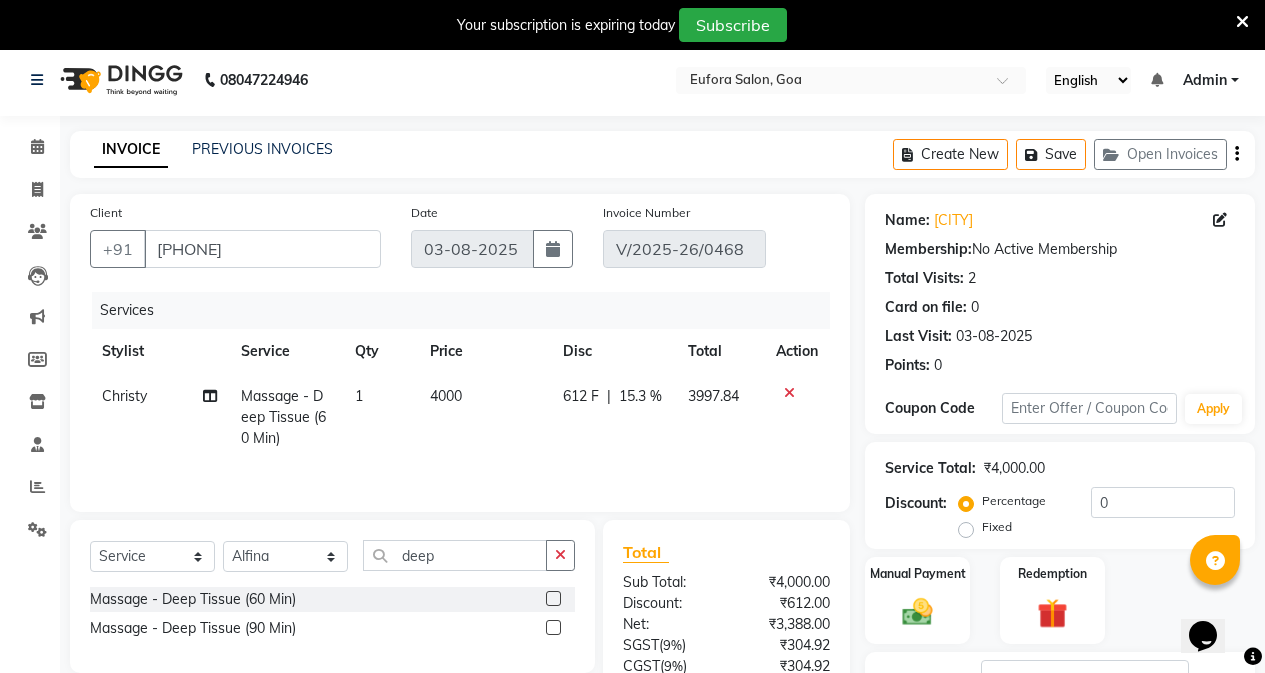 click 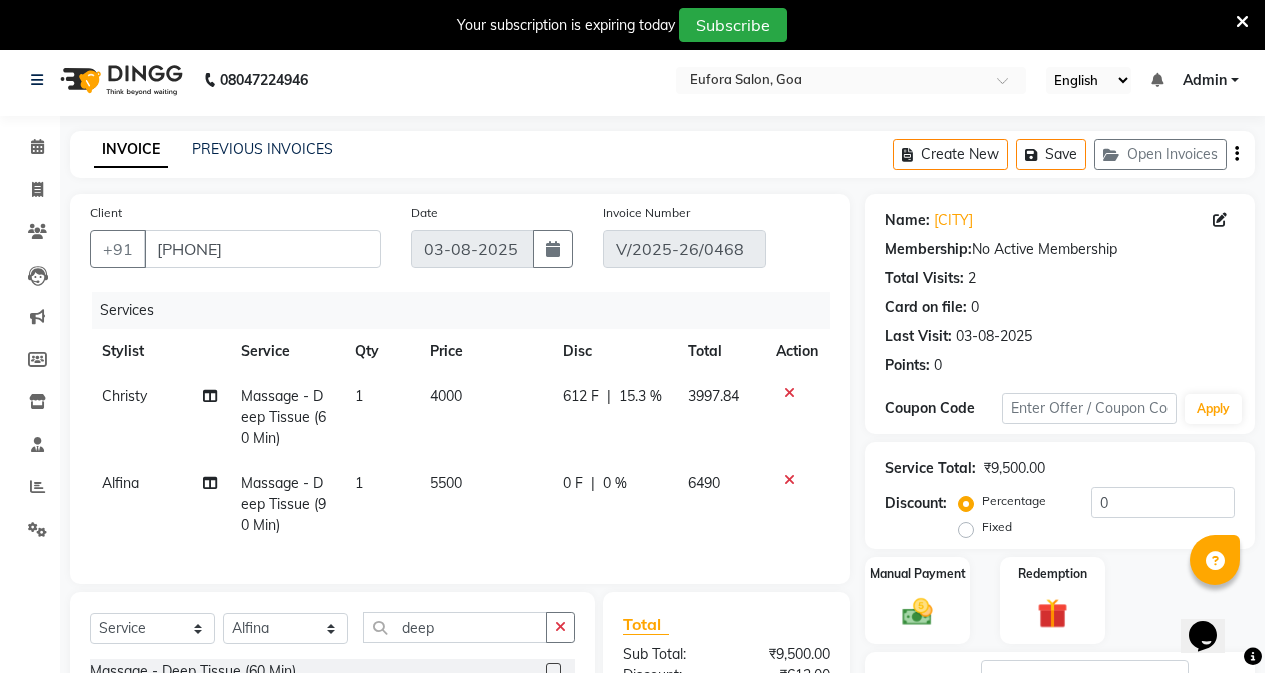 checkbox on "false" 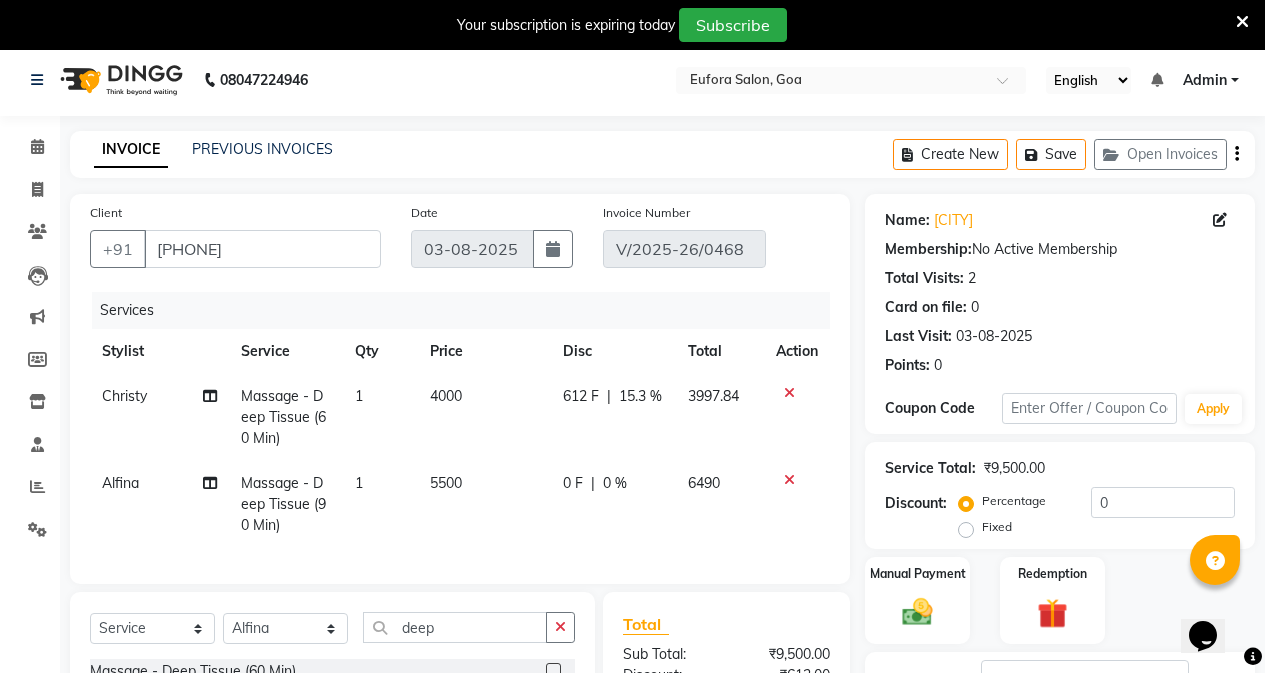 click on "5500" 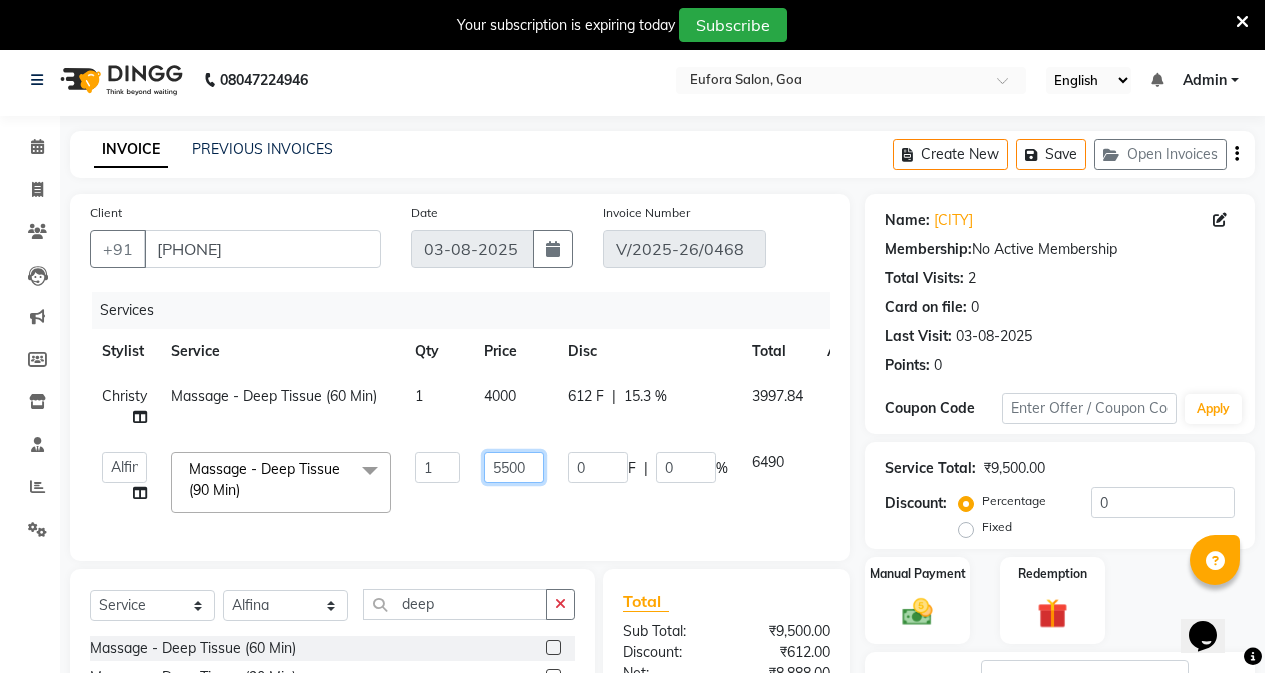 drag, startPoint x: 540, startPoint y: 462, endPoint x: 487, endPoint y: 465, distance: 53.08484 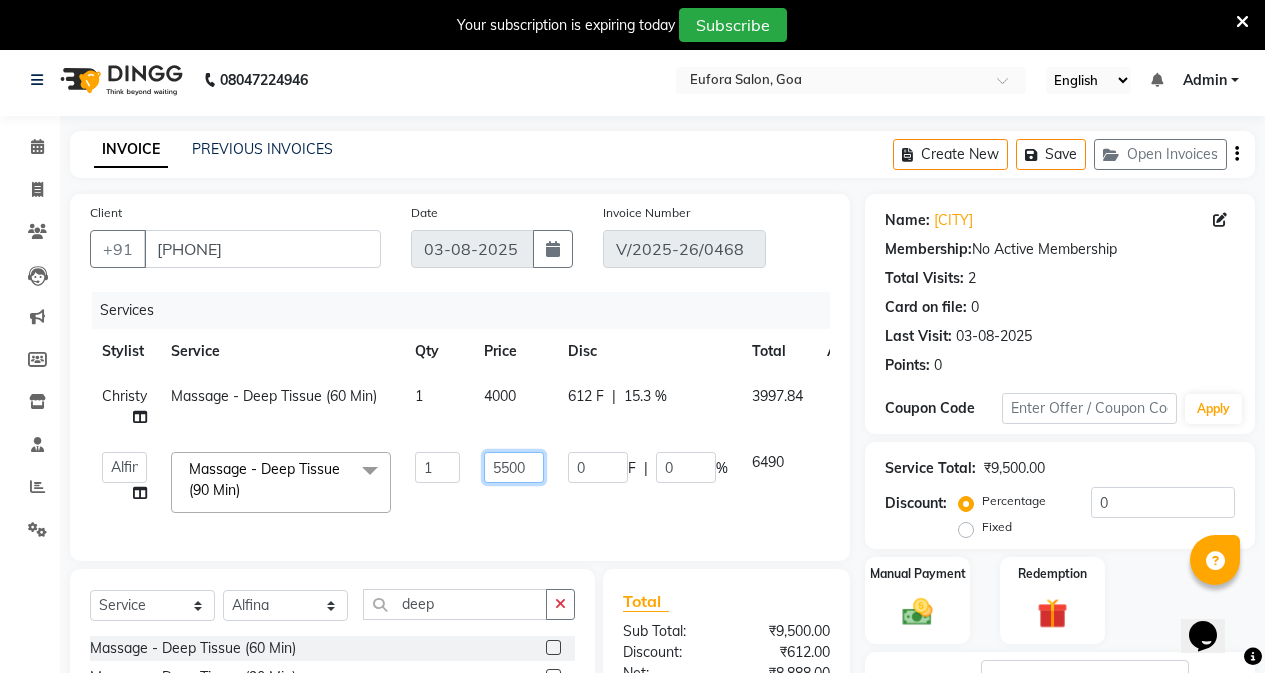 click on "5500" 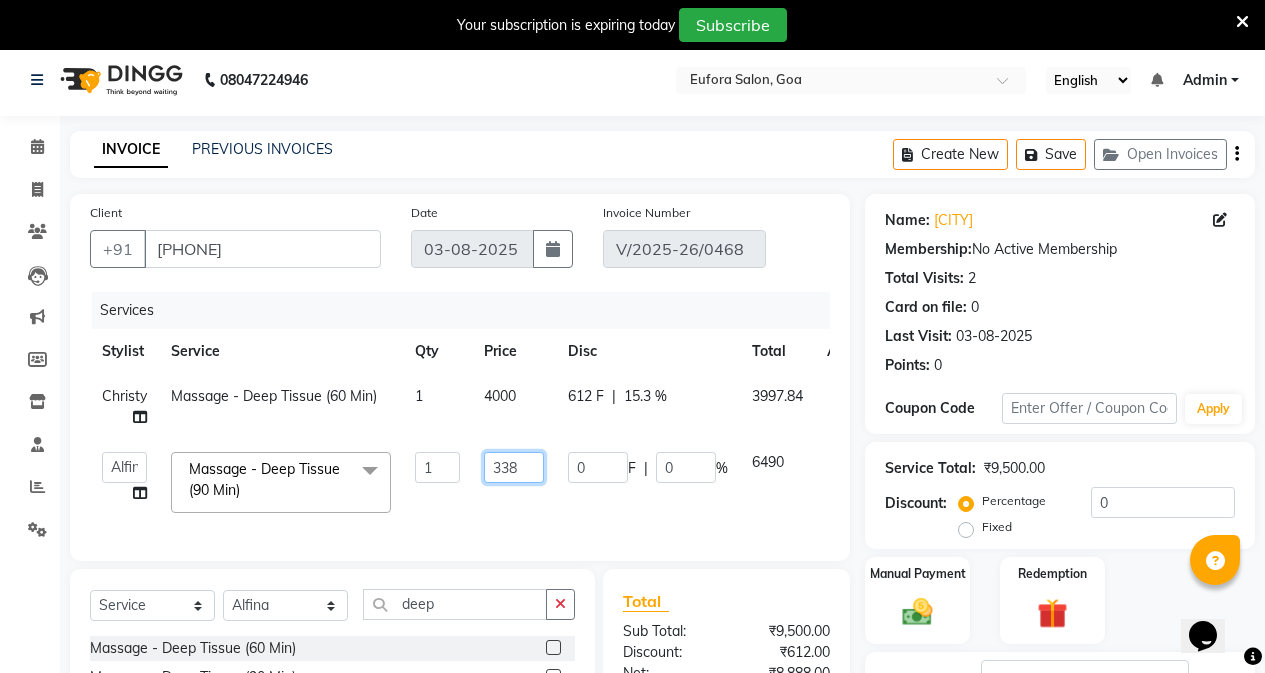 type on "3380" 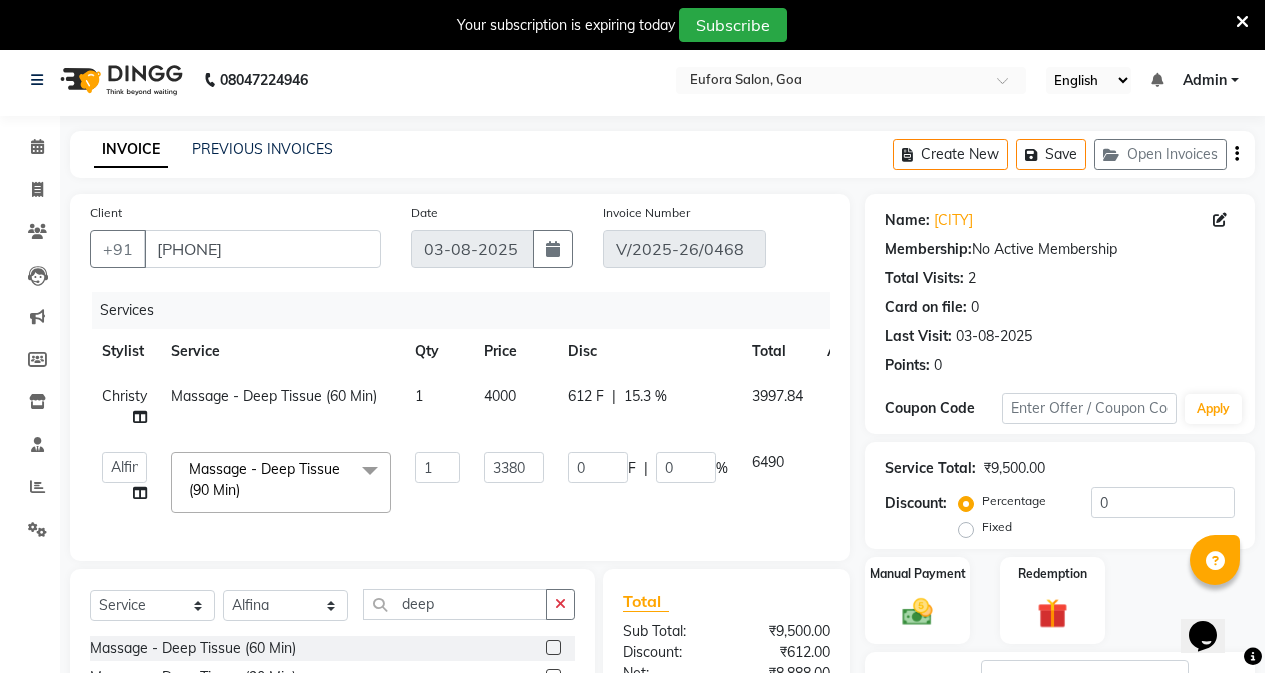 click on "3380" 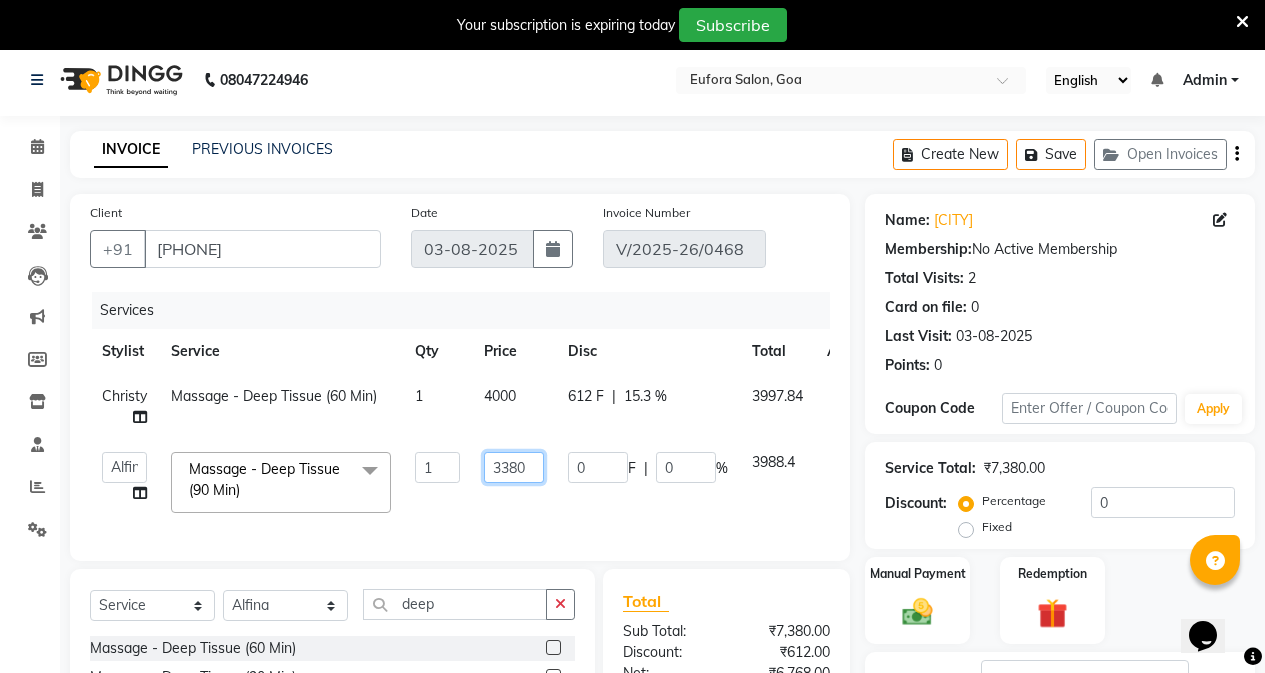 drag, startPoint x: 503, startPoint y: 467, endPoint x: 550, endPoint y: 468, distance: 47.010635 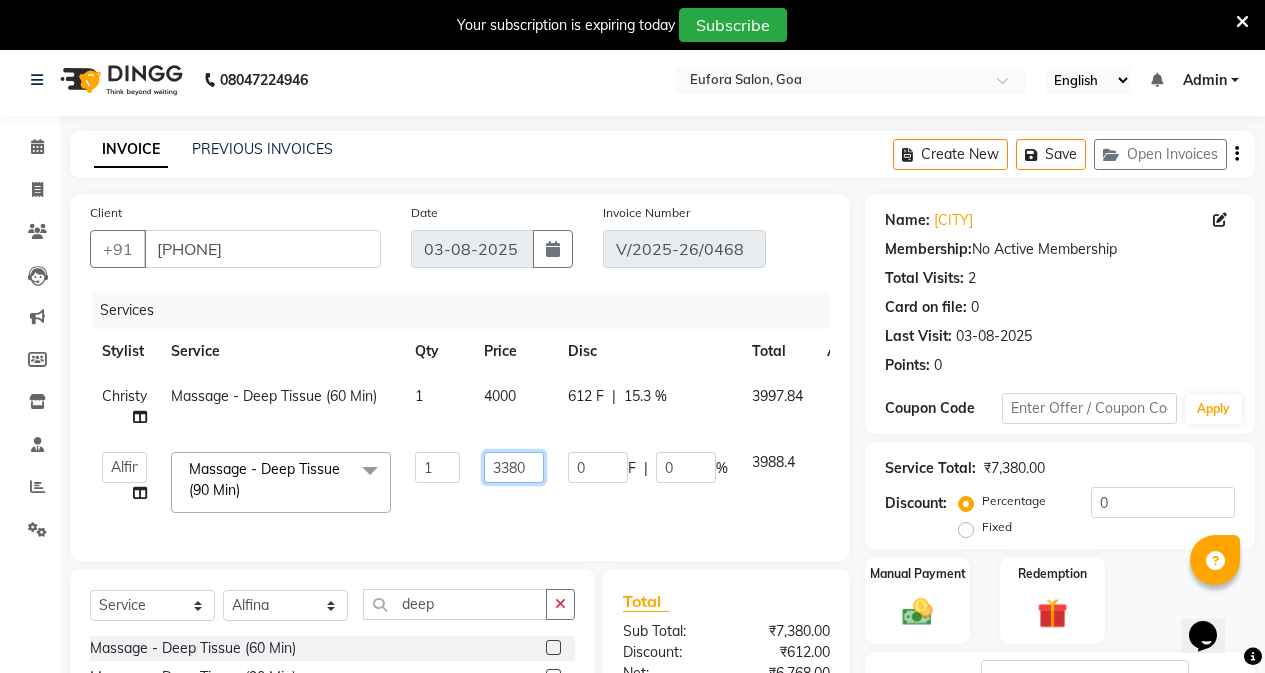 click on "3380" 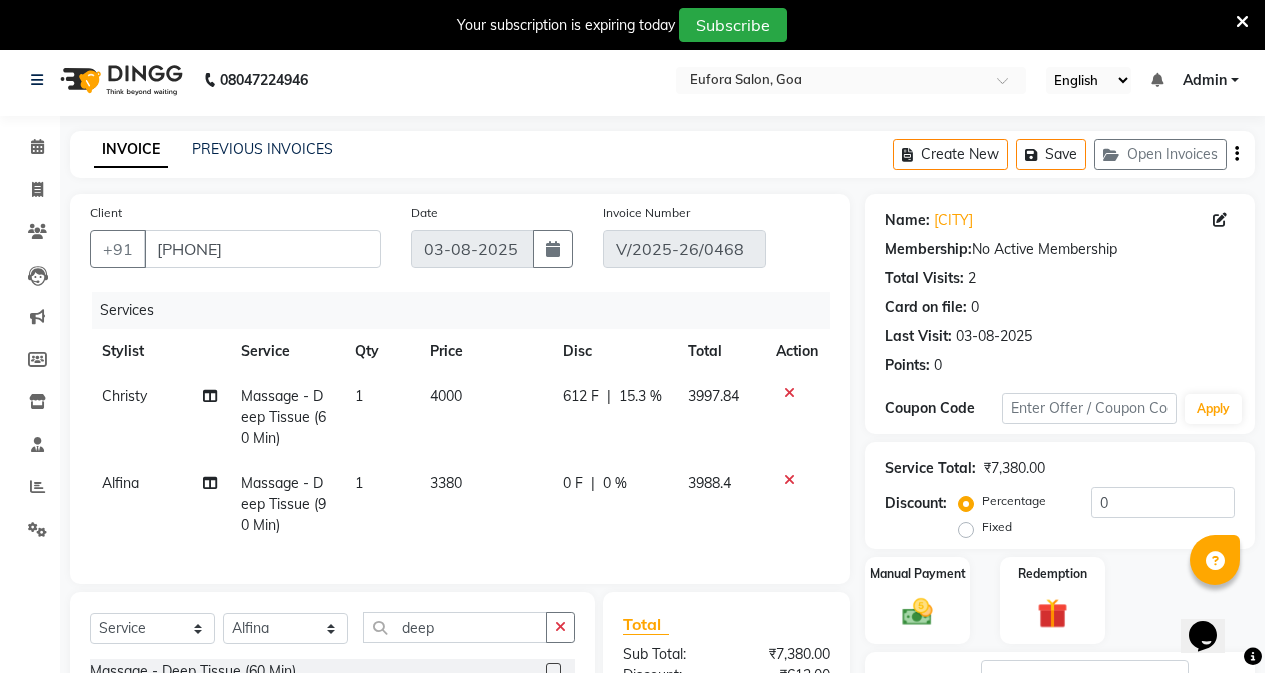 click on "3380" 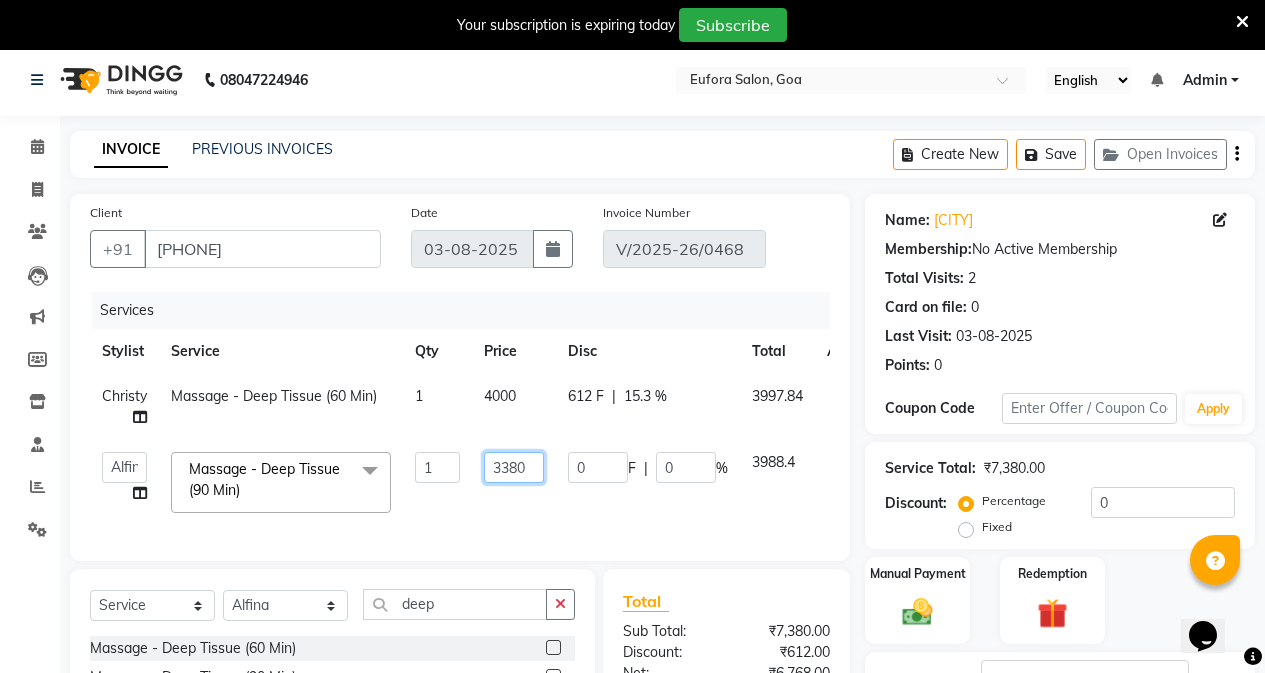 drag, startPoint x: 508, startPoint y: 472, endPoint x: 570, endPoint y: 476, distance: 62.1289 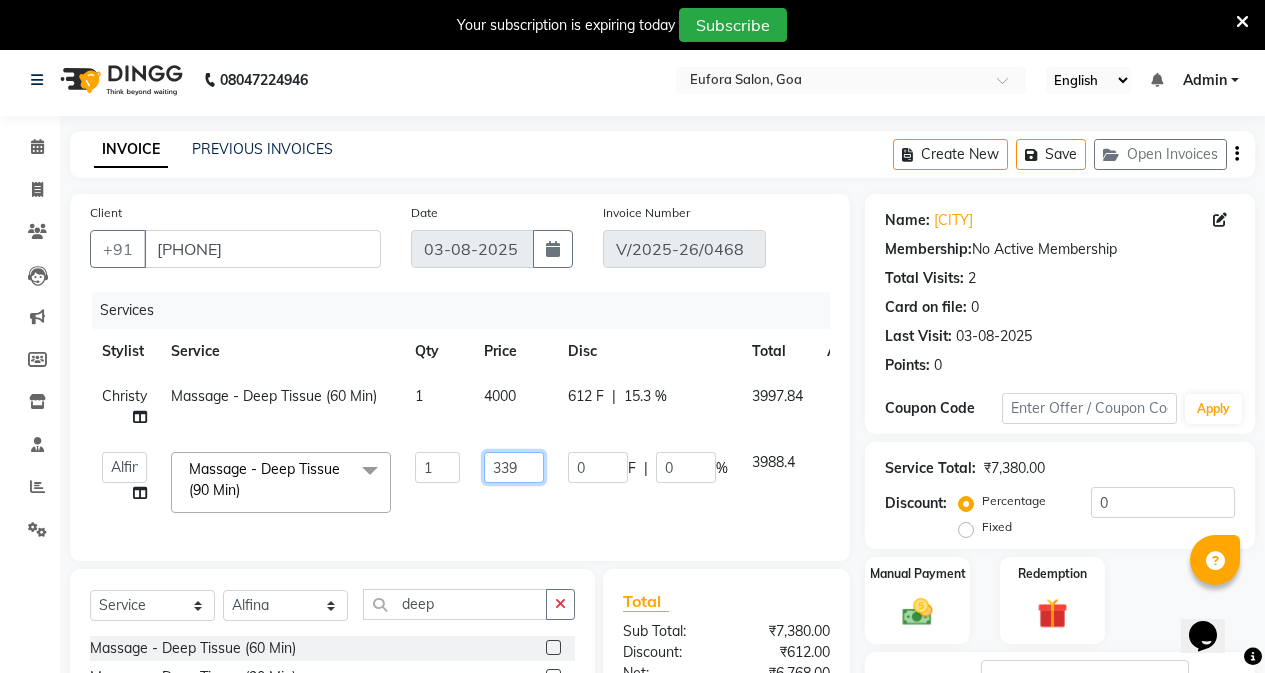 type on "3390" 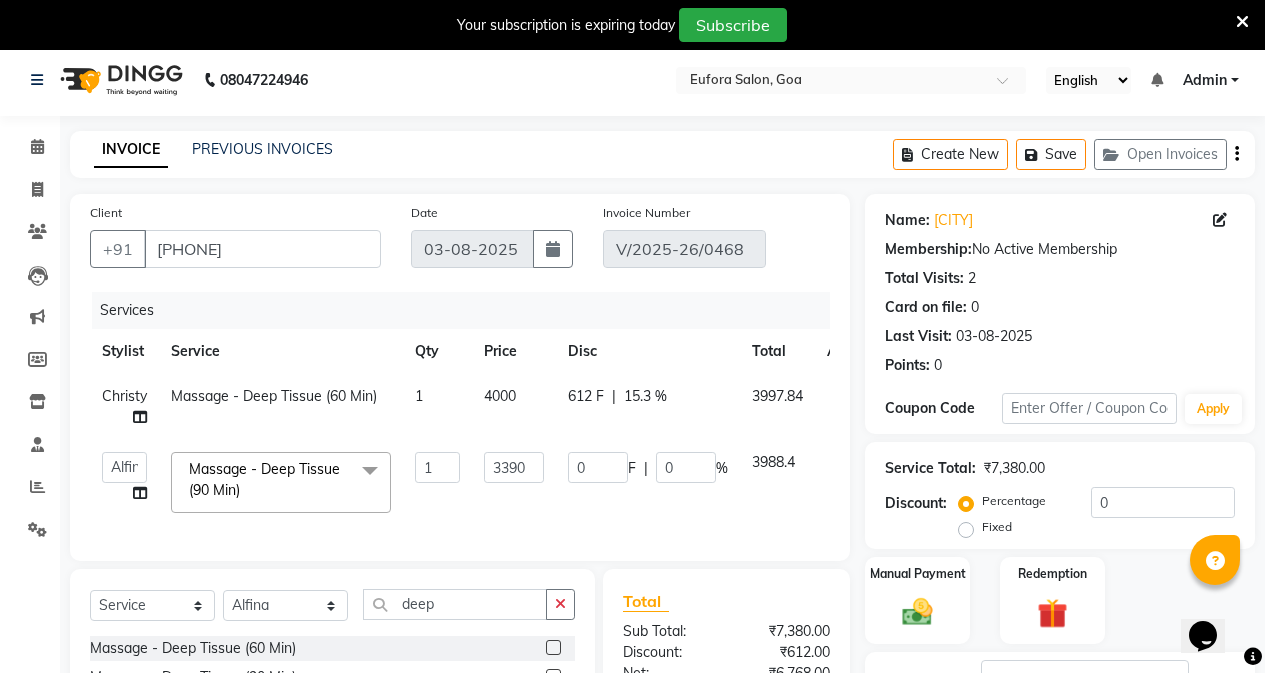 click on "Alfina   Aman   Asif   Christy   Gigi   John   Lili [Asin]   Roshan   shanawaz   Taruna  Massage - Deep Tissue (90 Min)  x (Male) Hair Wash And Conditioning (Male) Hair Cut Style (Male kid) Hair Cut (Male) Global Hair Color (Male) Hair Highlights Beard - Shave Beard - Styling Beard - Color Mustach - Color (Female) Hair Wash And Conditioning With Blast Dry (Female) Creative Hair Cut (Female) Hair Trim (One Length) (Kid Female) Haircut Styling - Ironing Styling - Blow Dry Styling - Tong Curls straightening [permanent] (Female) Root Touch Up (Female)  Ammonia Free (Female) Pre Lightning (Female) Global Hair Color (Female) Highlights Ola-plex Treatment Smoothing                                                                                                                                                            4500 Onwards Botox treatment Keratin treatment Nano Plastiya Hair &Scalp Treatment - Hair Spa Hair &Scalp Treatment - Scalp Scrub Hair &Scalp Treatment - Anti-Hair Fall Upper lip Threading Body Scrub" 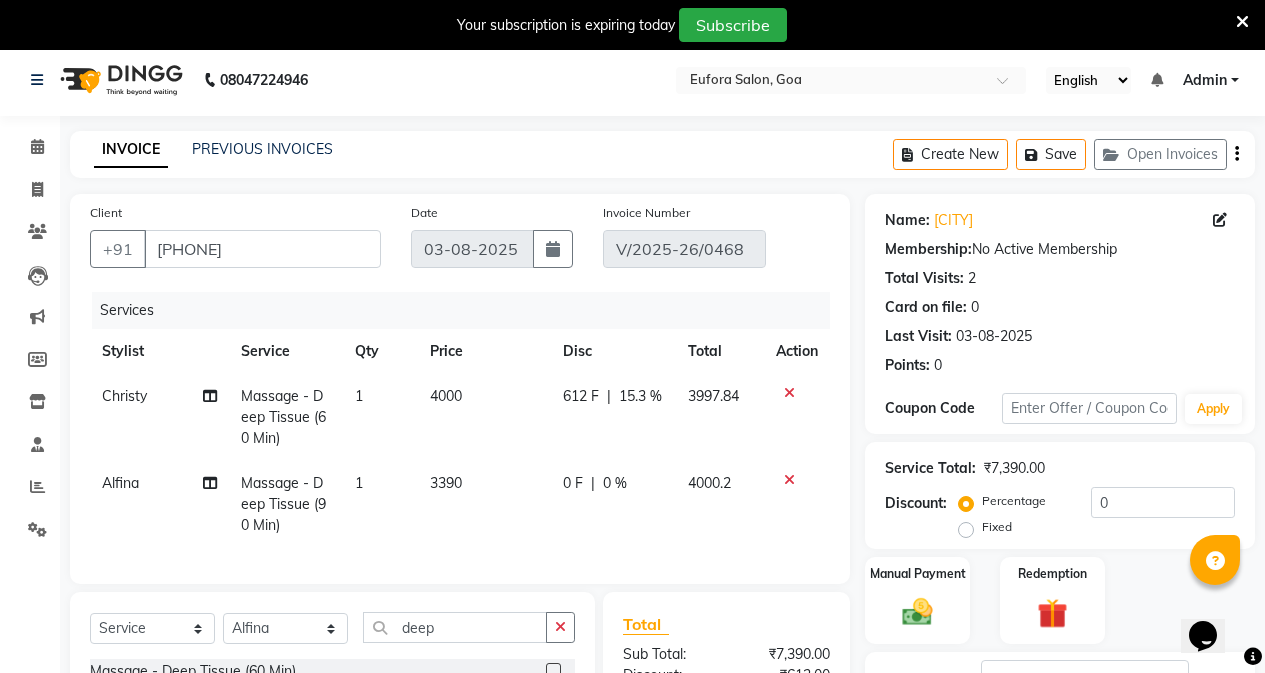 click on "4000" 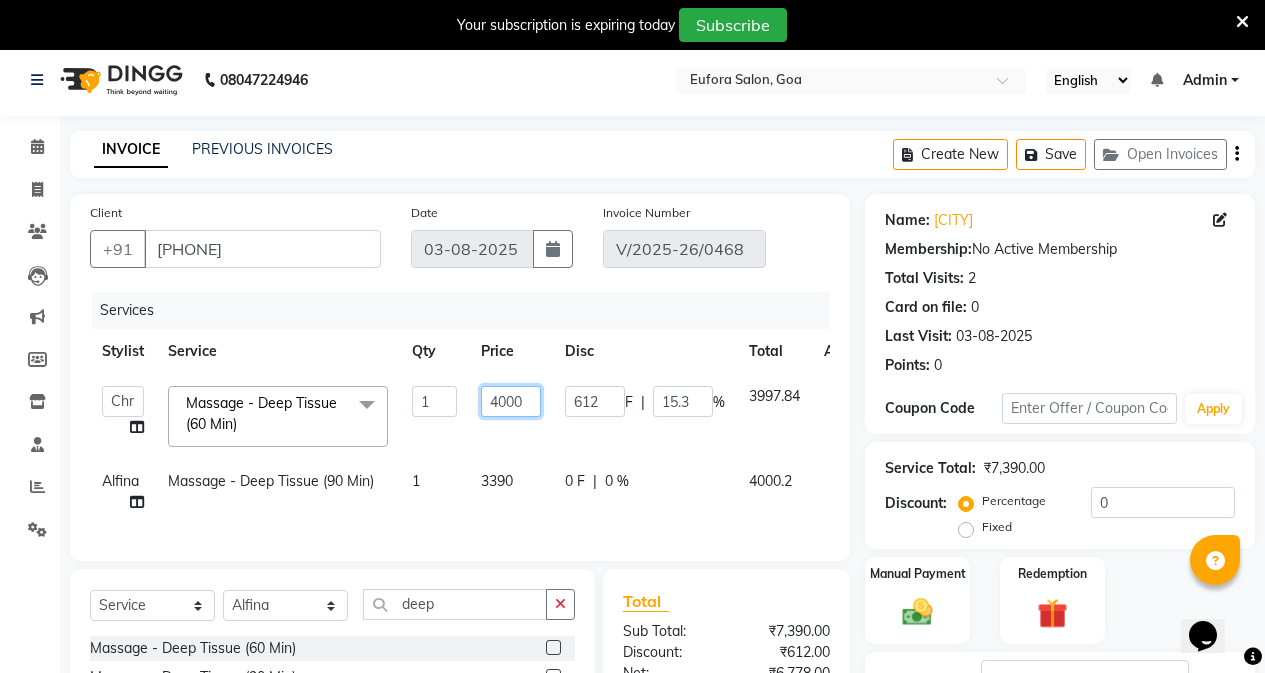 drag, startPoint x: 480, startPoint y: 399, endPoint x: 572, endPoint y: 404, distance: 92.13577 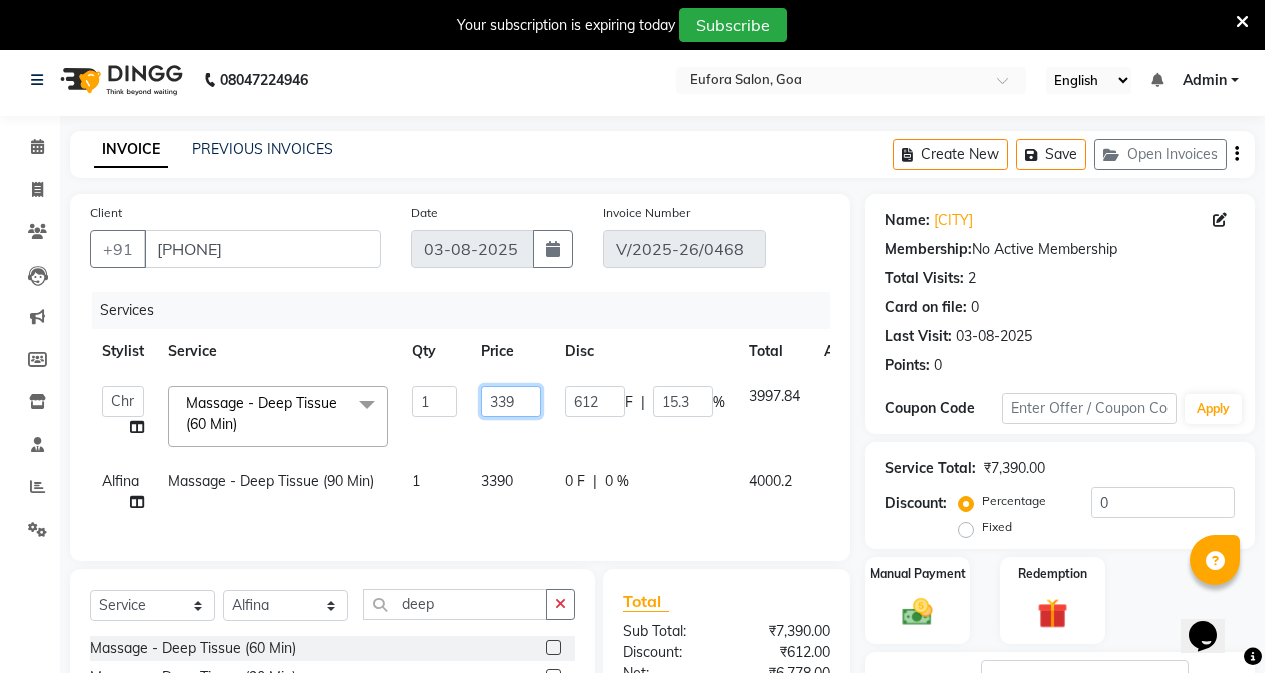 type on "3390" 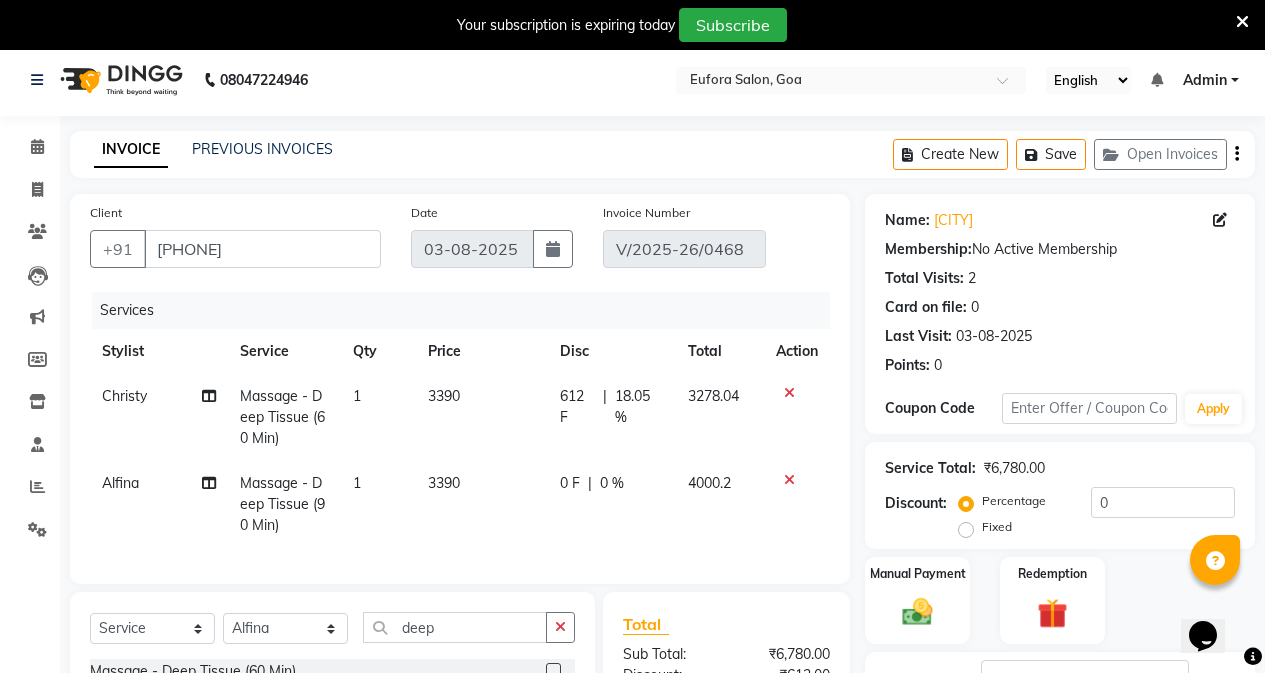 click on "612 F | 18.05 %" 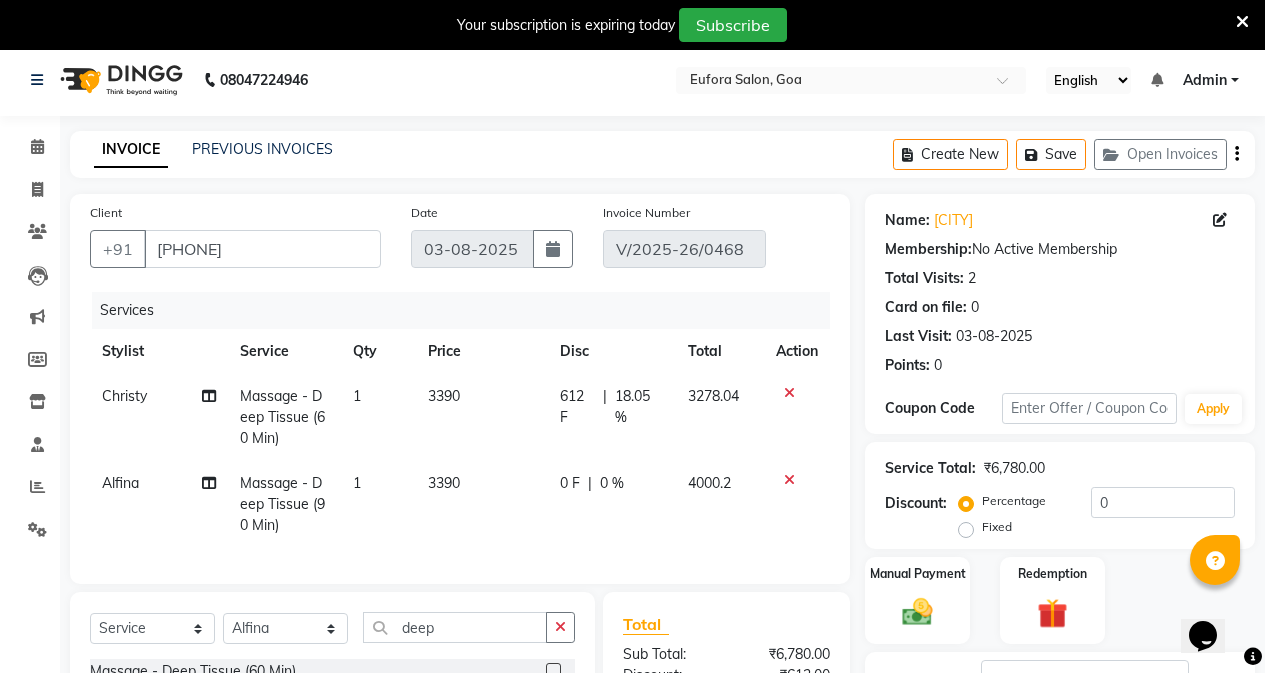 select on "75755" 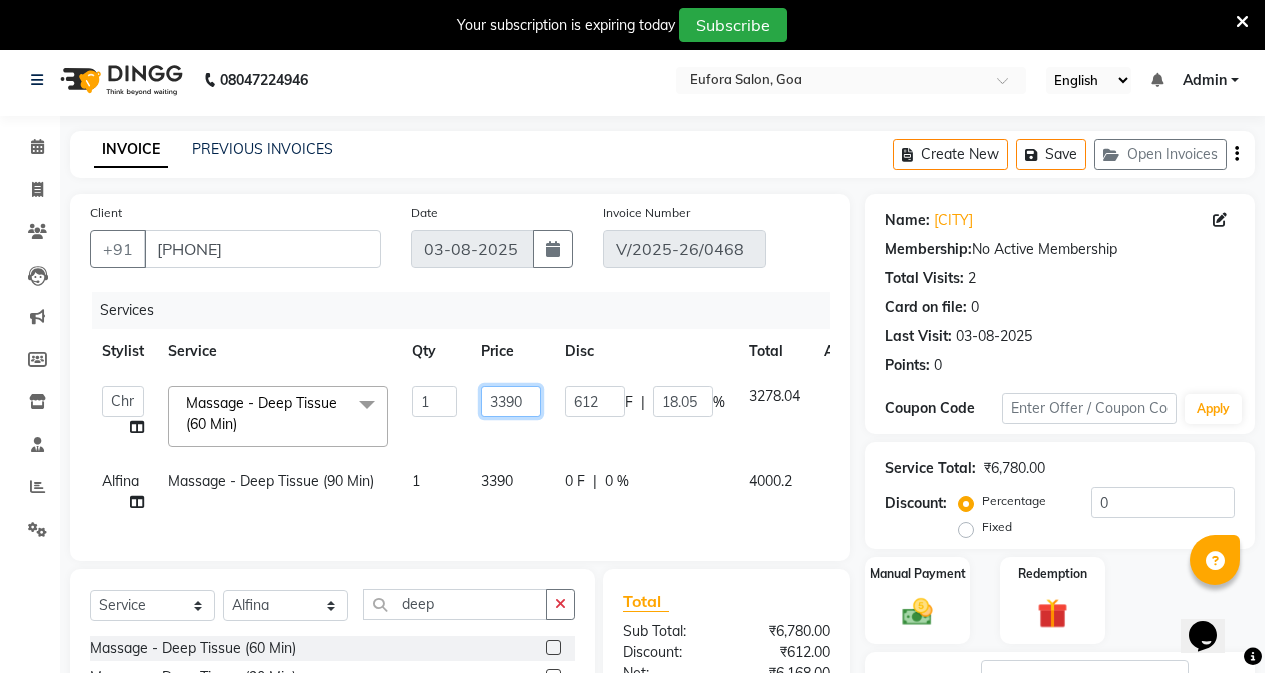 click on "3390" 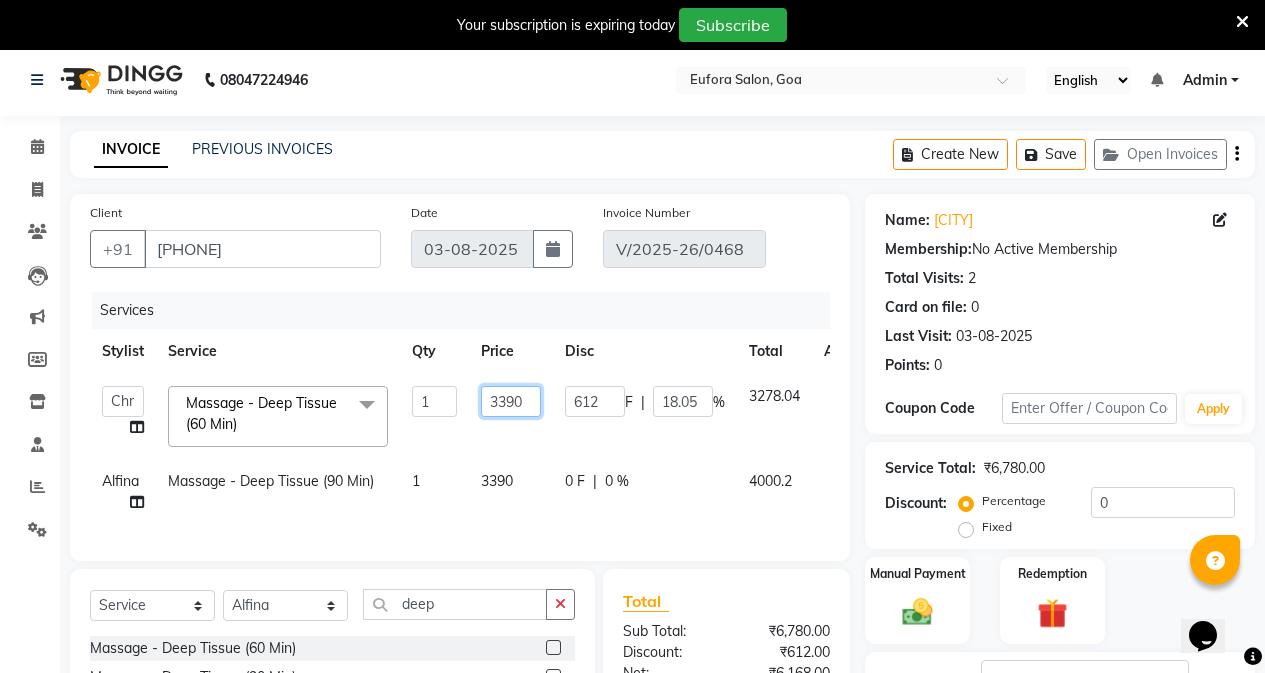 drag, startPoint x: 509, startPoint y: 399, endPoint x: 550, endPoint y: 405, distance: 41.4367 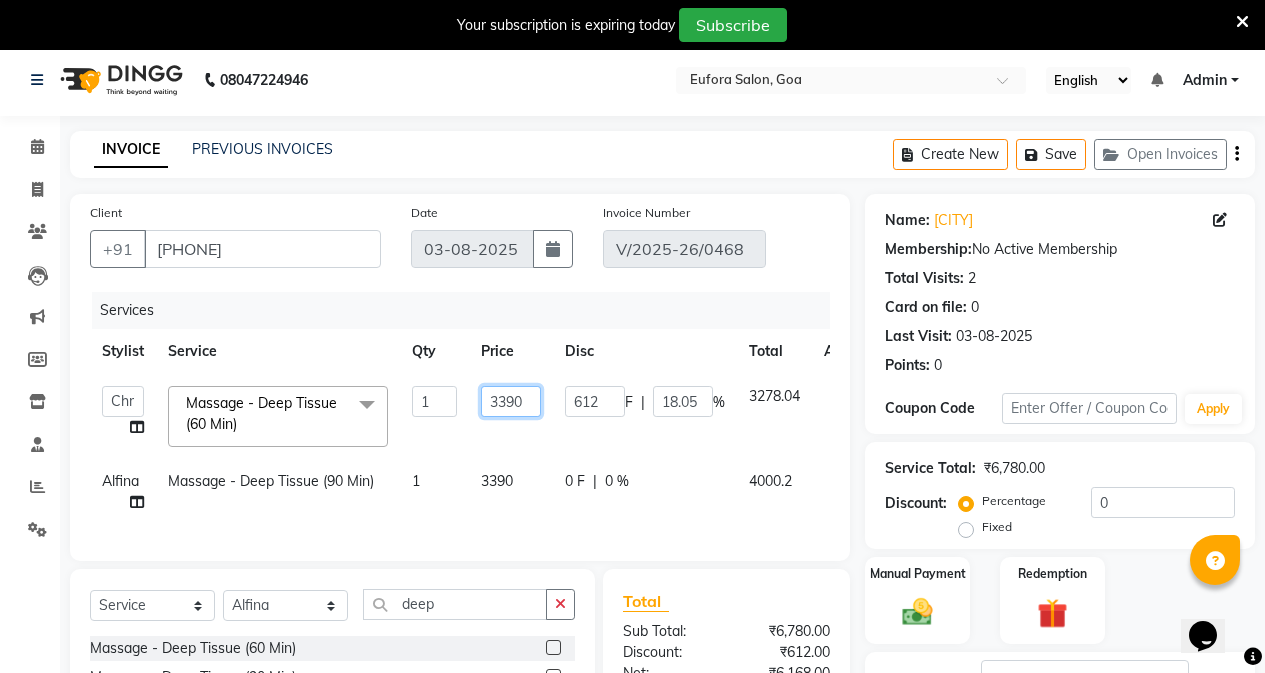 click on "3390" 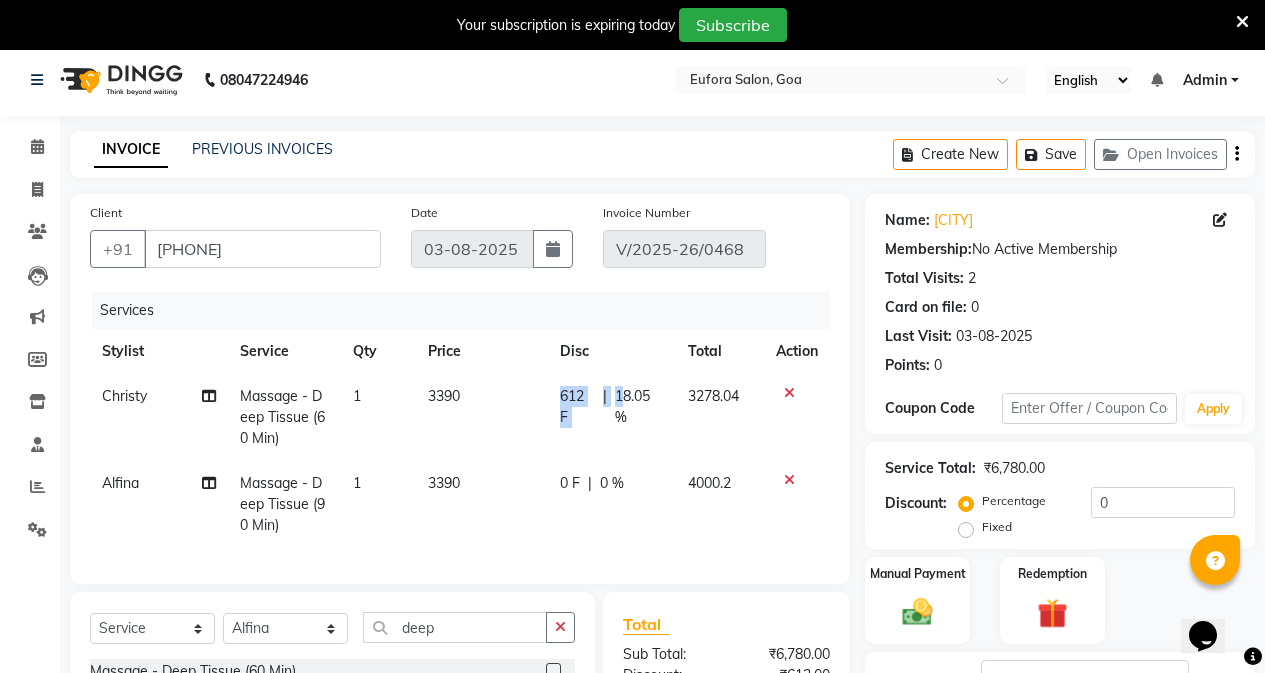 drag, startPoint x: 620, startPoint y: 397, endPoint x: 475, endPoint y: 401, distance: 145.05516 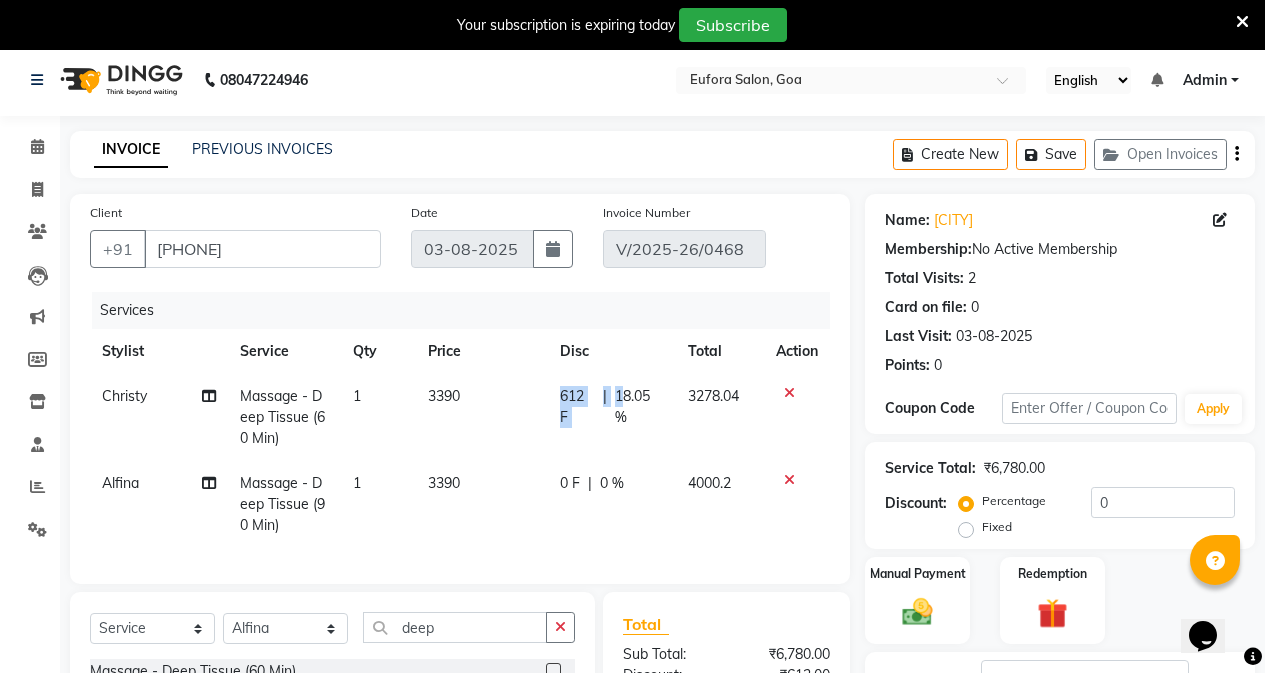 click on "3390" 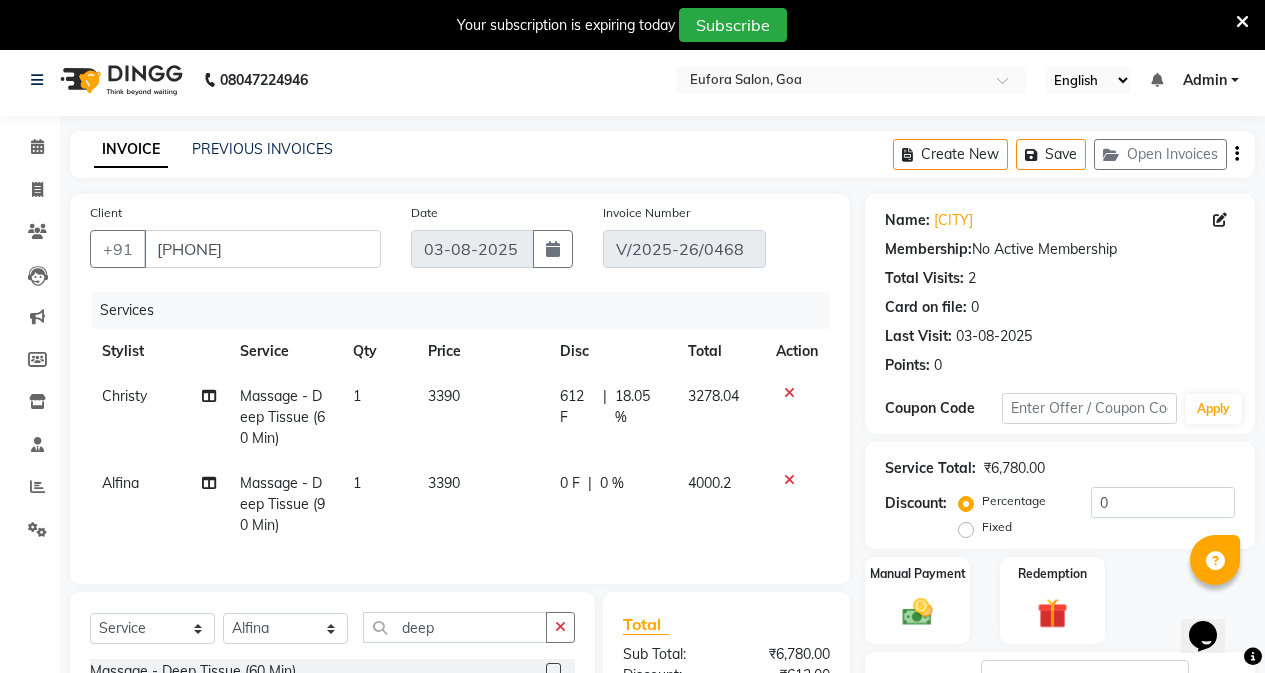 select on "75755" 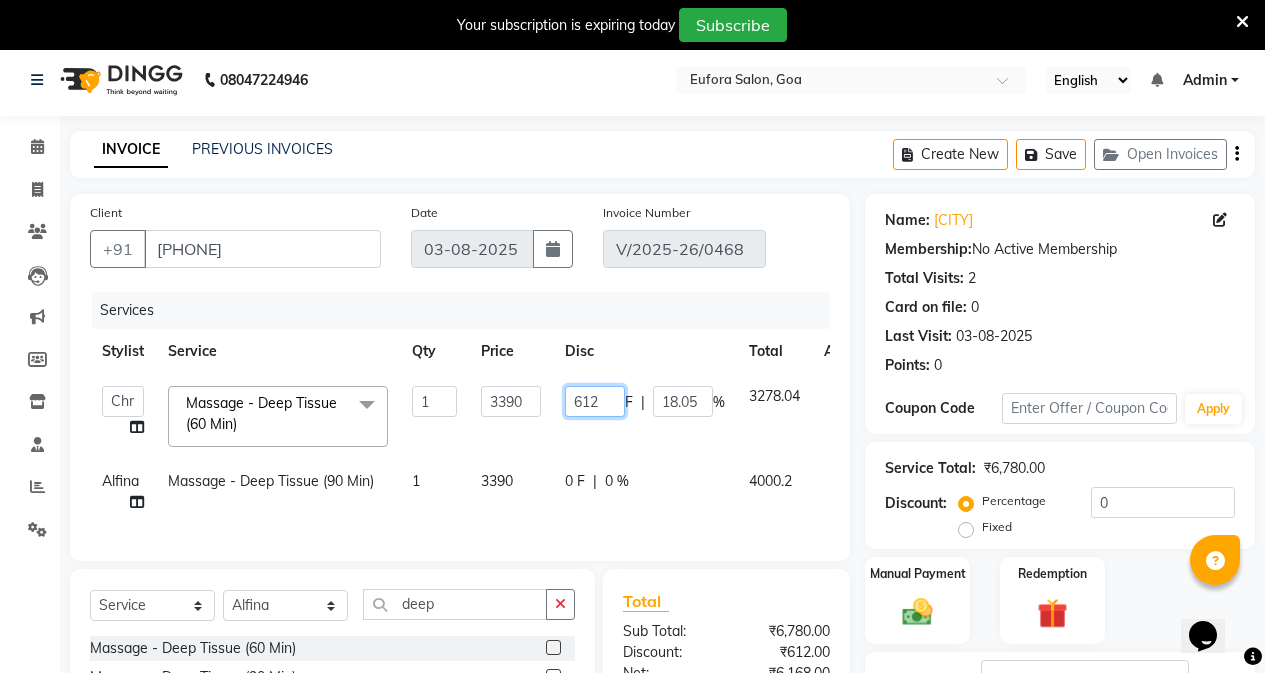 drag, startPoint x: 604, startPoint y: 404, endPoint x: 518, endPoint y: 410, distance: 86.209045 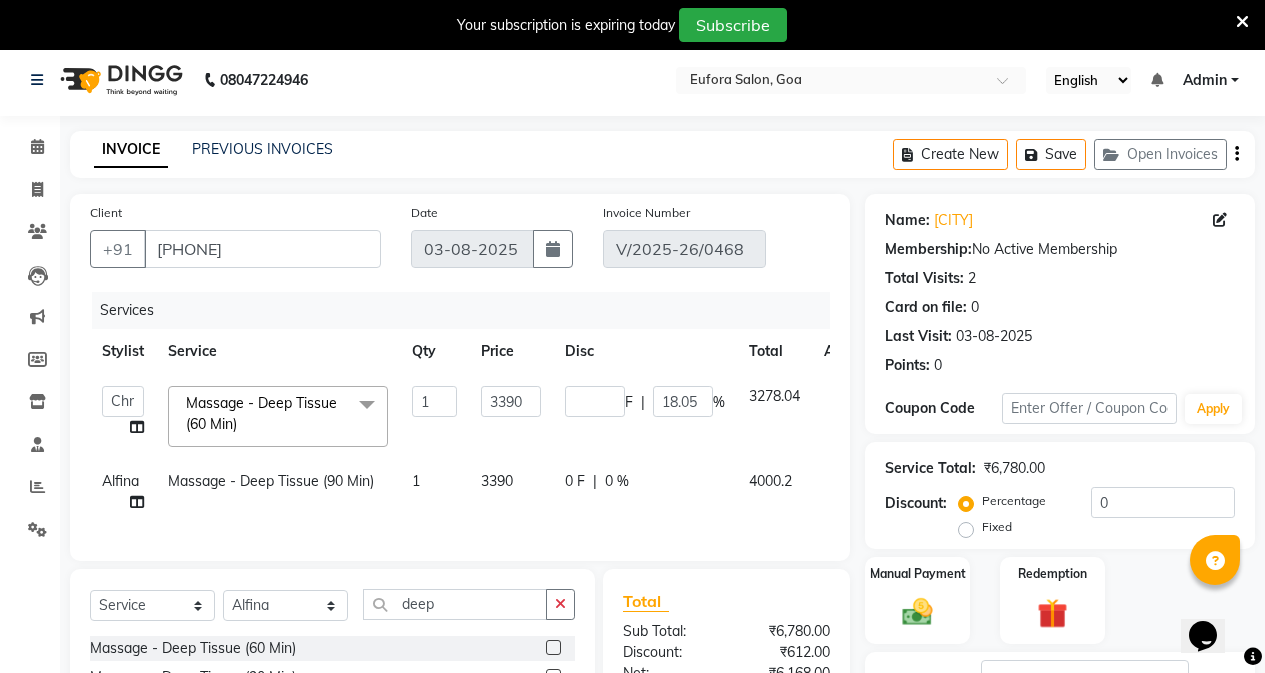 click on "3390" 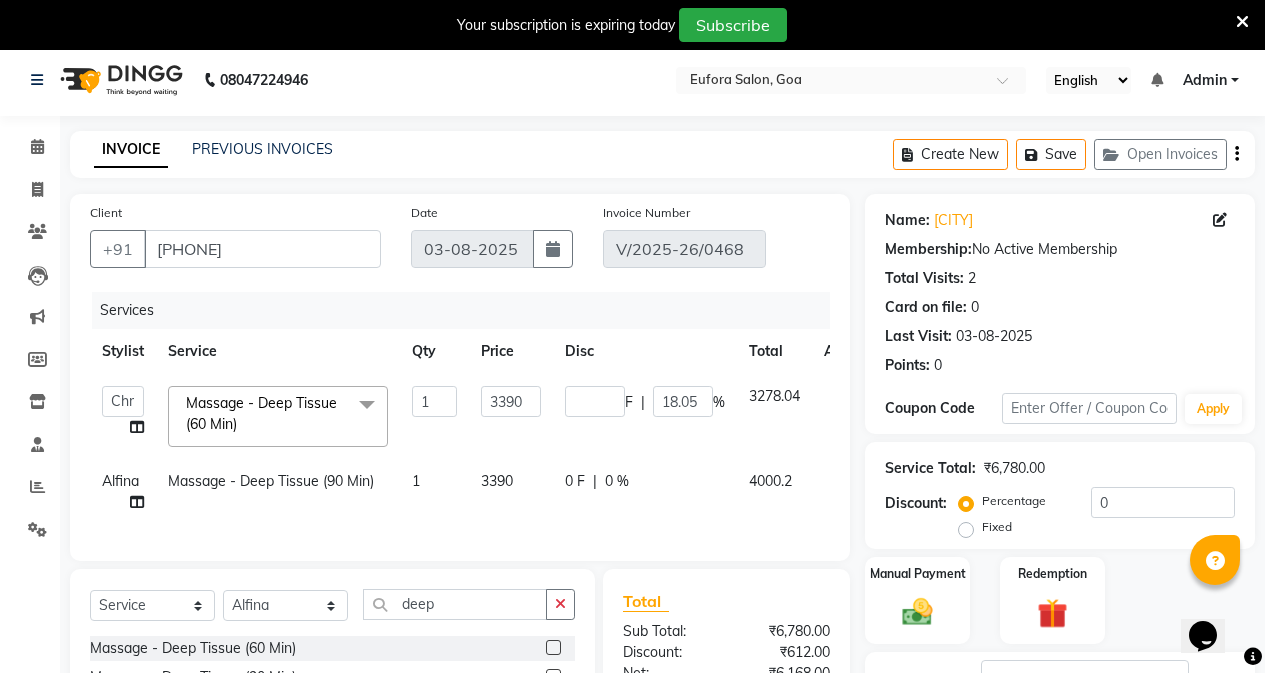 select on "75755" 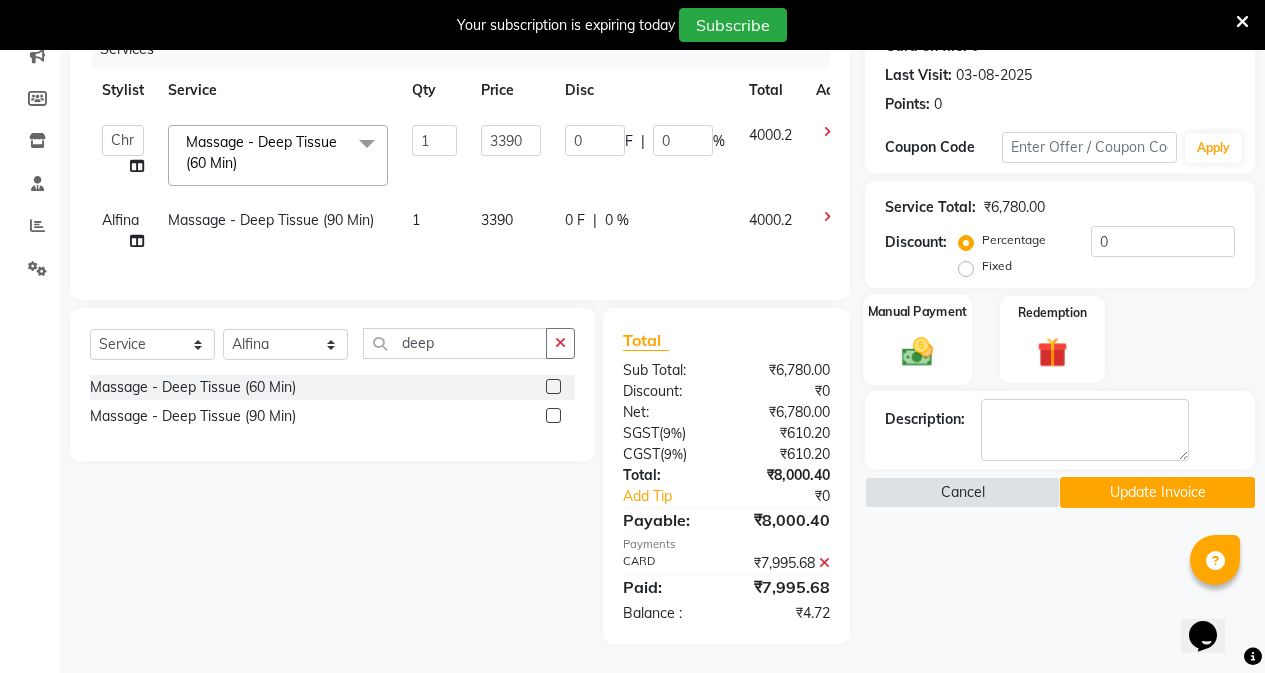 scroll, scrollTop: 283, scrollLeft: 0, axis: vertical 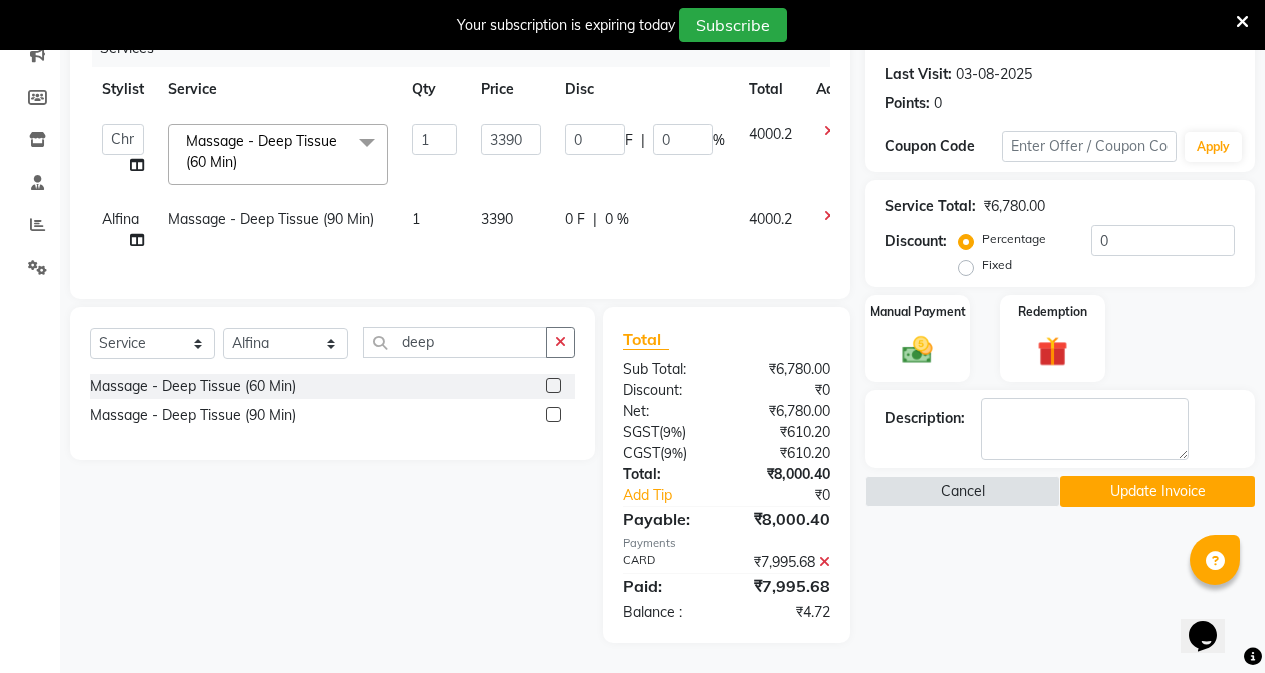 click 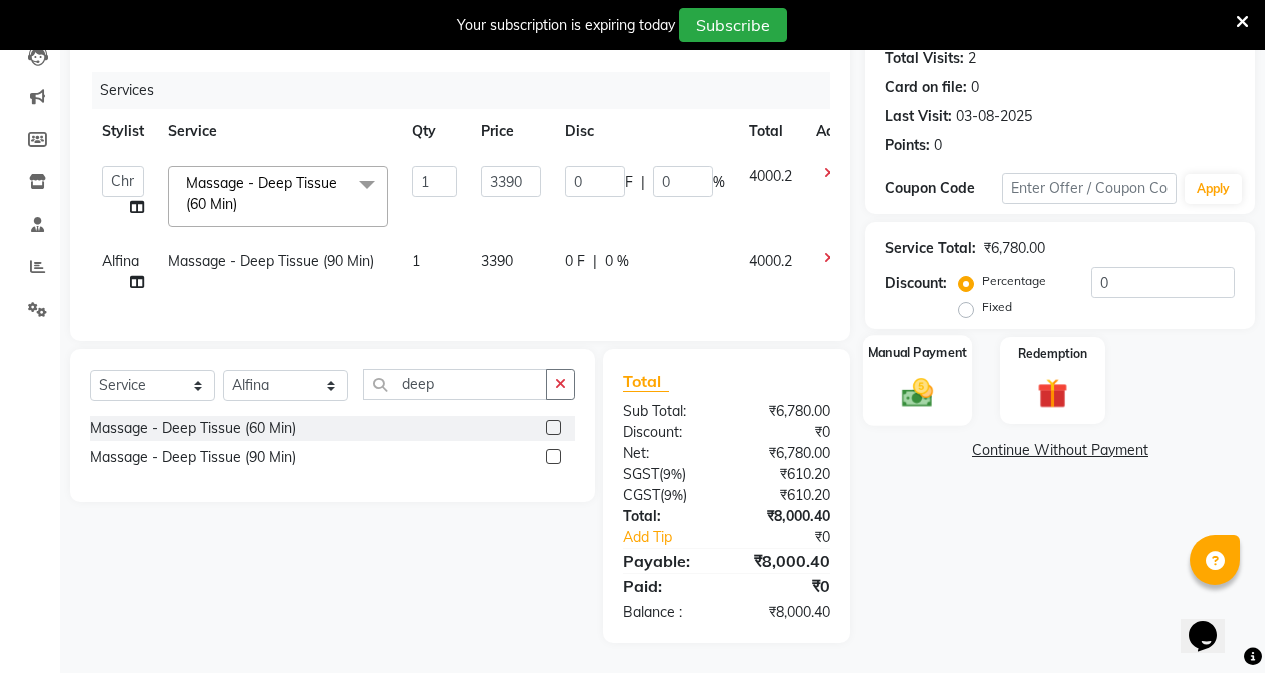 click 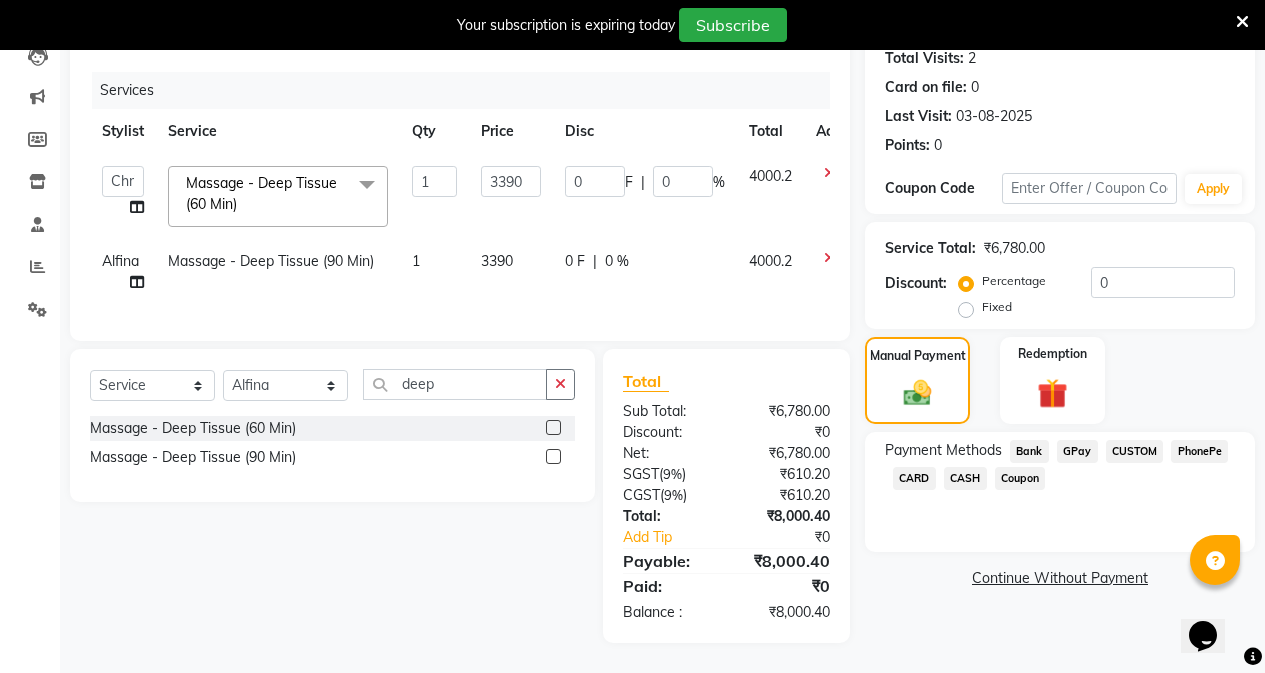 click on "CARD" 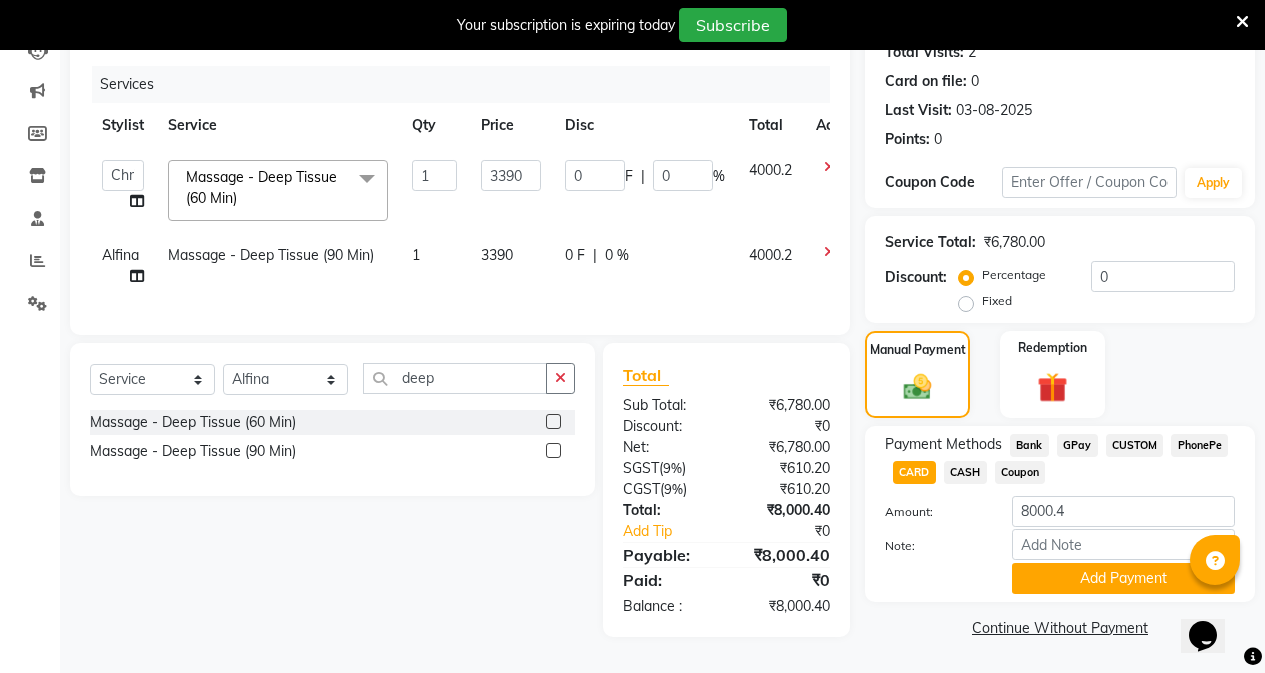 scroll, scrollTop: 241, scrollLeft: 0, axis: vertical 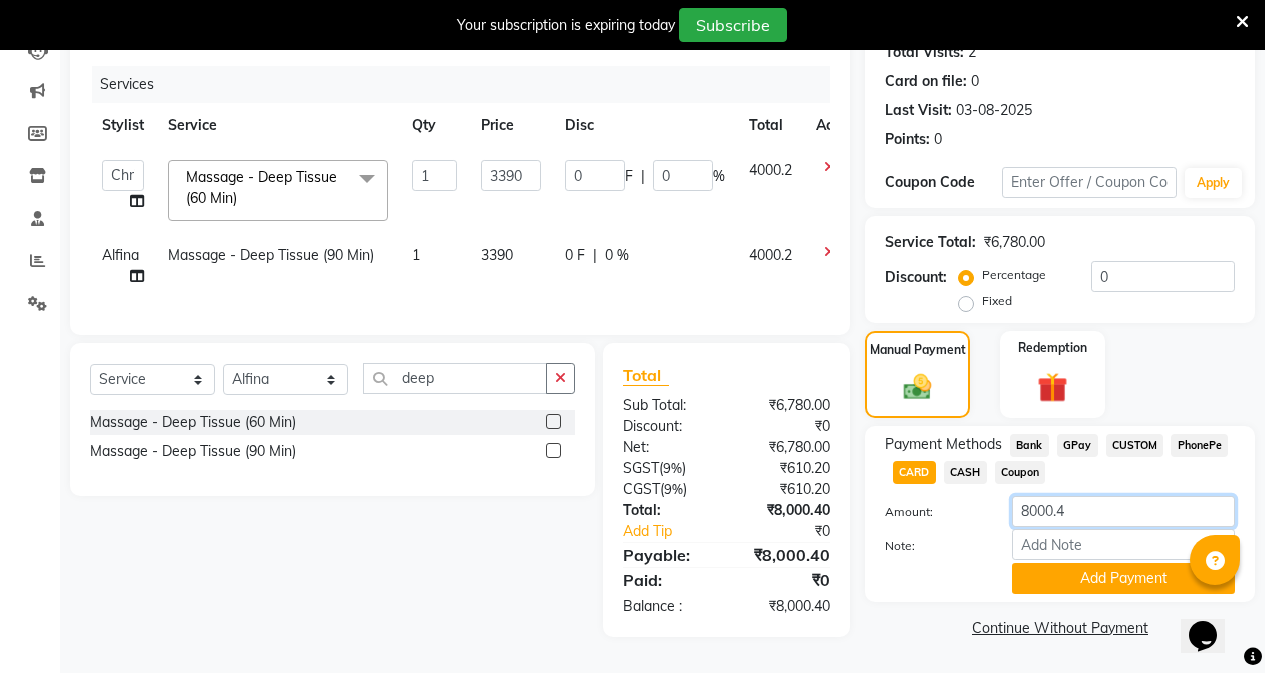 drag, startPoint x: 1099, startPoint y: 496, endPoint x: 830, endPoint y: 500, distance: 269.02972 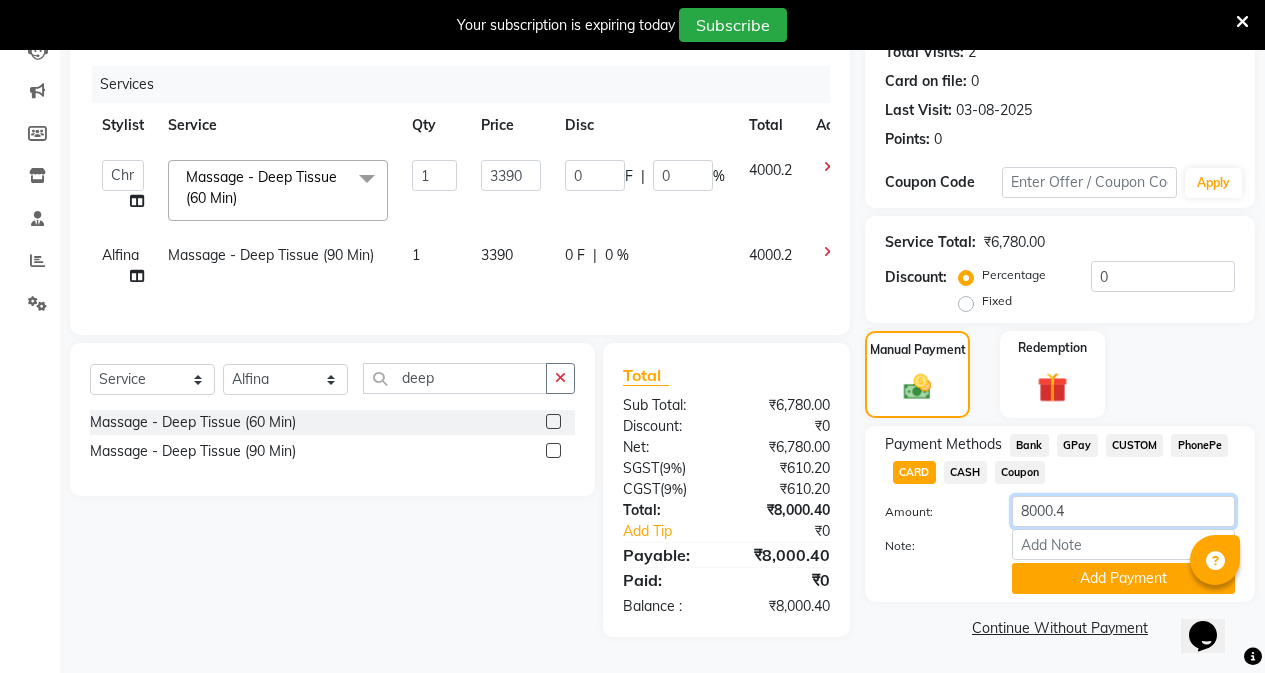click on "Client +91 9398787306 Date 03-08-2025 Invoice Number V/2025-26/0468 Services Stylist Service Qty Price Disc Total Action  Alfina   Aman   Asif   Christy   Gigi   John   Lili [Asin]   Roshan   shanawaz   Taruna  Massage - Deep Tissue (60 Min)  x (Male) Hair Wash And Conditioning (Male) Hair Cut Style (Male kid) Hair Cut (Male) Global Hair Color (Male) Hair Highlights Beard - Shave Beard - Styling Beard - Color Mustach - Color (Female) Hair Wash And Conditioning With Blast Dry (Female) Creative Hair Cut (Female) Hair Trim (One Length) (Kid Female) Haircut Styling - Ironing Styling - Blow Dry Styling - Tong Curls straightening [permanent] (Female) Root Touch Up (Female)  Ammonia Free (Female) Pre Lightning (Female) Global Hair Color (Female) Highlights Ola-plex Treatment Smoothing                                                                                                                                                            4500 Onwards Botox treatment Keratin treatment Nano Plastiya Eyebrows Threading" 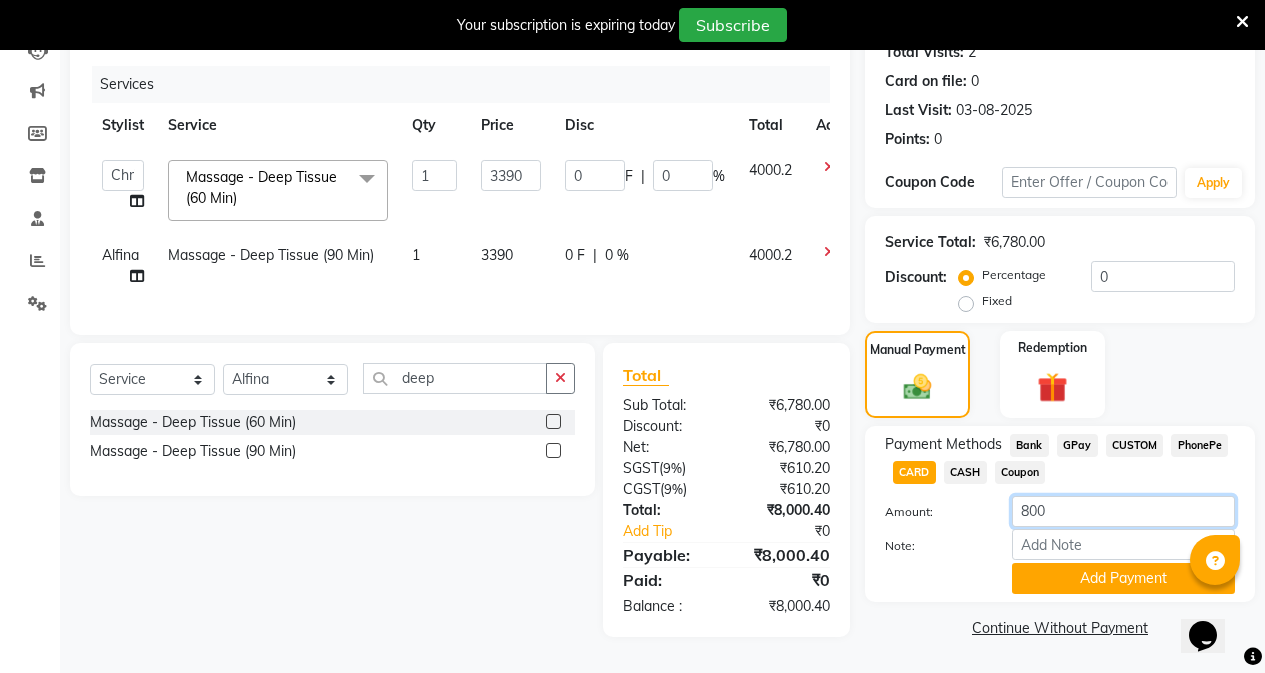 type on "8000" 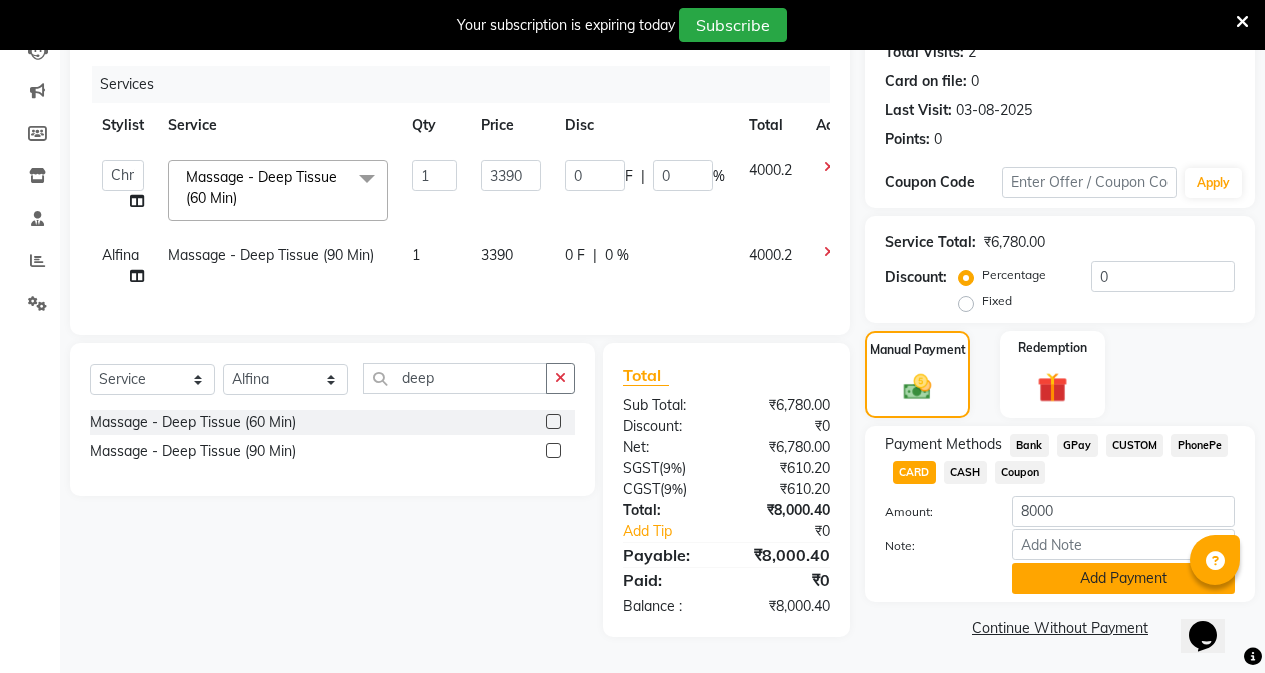 click on "Add Payment" 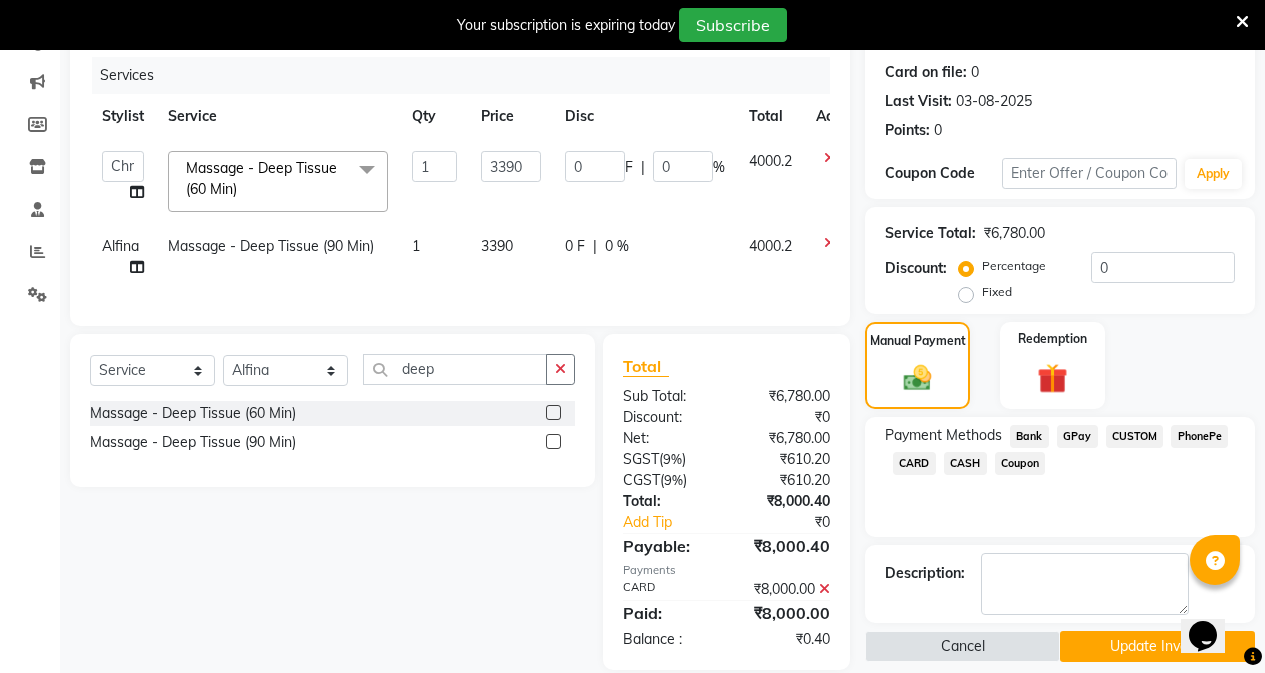 click on "Update Invoice" 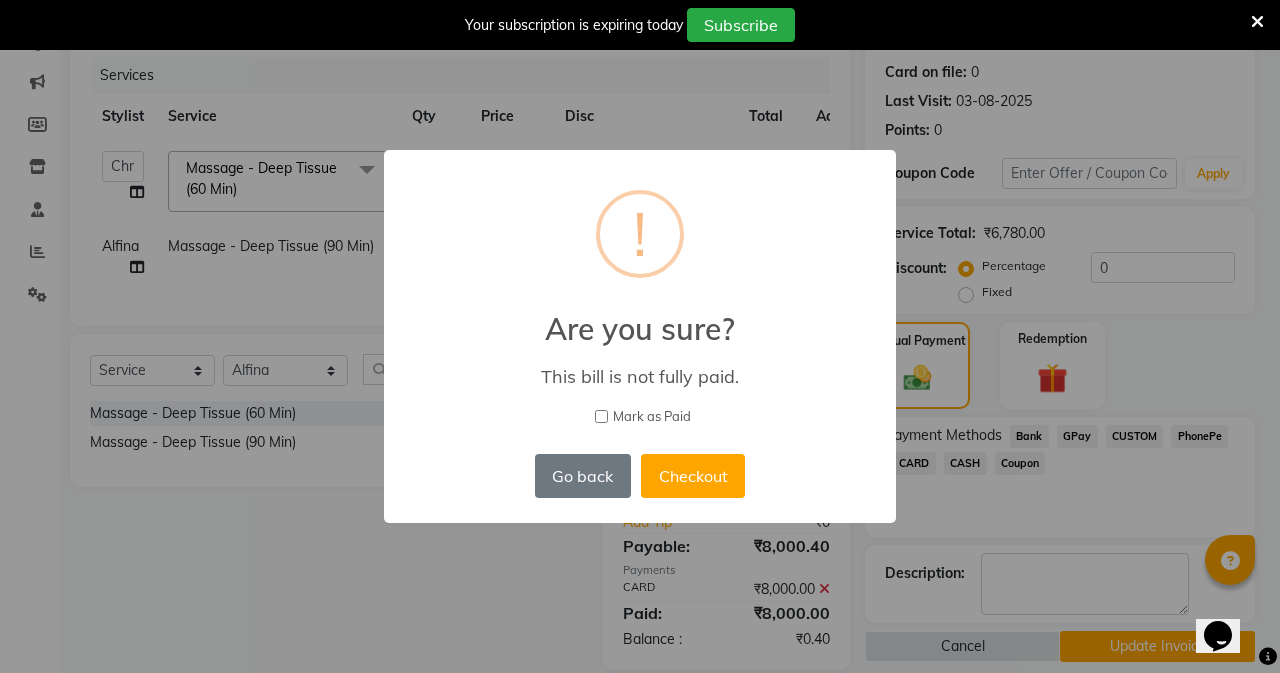 click on "Mark as Paid" at bounding box center [601, 416] 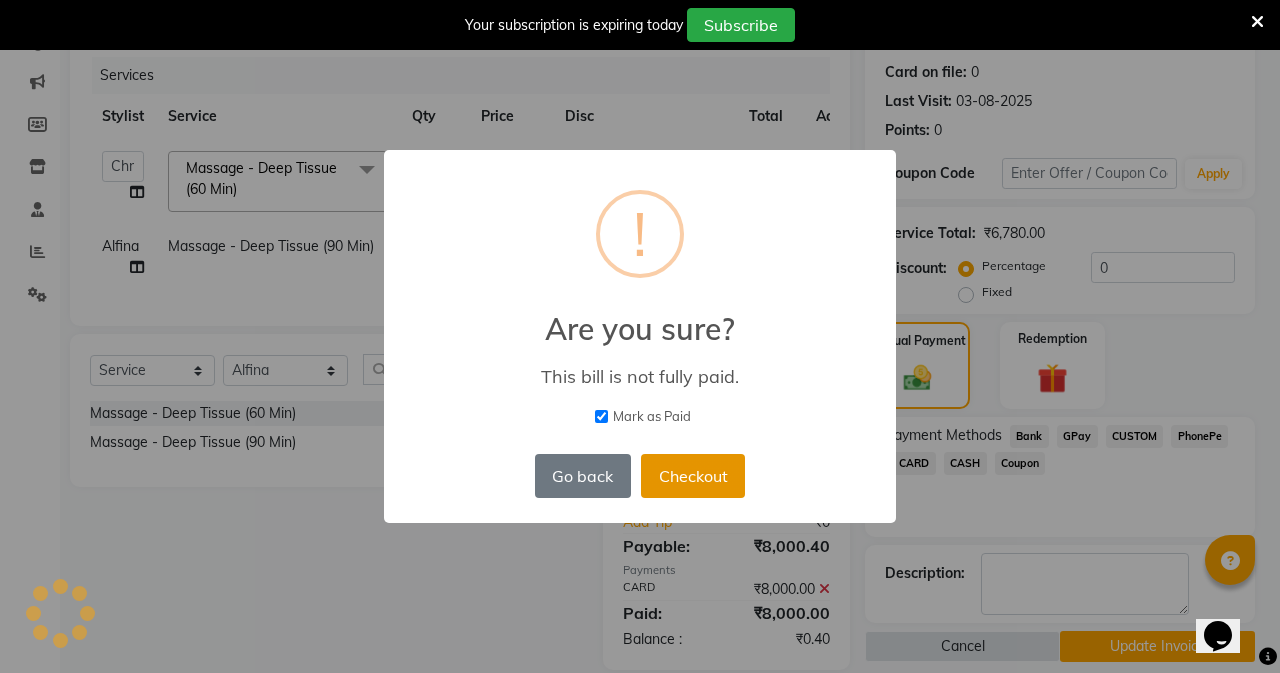 click on "Checkout" at bounding box center (693, 476) 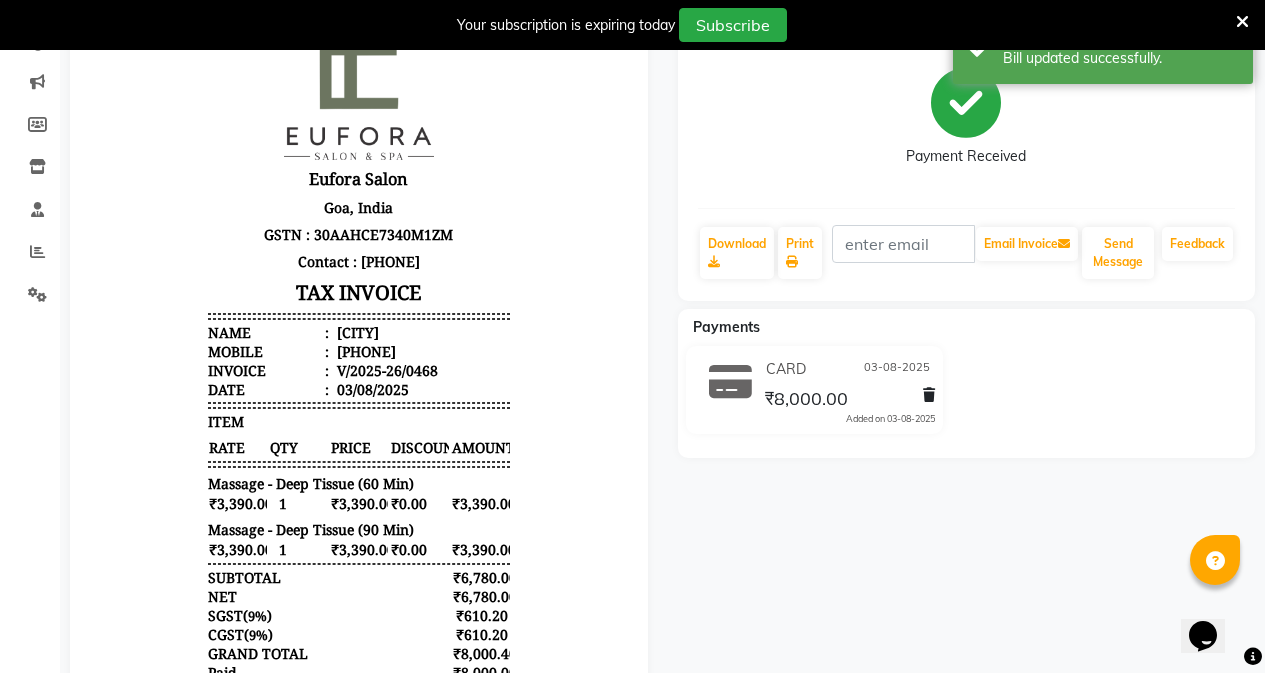 scroll, scrollTop: 0, scrollLeft: 0, axis: both 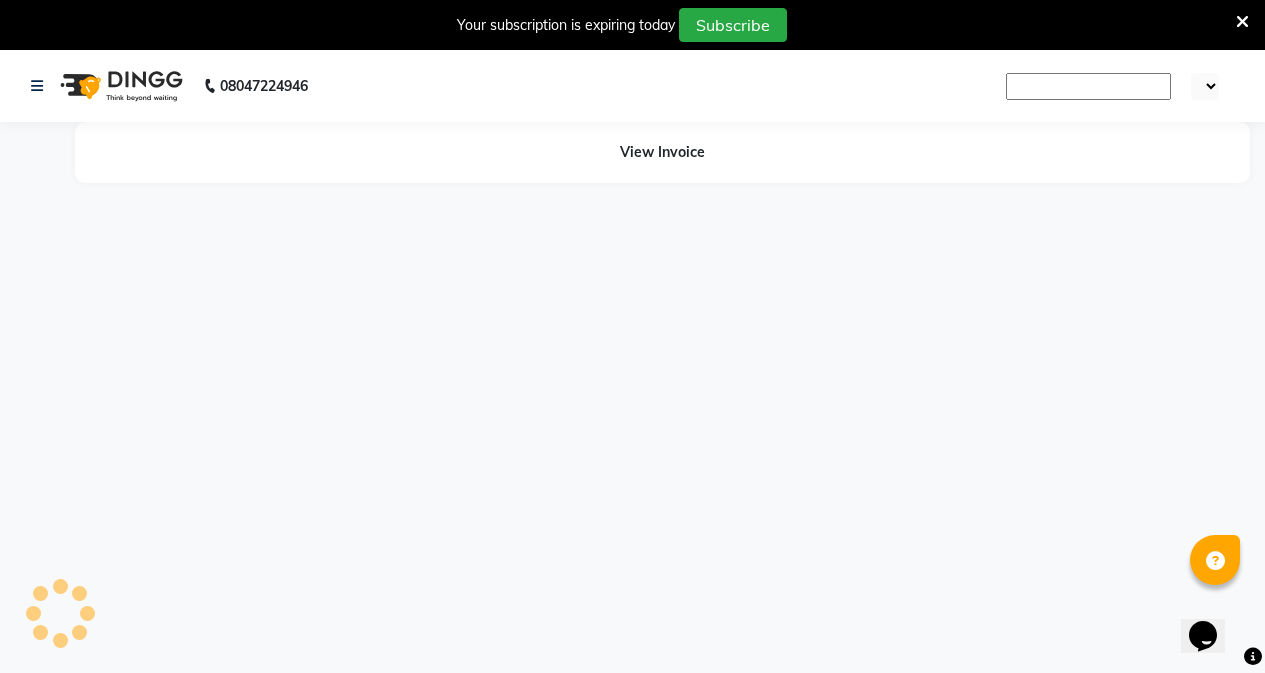 click at bounding box center (1242, 22) 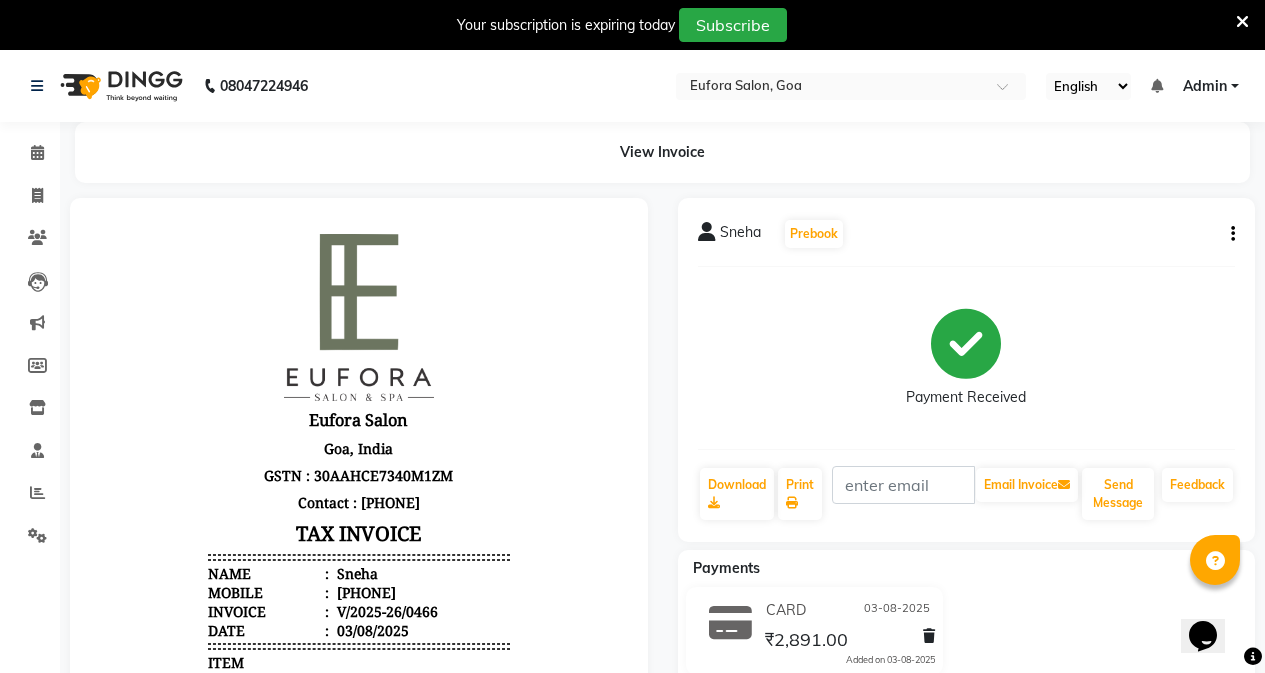 scroll, scrollTop: 0, scrollLeft: 0, axis: both 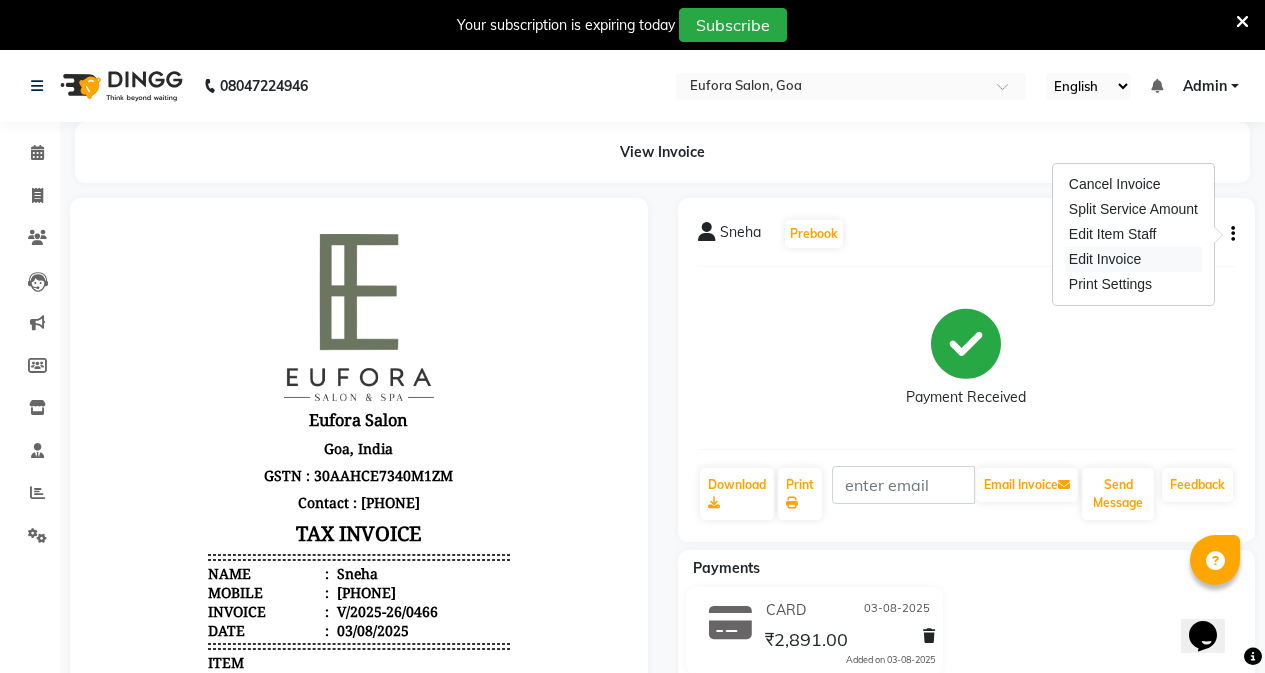 click on "Edit Invoice" at bounding box center (1133, 259) 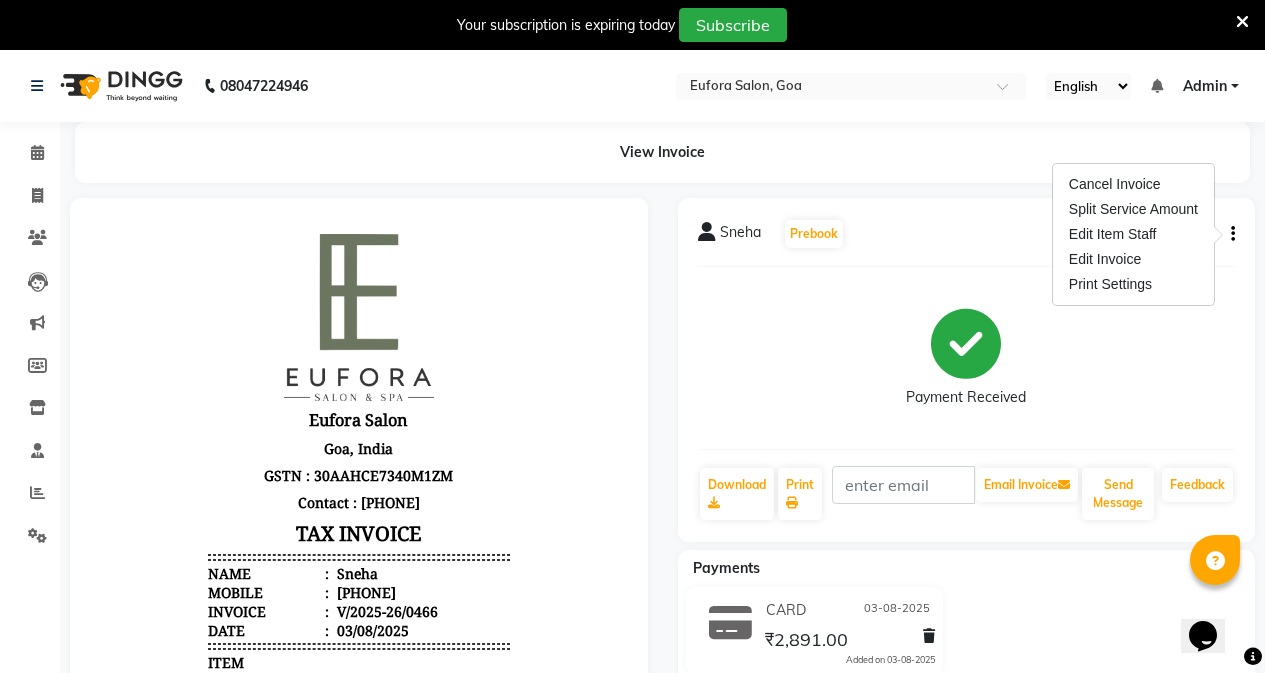 select on "service" 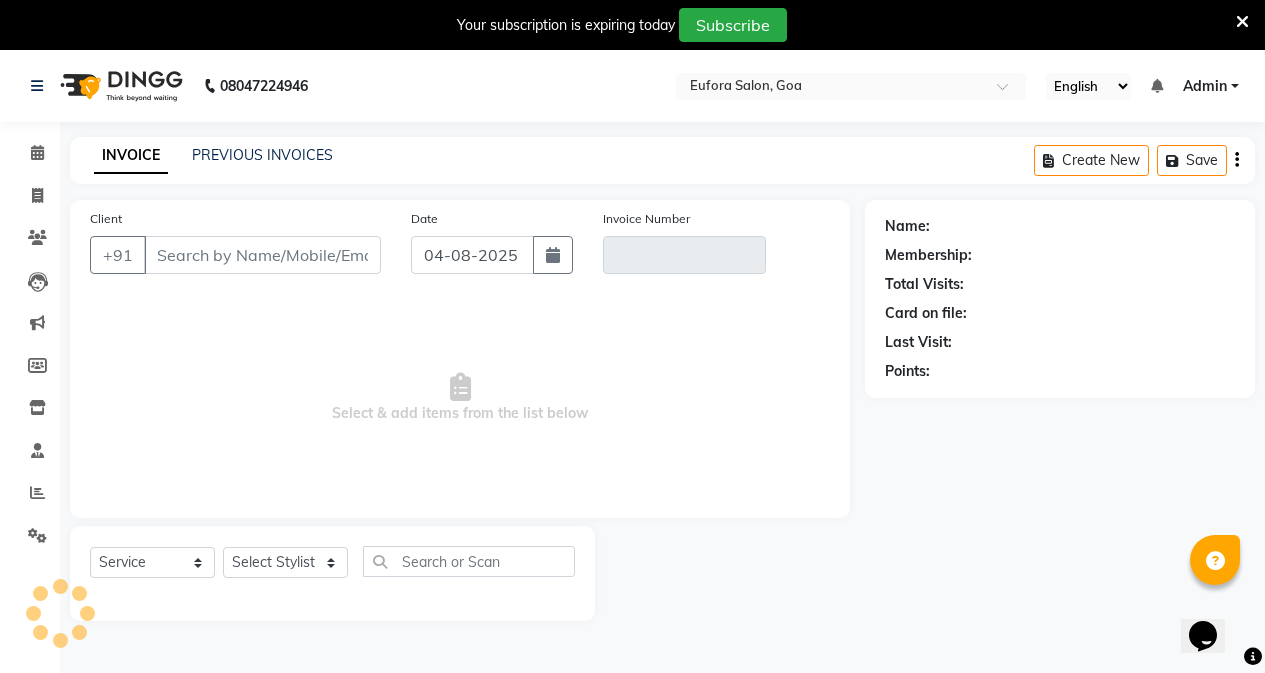 scroll, scrollTop: 50, scrollLeft: 0, axis: vertical 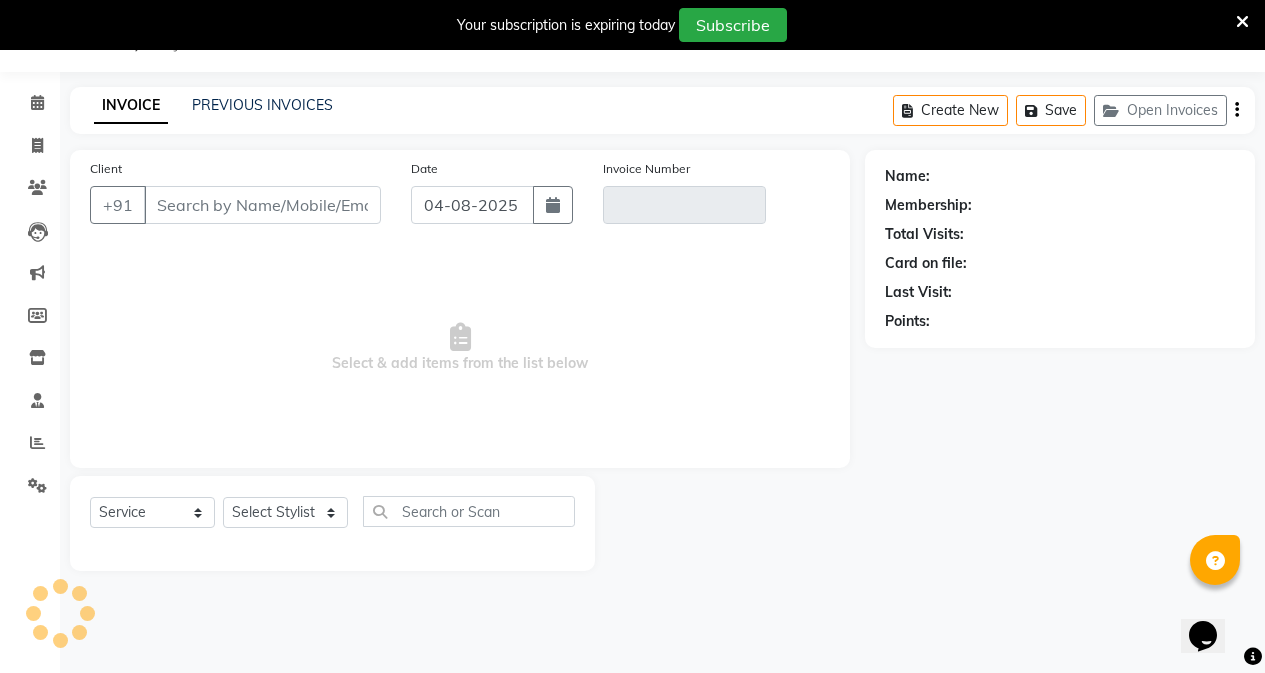 type on "[PHONE]" 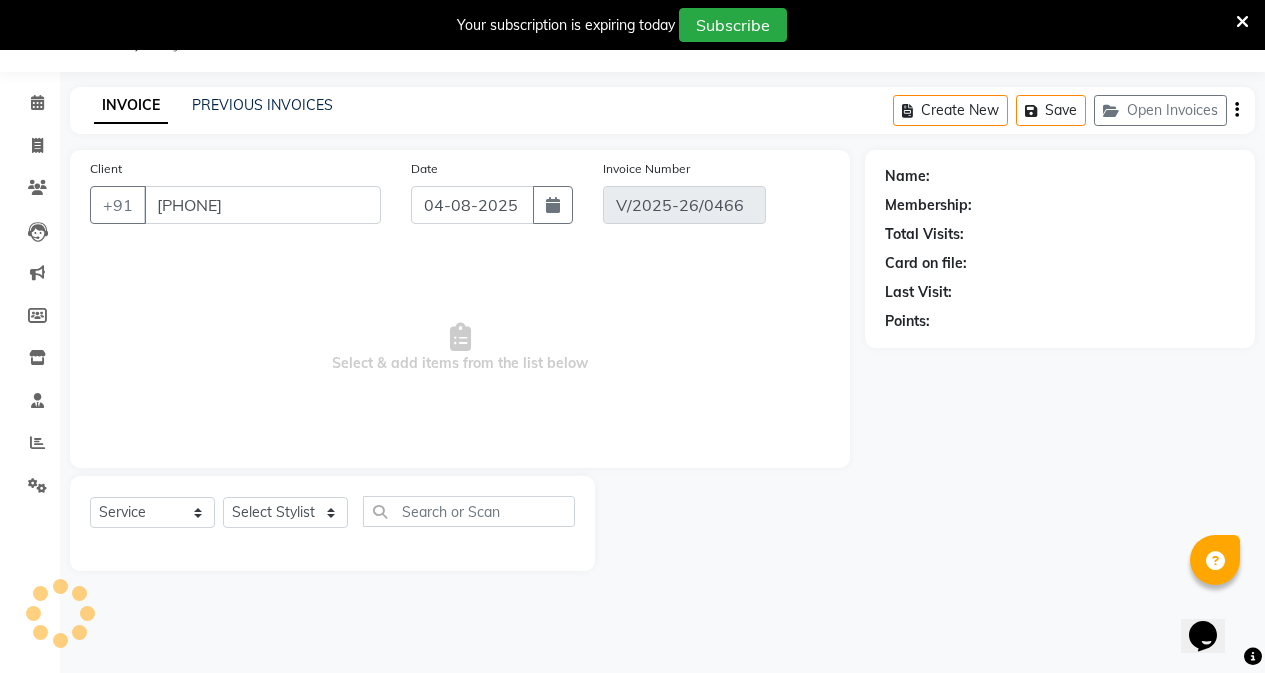 type on "03-08-2025" 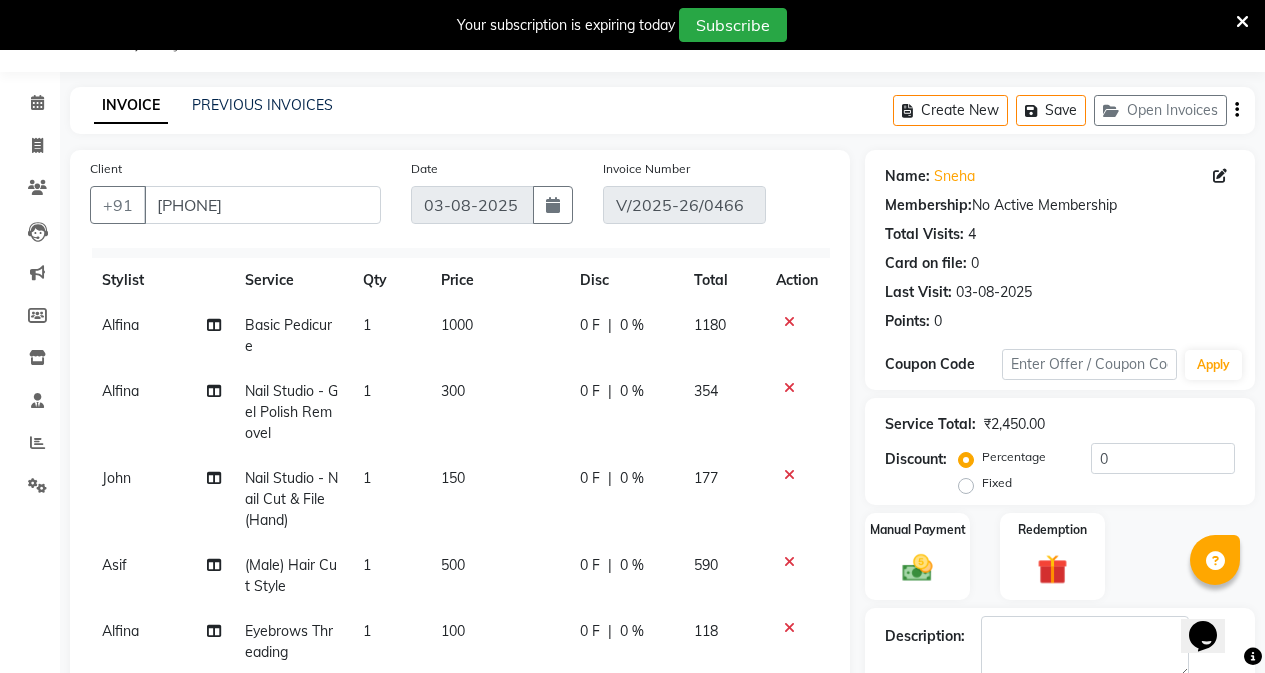 scroll, scrollTop: 51, scrollLeft: 0, axis: vertical 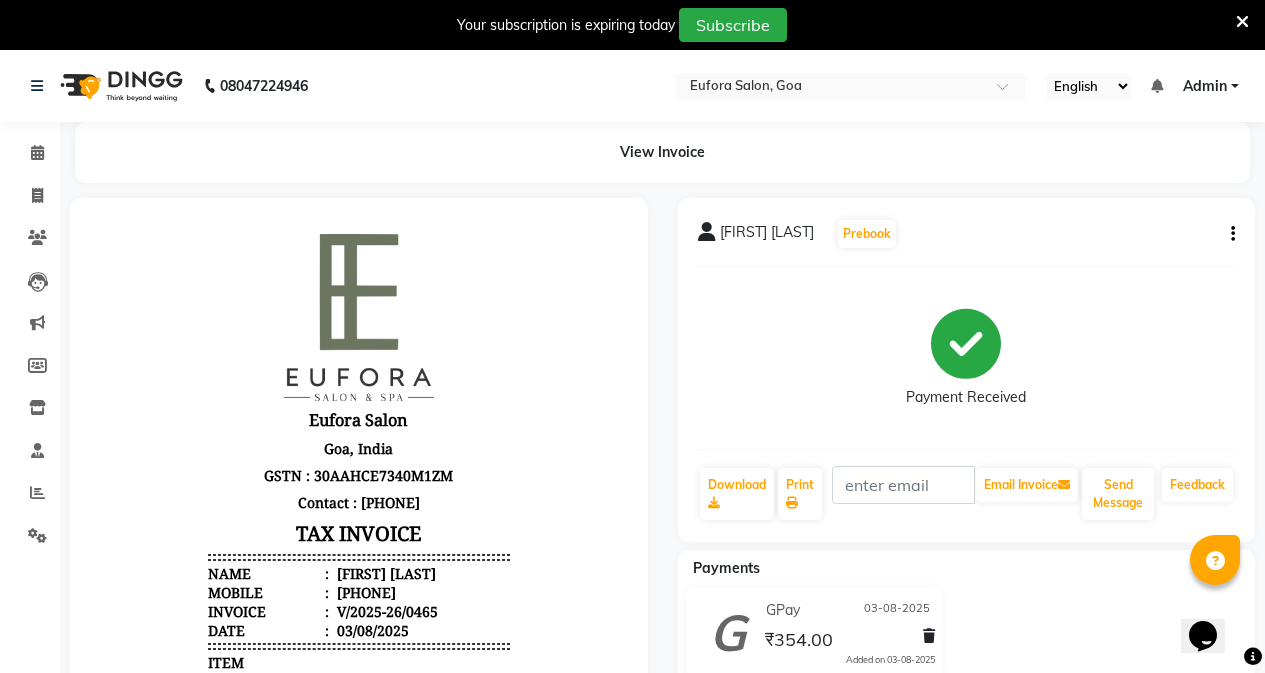 click 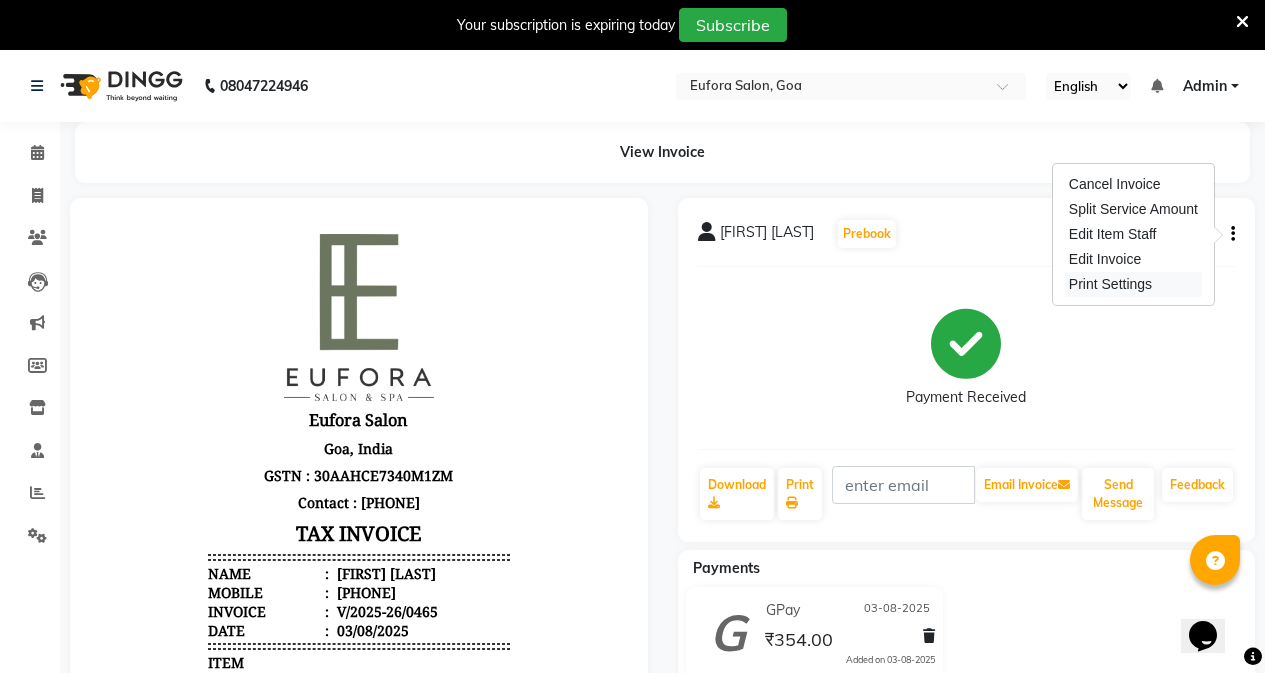 click on "Print Settings" at bounding box center [1133, 284] 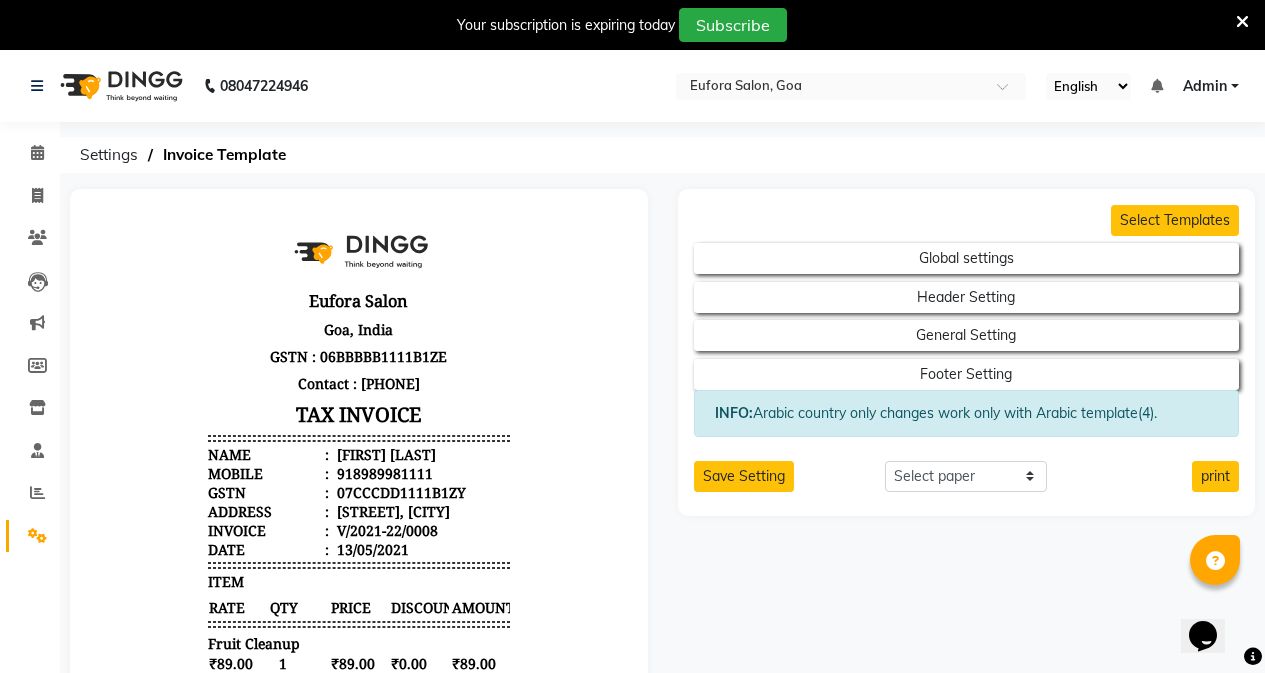 scroll, scrollTop: 0, scrollLeft: 0, axis: both 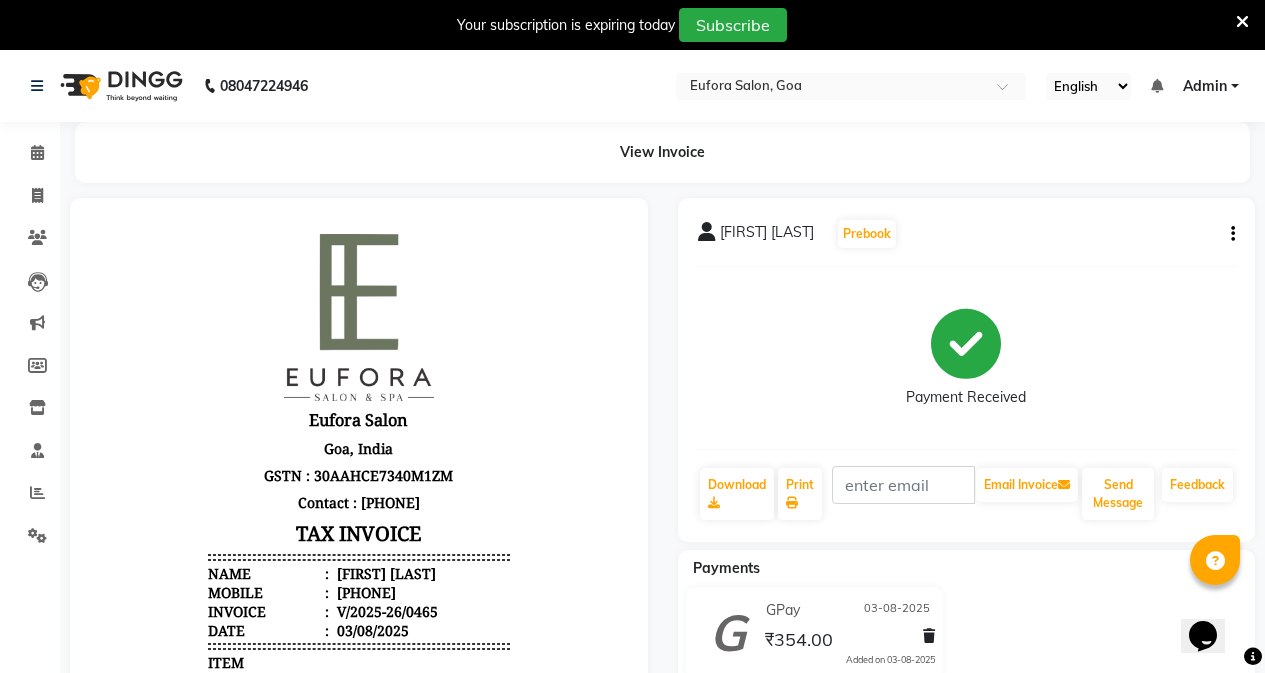 click 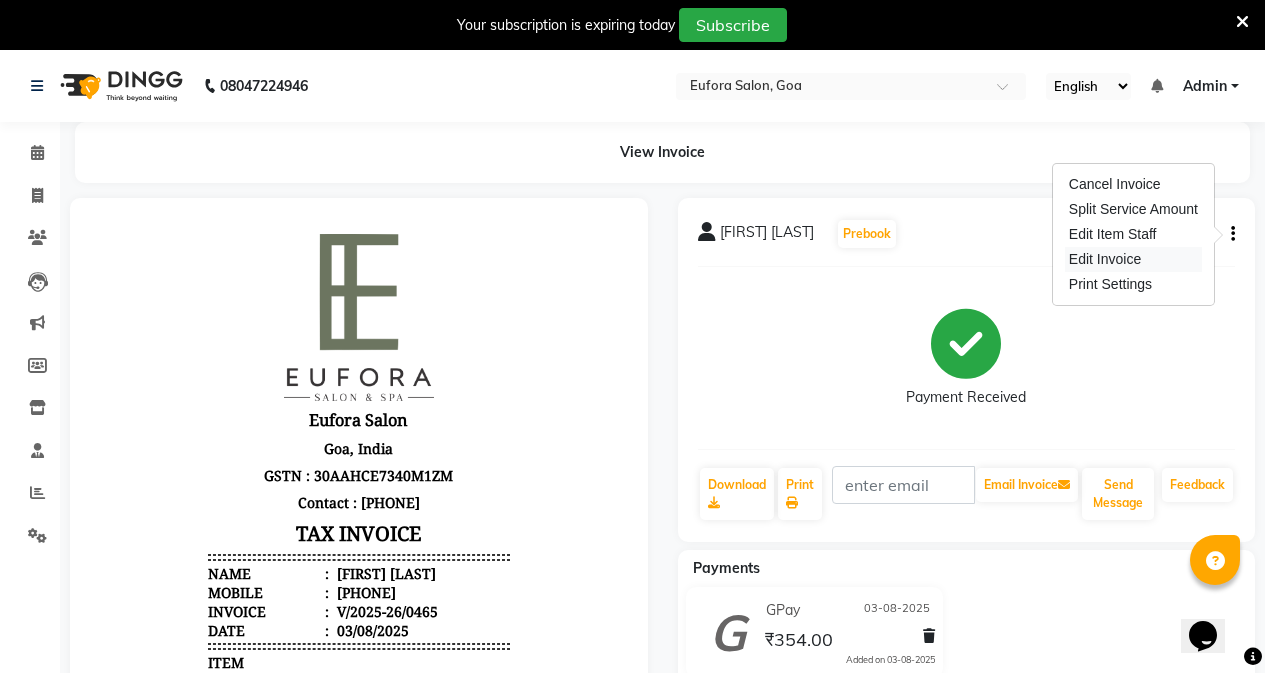 click on "Edit Invoice" at bounding box center [1133, 259] 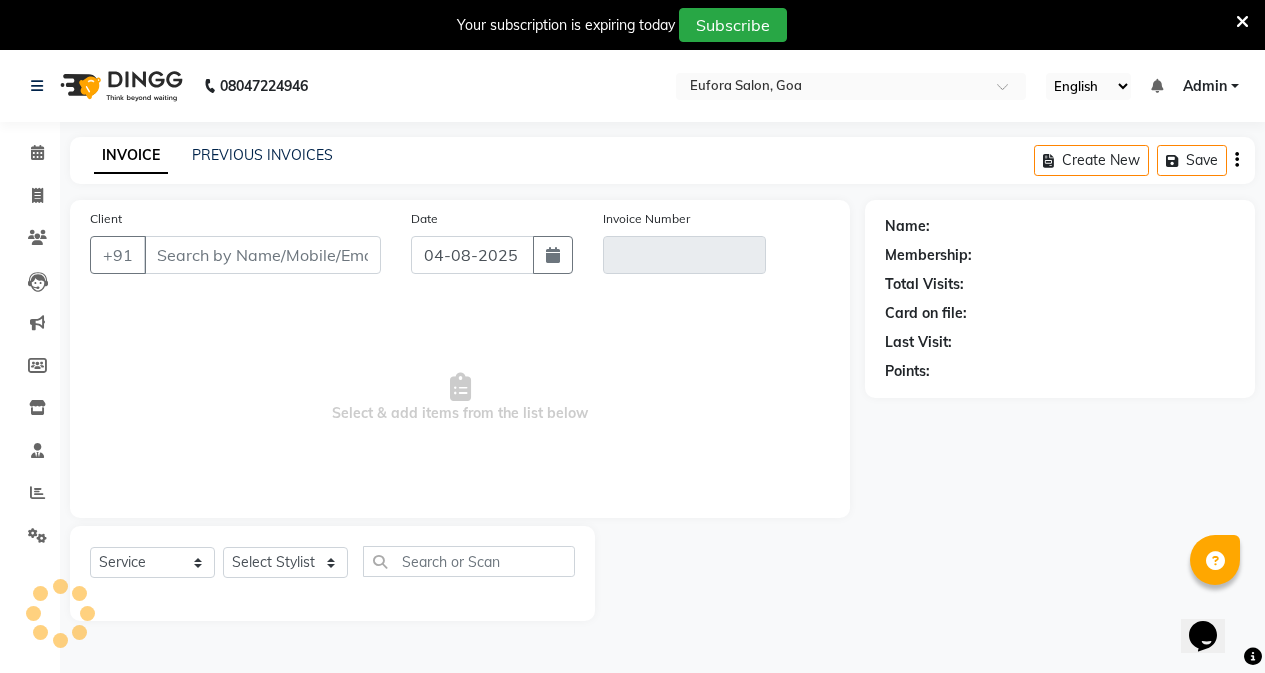 scroll, scrollTop: 50, scrollLeft: 0, axis: vertical 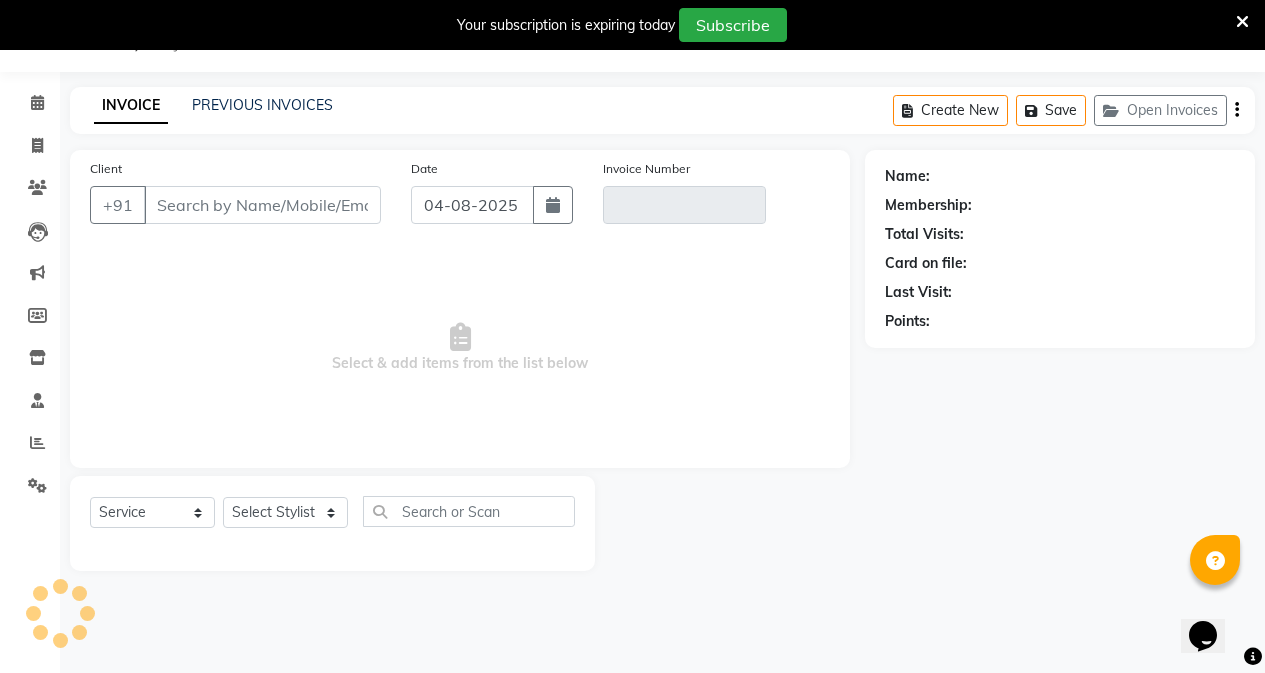 type on "[PHONE]" 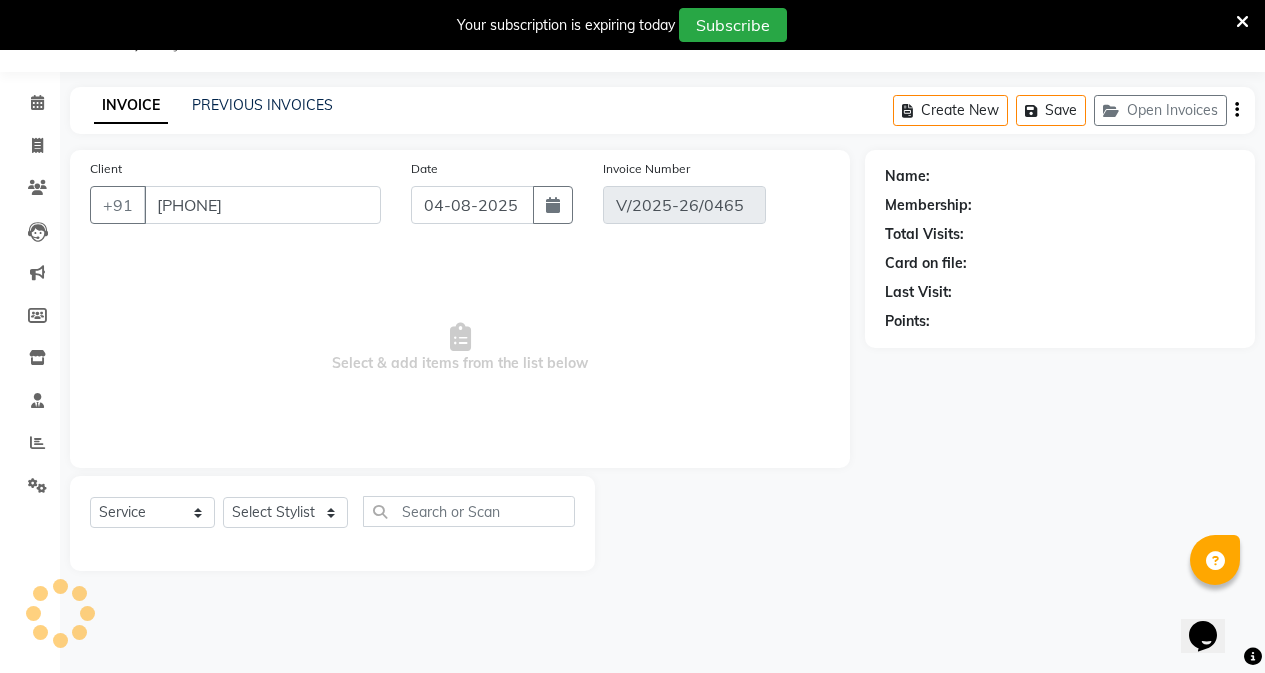 type on "03-08-2025" 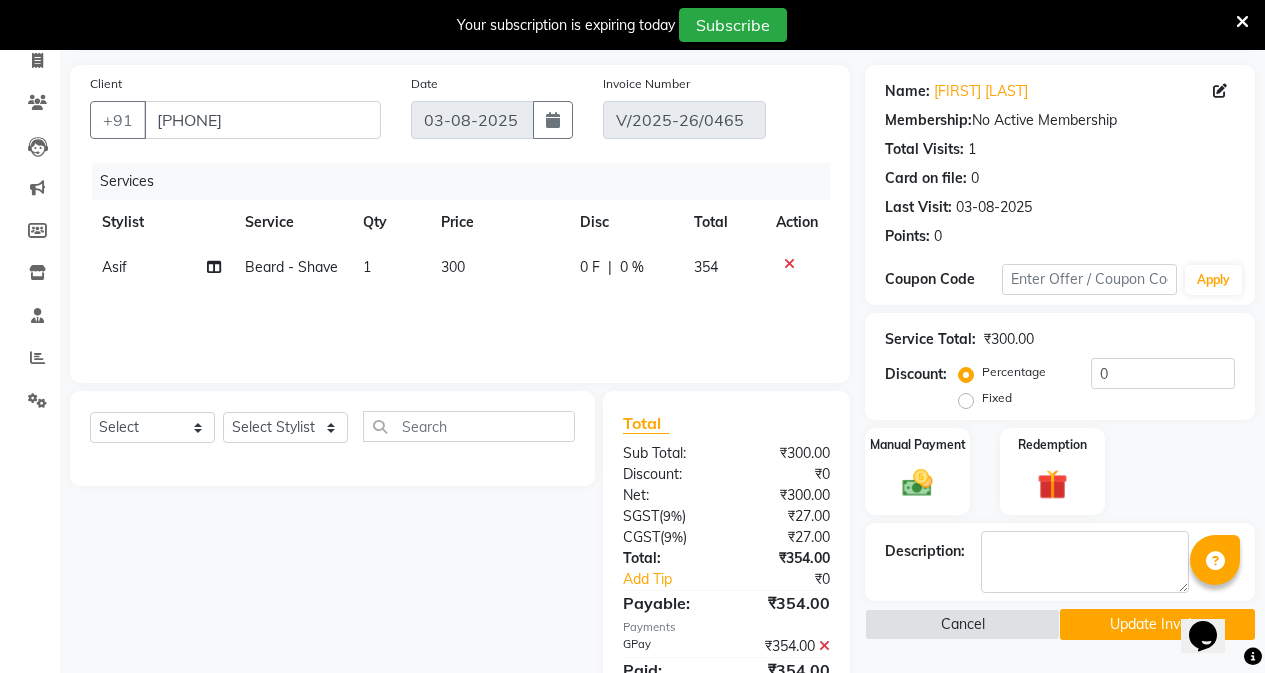 scroll, scrollTop: 0, scrollLeft: 0, axis: both 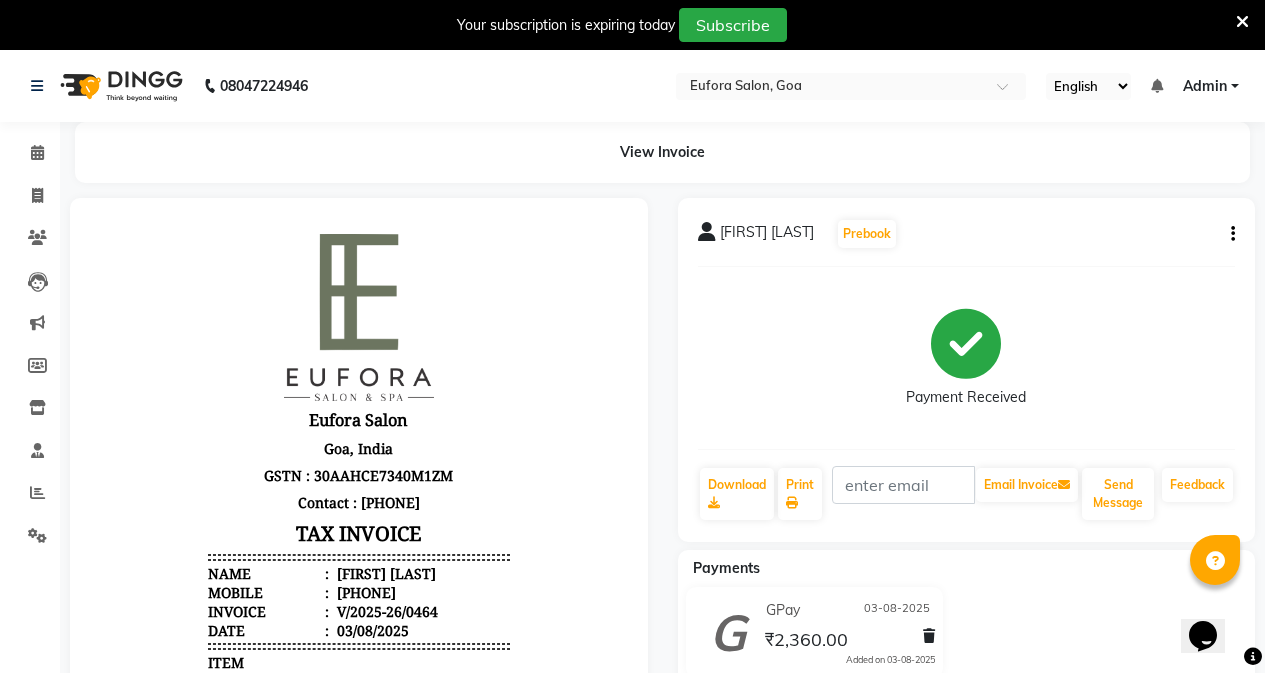 click 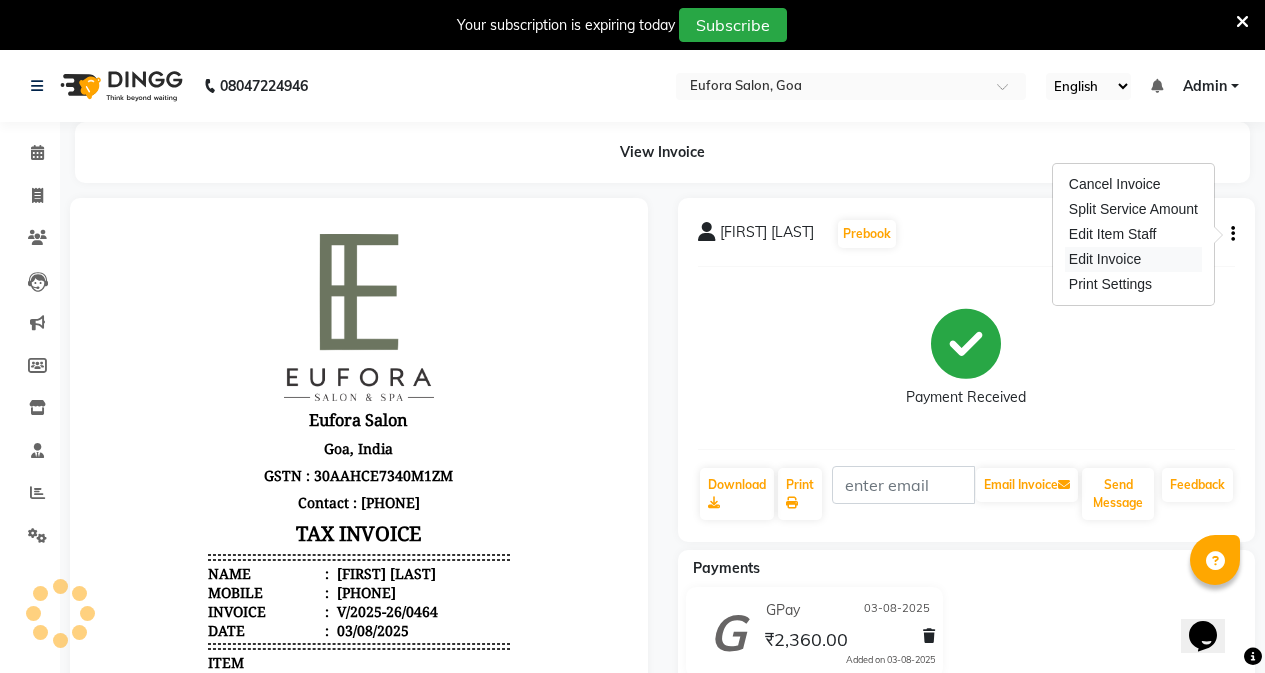 click on "Edit Invoice" at bounding box center [1133, 259] 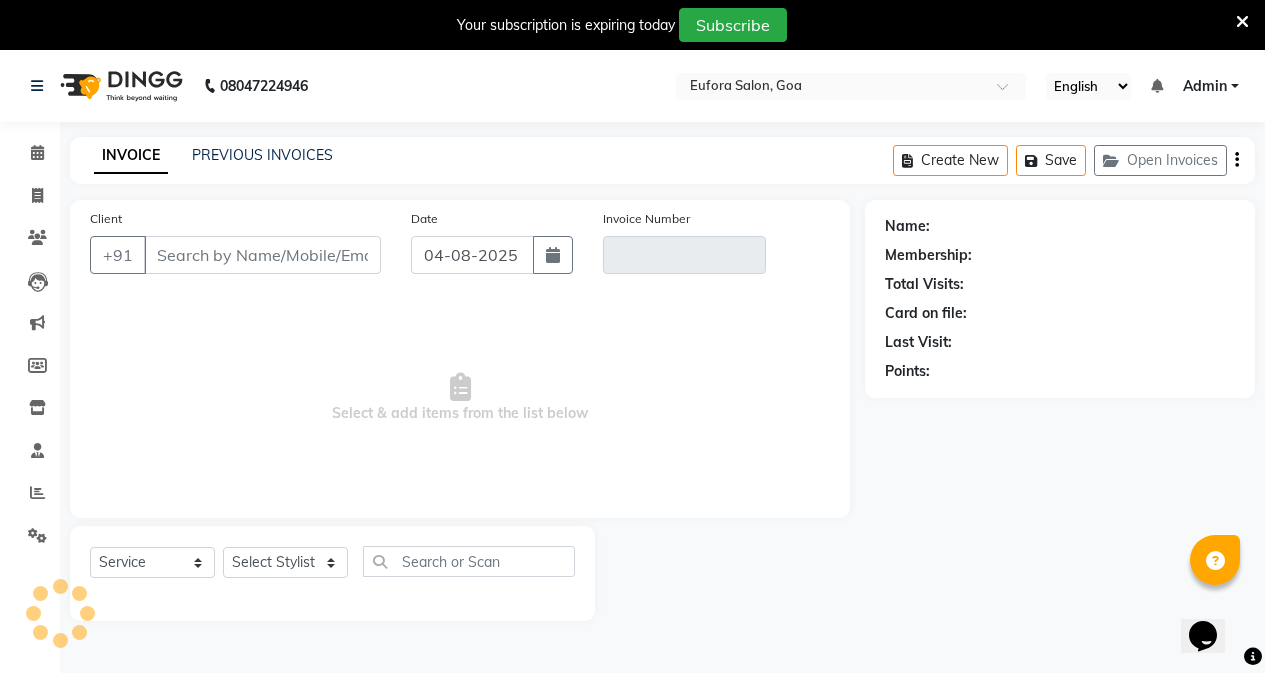 scroll, scrollTop: 50, scrollLeft: 0, axis: vertical 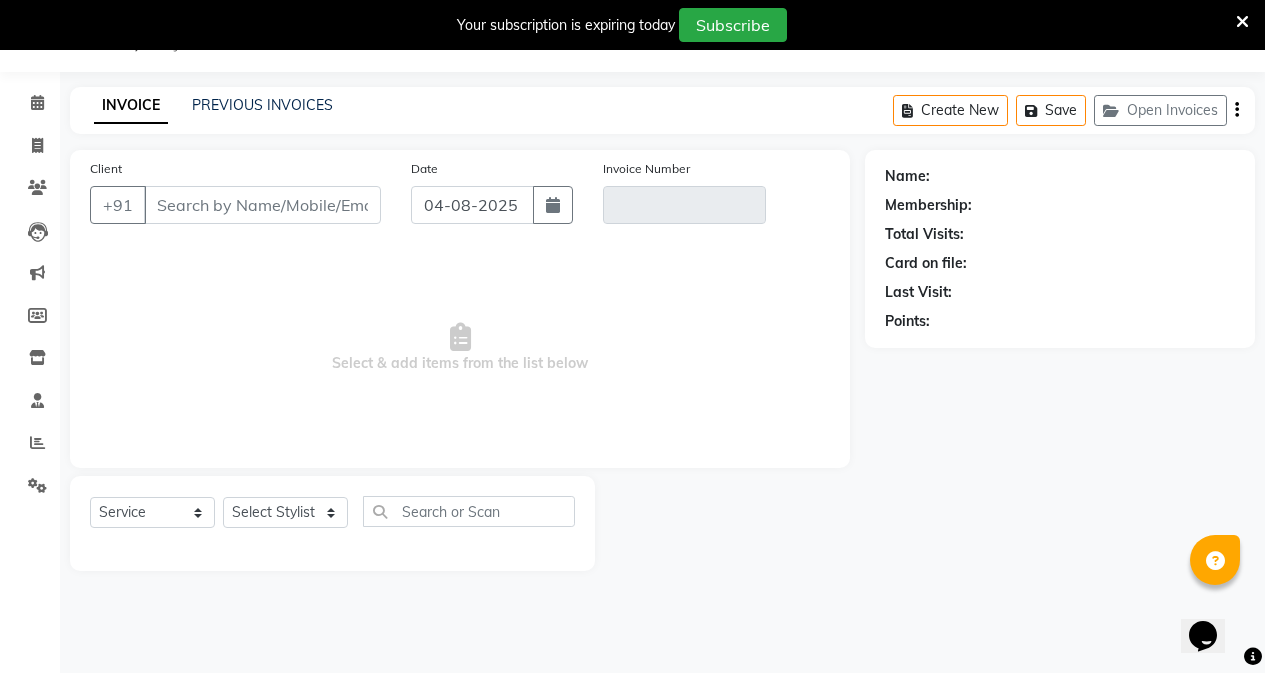 type on "[PHONE]" 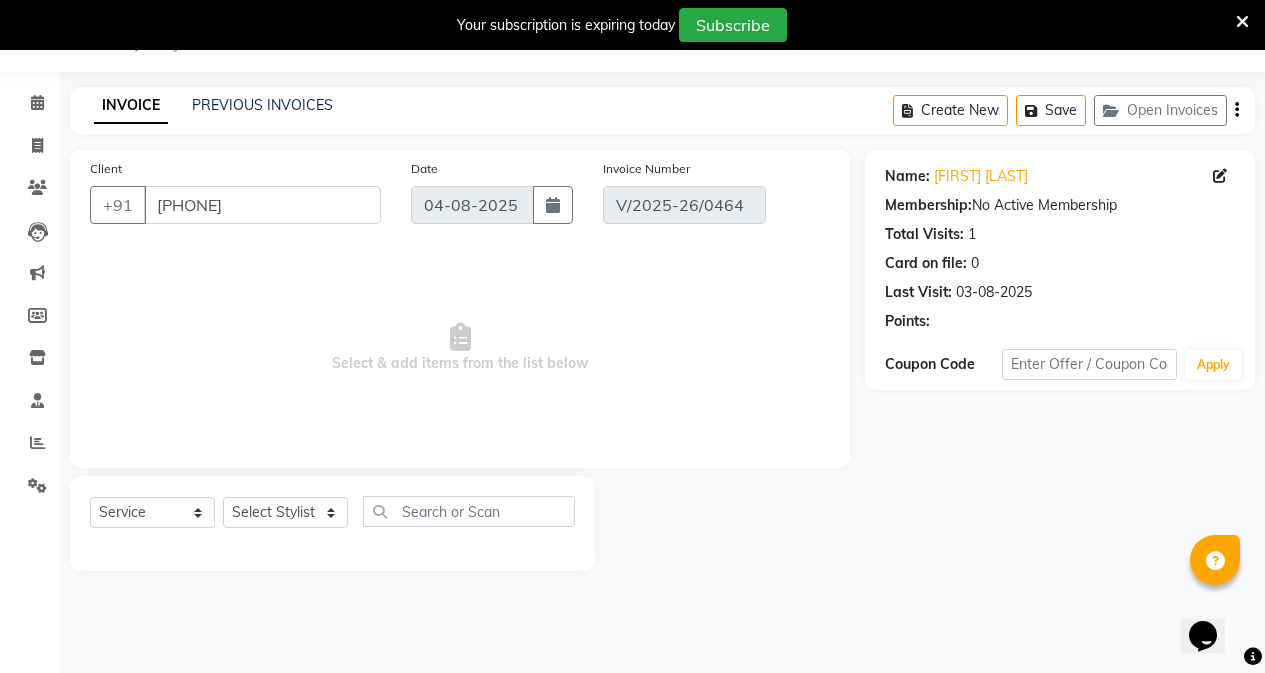 type on "03-08-2025" 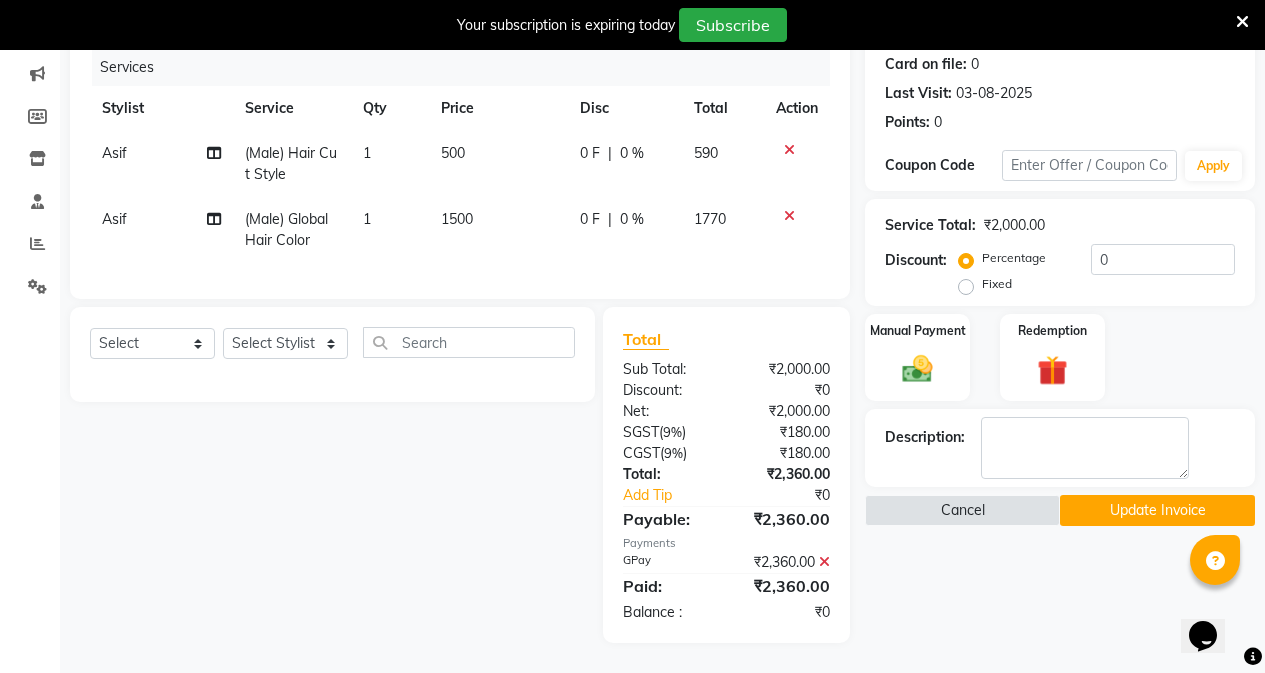 scroll, scrollTop: 0, scrollLeft: 0, axis: both 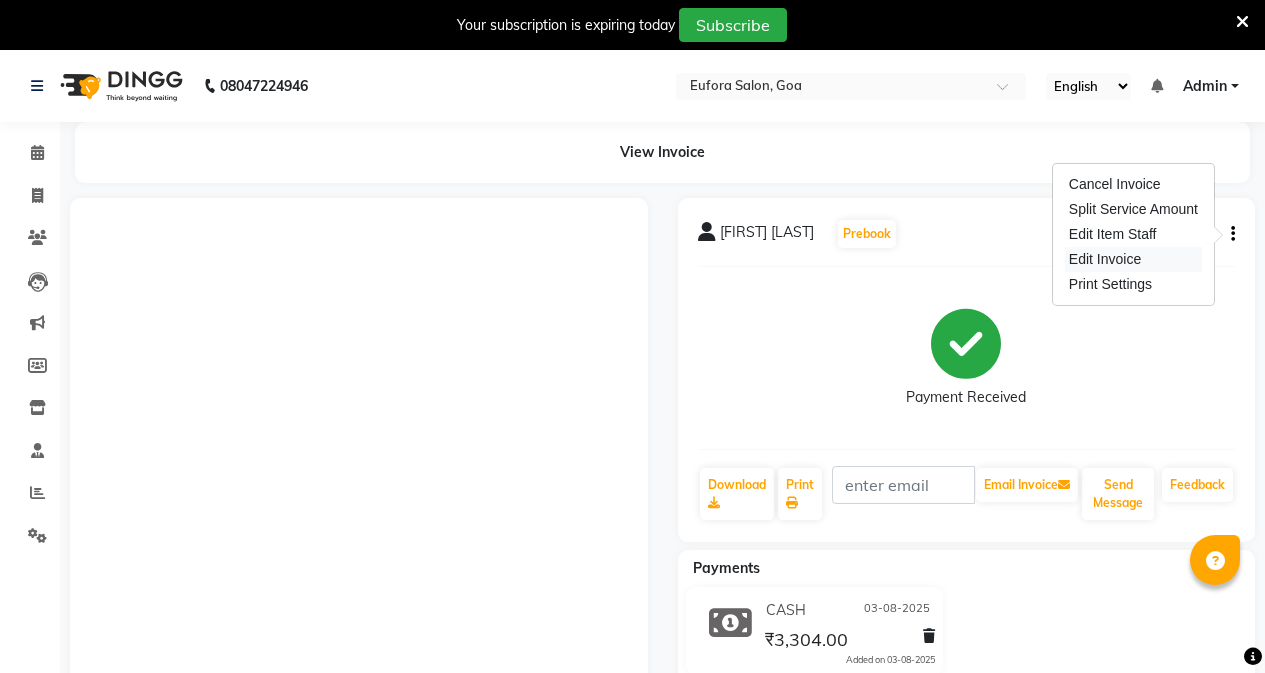 click on "Edit Invoice" at bounding box center [1133, 259] 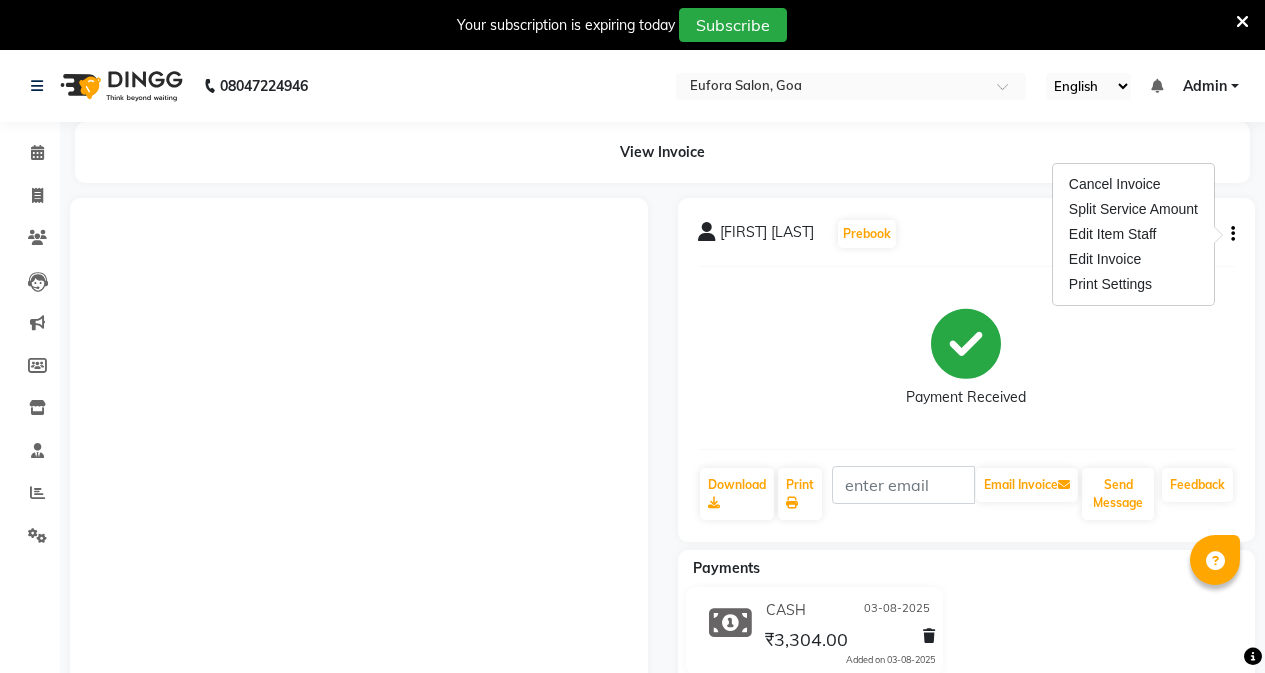 select on "service" 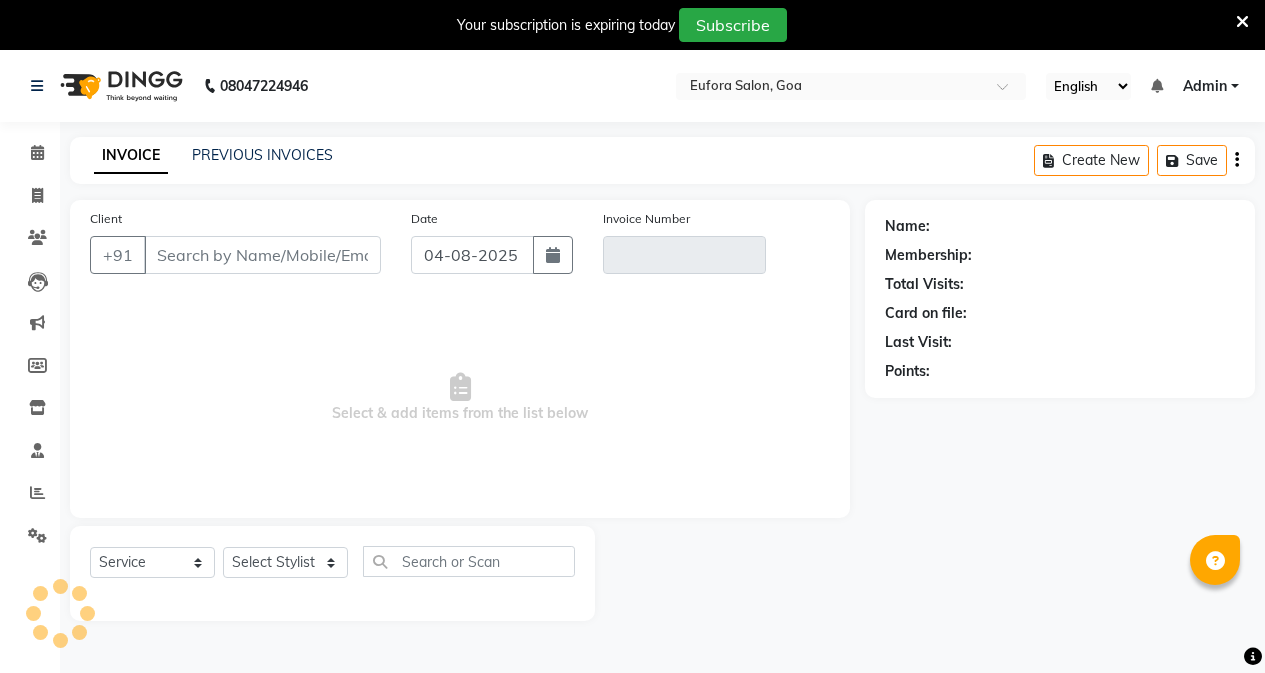 scroll, scrollTop: 50, scrollLeft: 0, axis: vertical 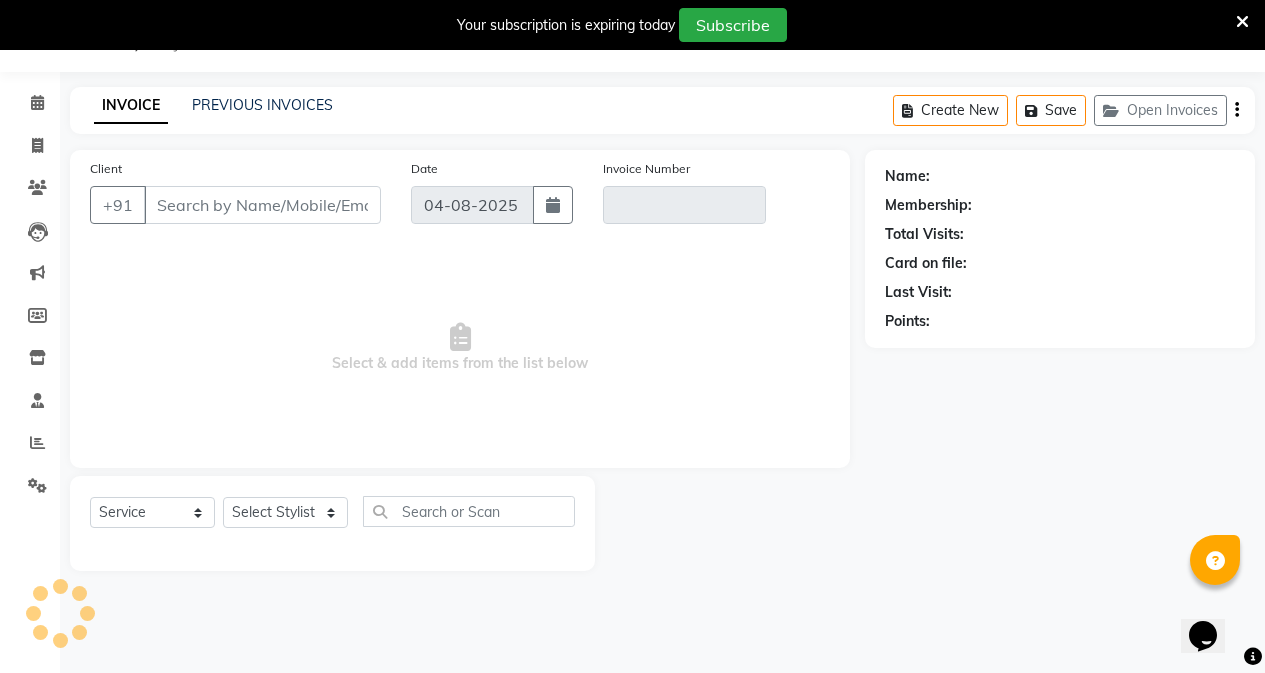 type on "7499607287" 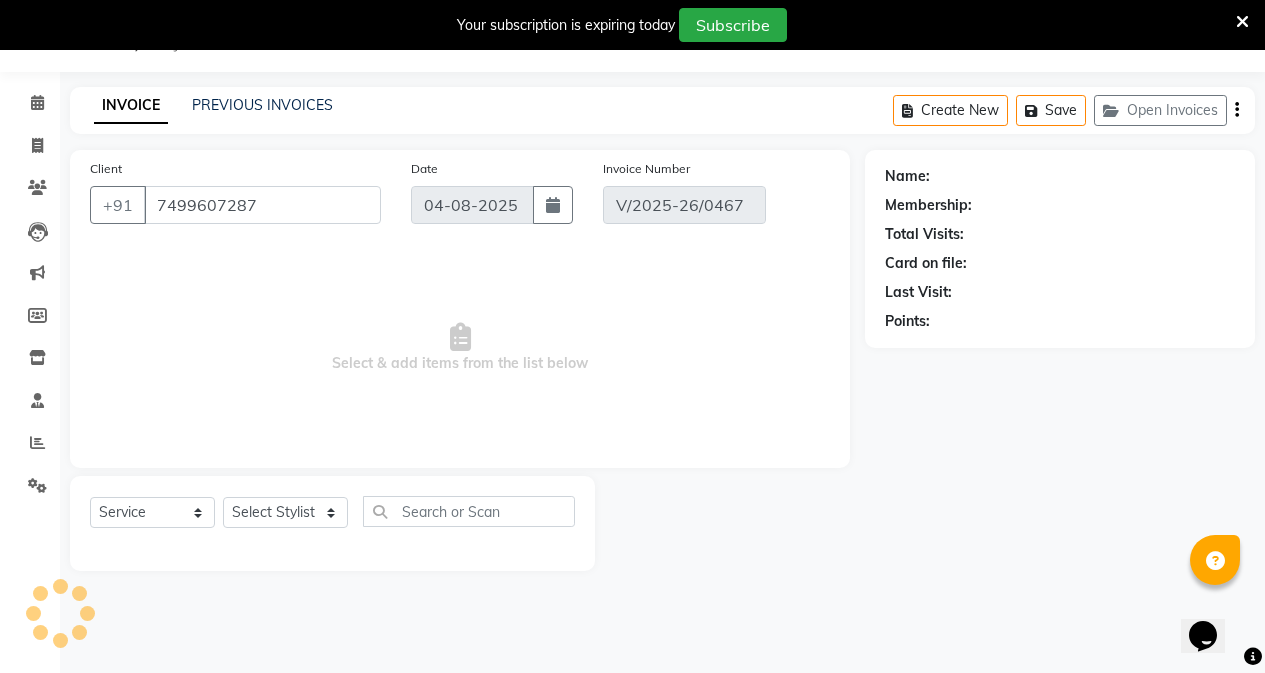 type on "03-08-2025" 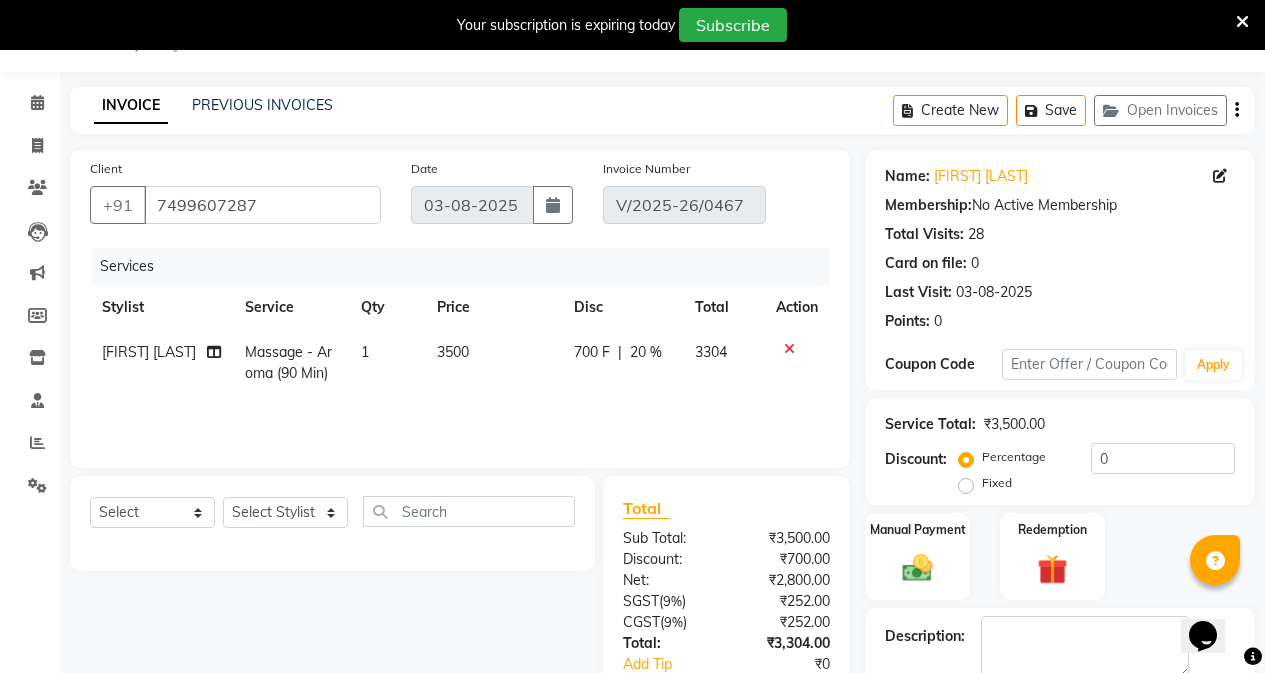 scroll, scrollTop: 50, scrollLeft: 0, axis: vertical 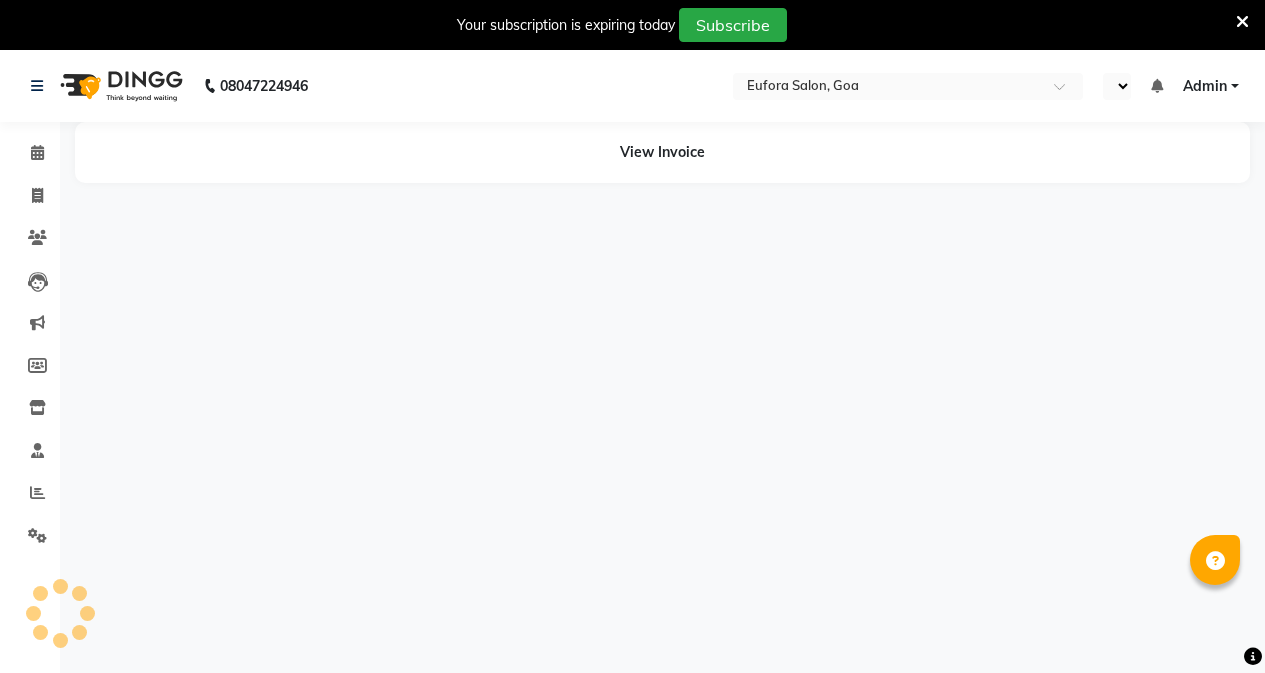 select on "en" 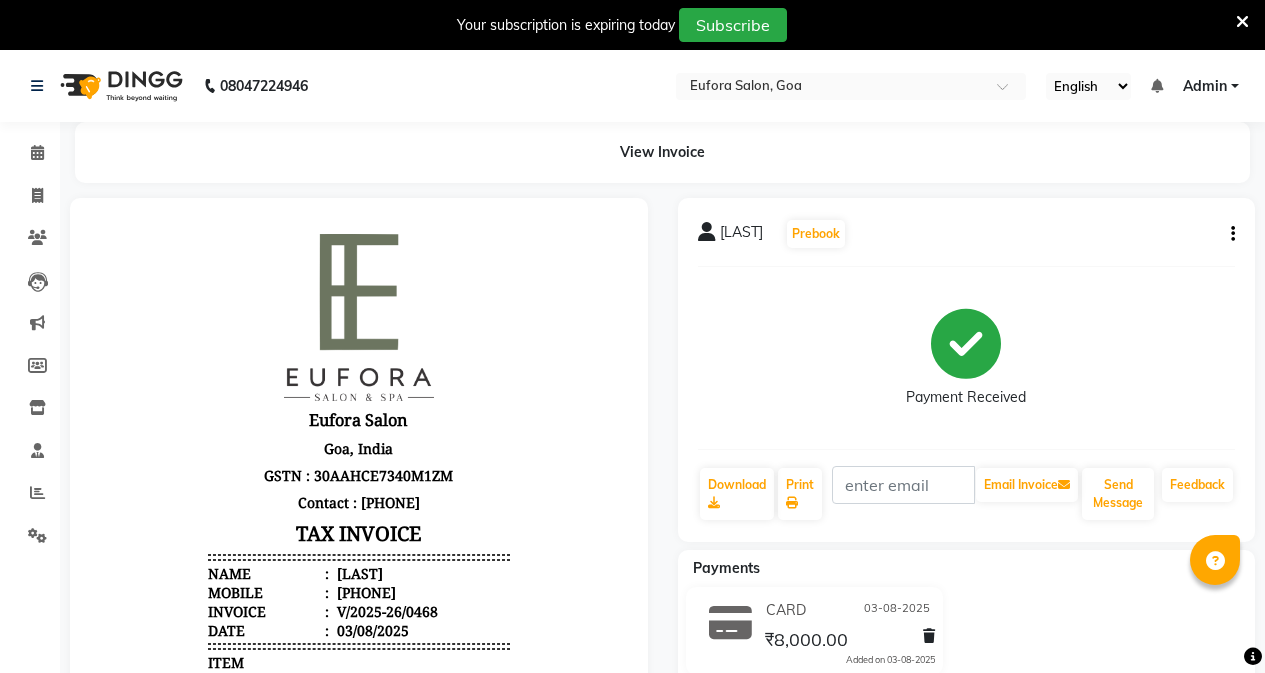 scroll, scrollTop: 0, scrollLeft: 0, axis: both 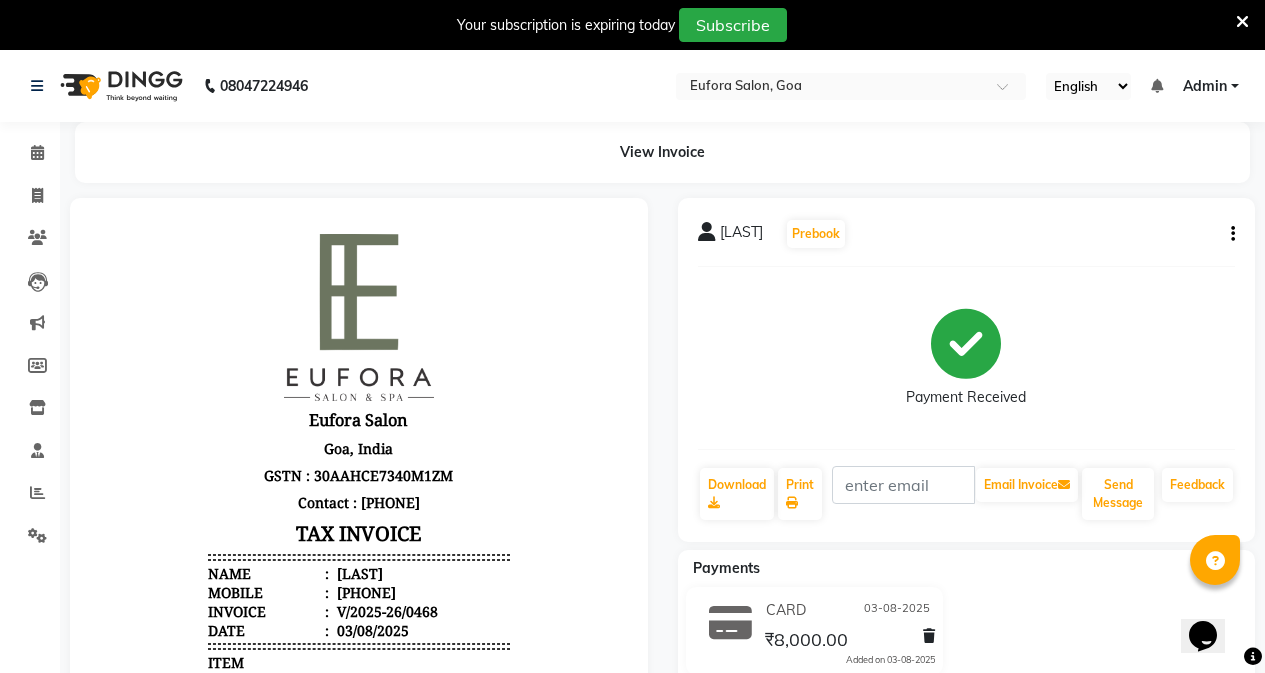click 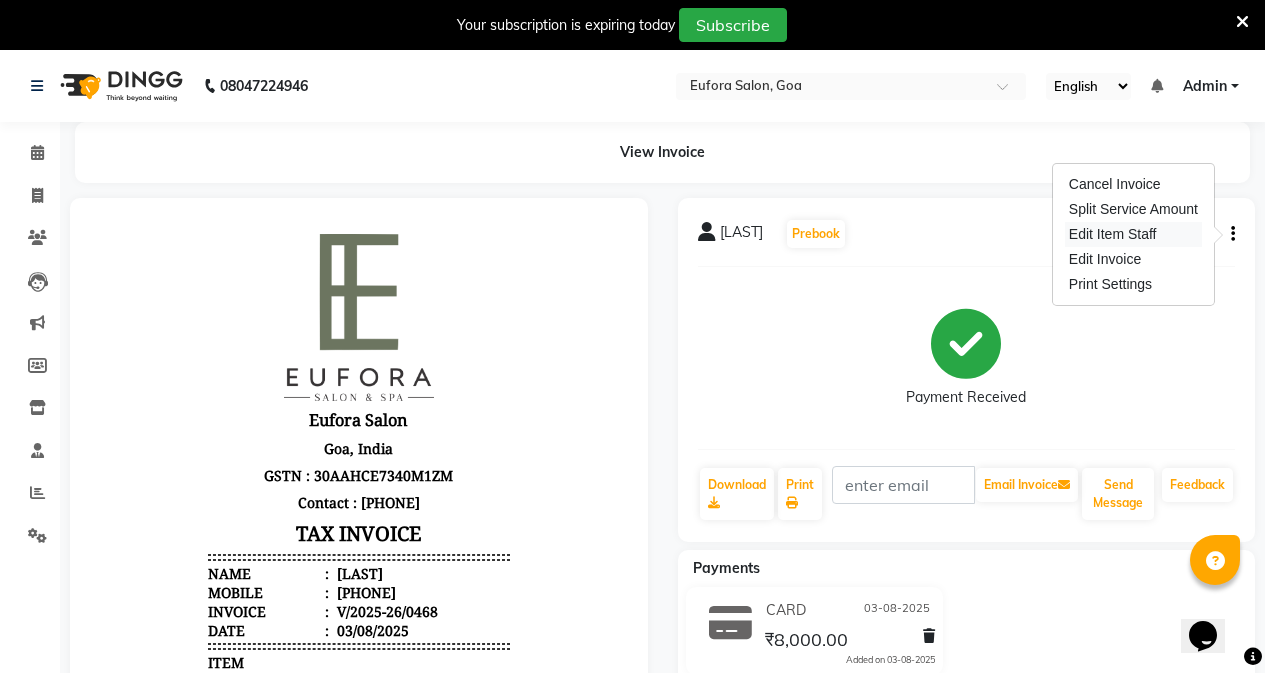 click on "Edit Item Staff" at bounding box center (1133, 234) 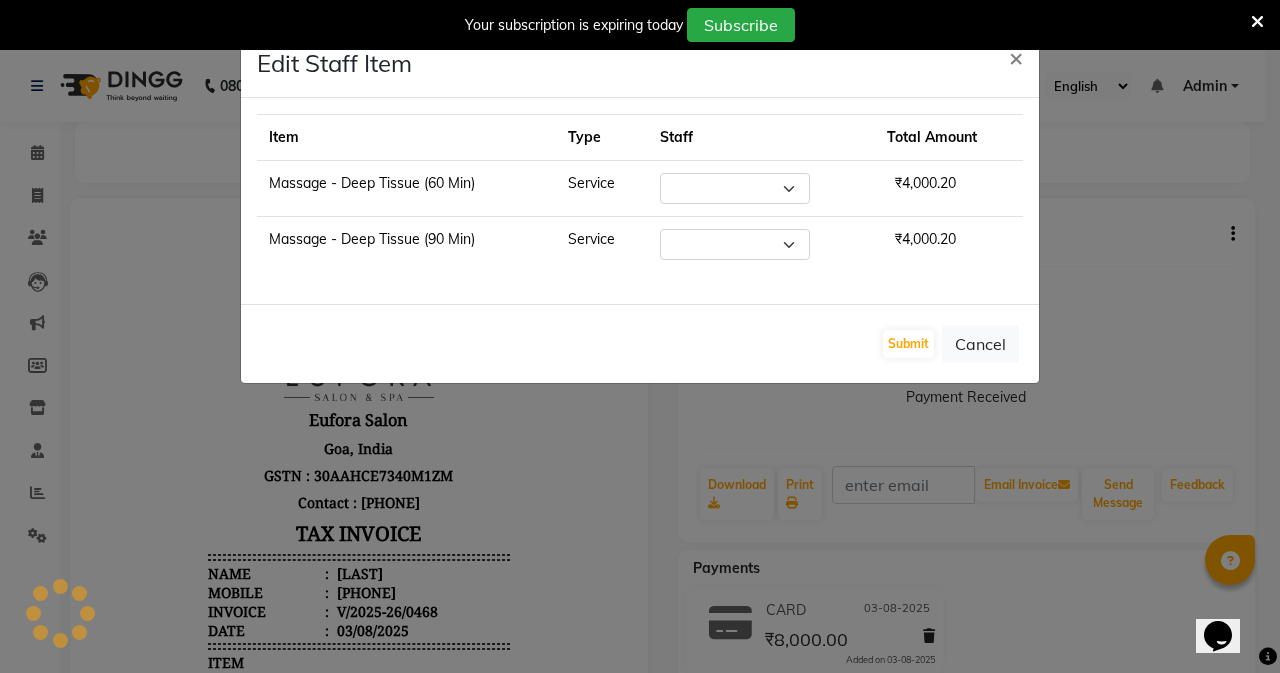 select on "75755" 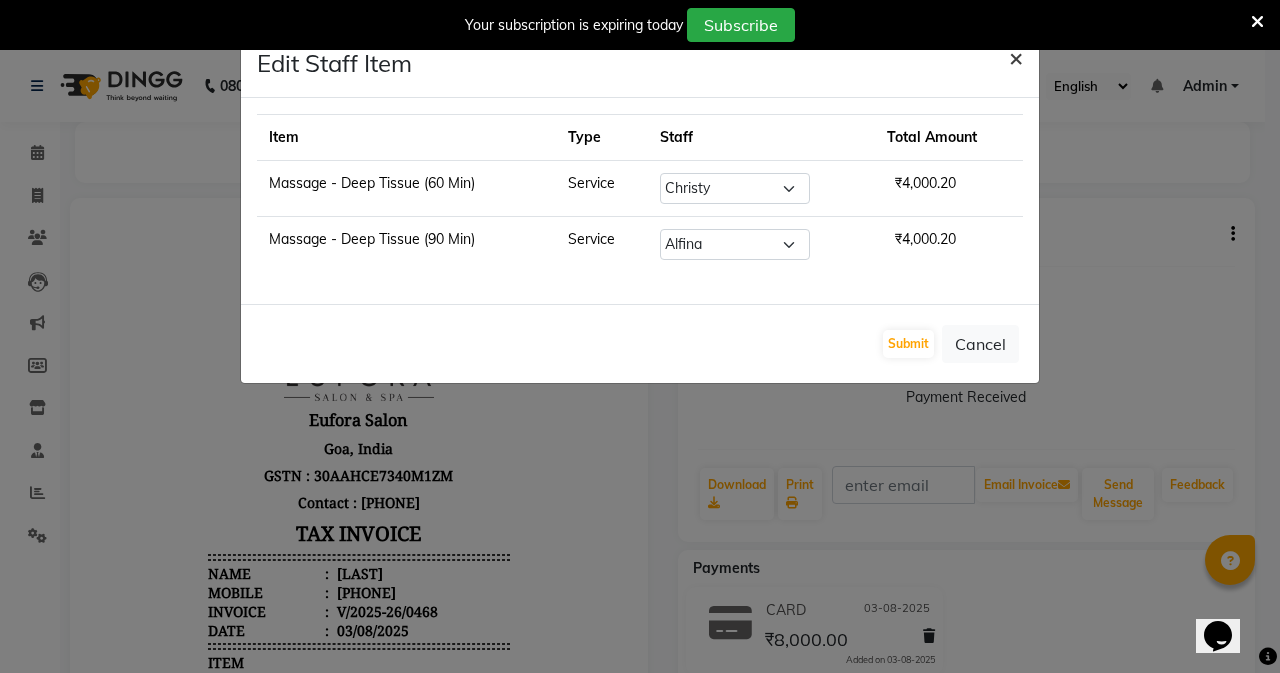 click on "×" 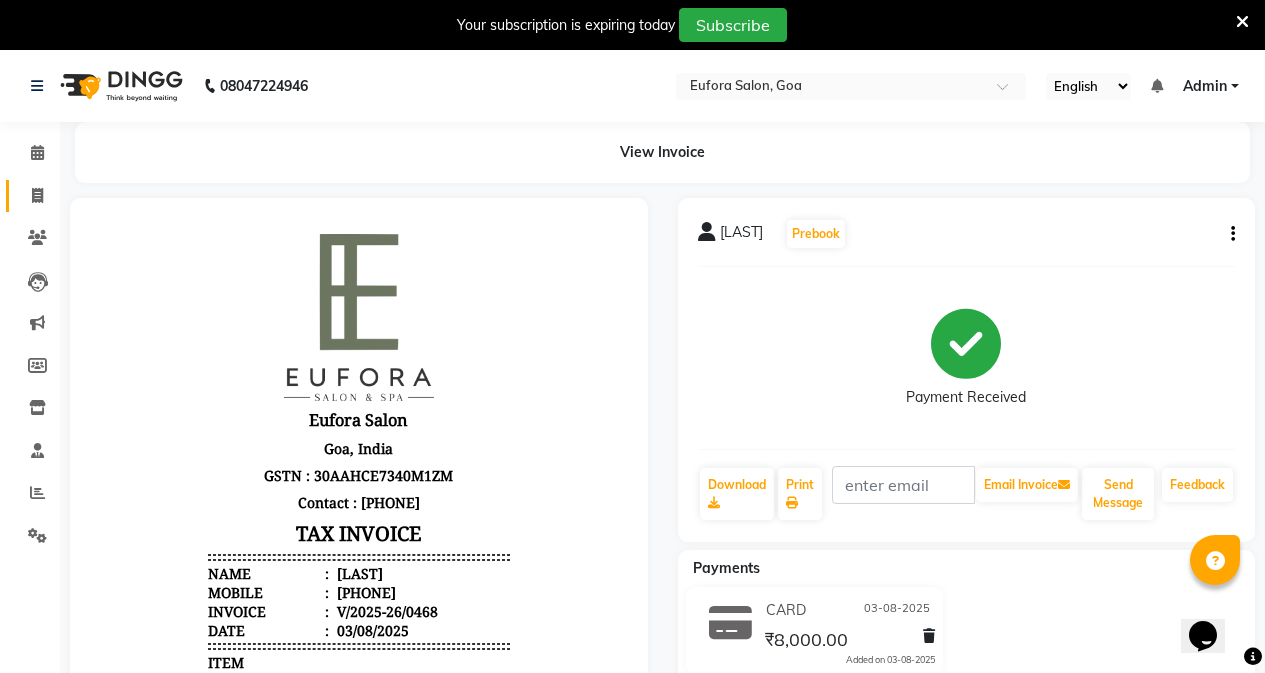 click on "Invoice" 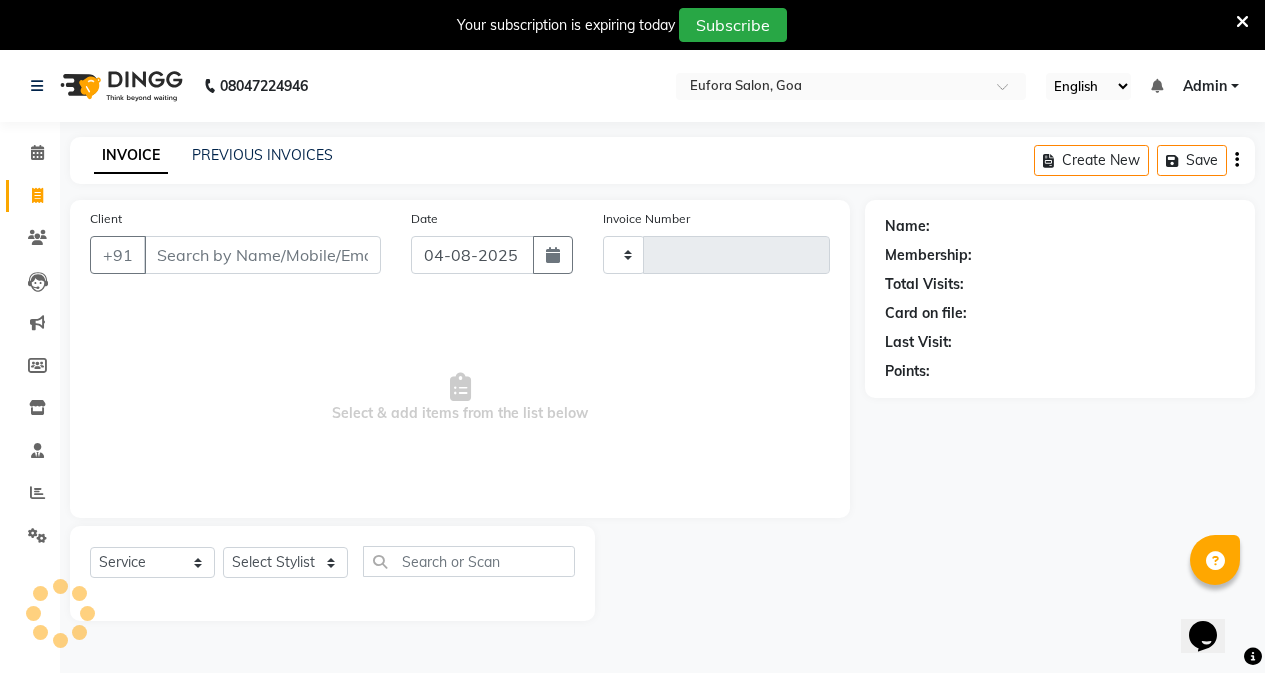 scroll, scrollTop: 50, scrollLeft: 0, axis: vertical 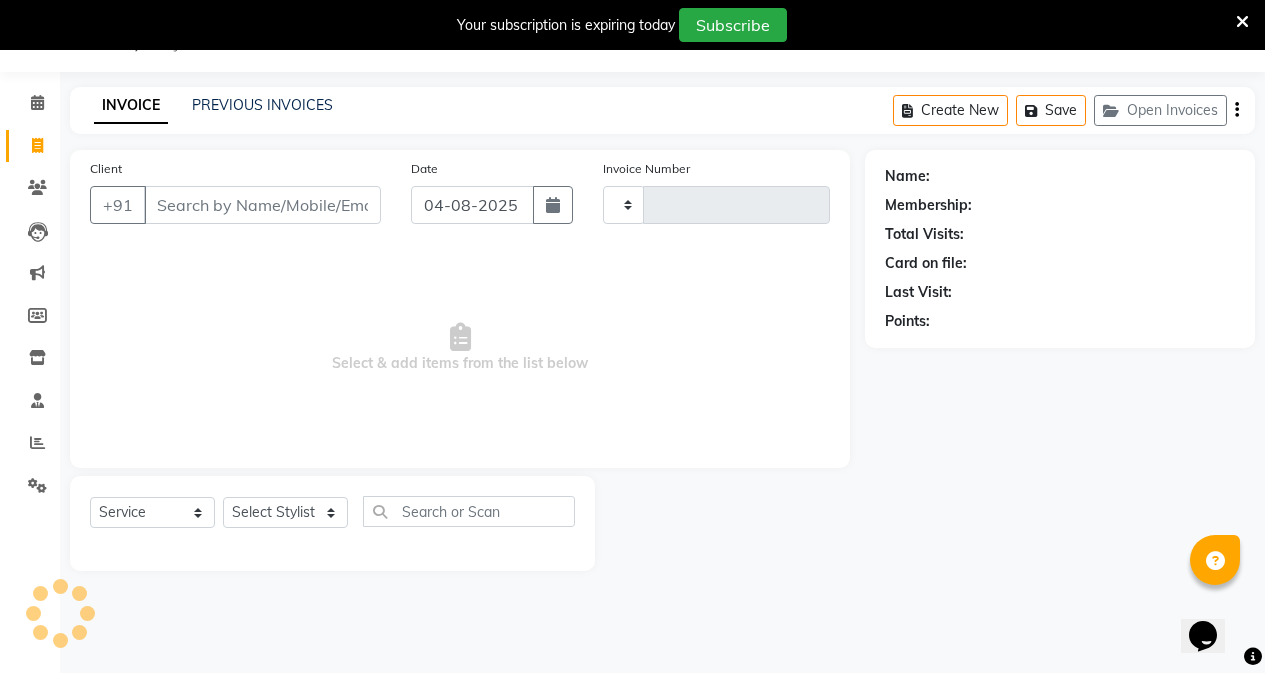 type on "0473" 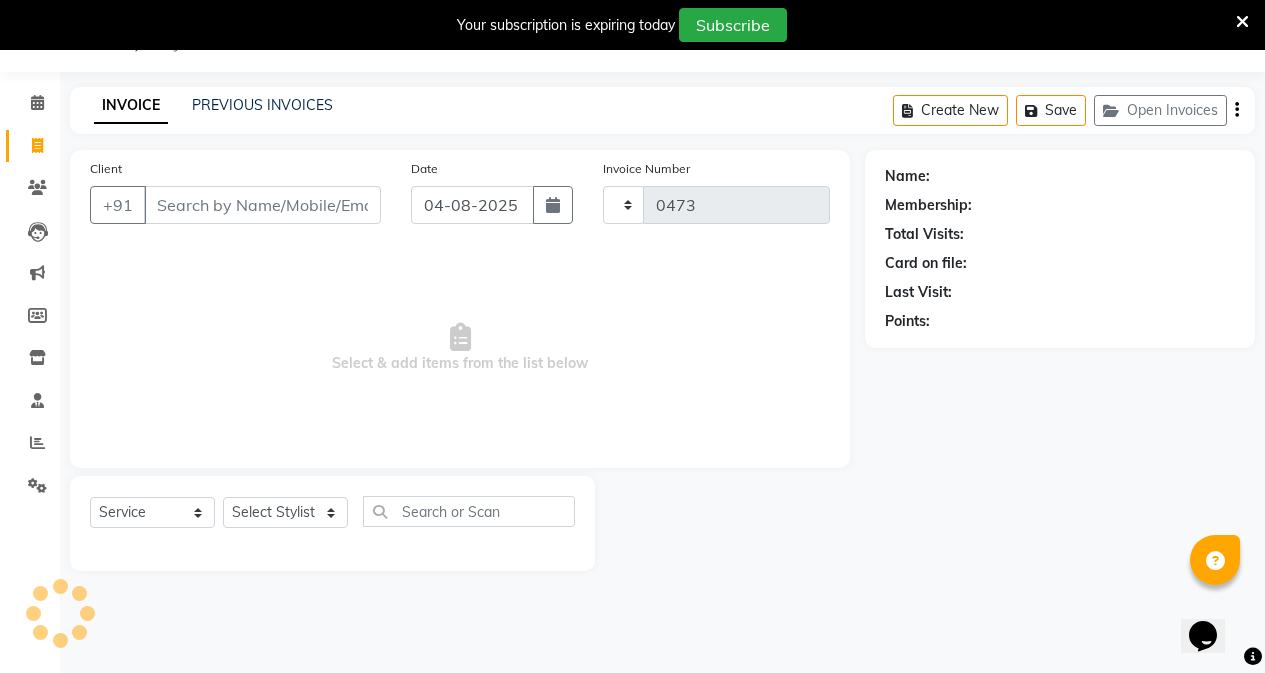 select on "6684" 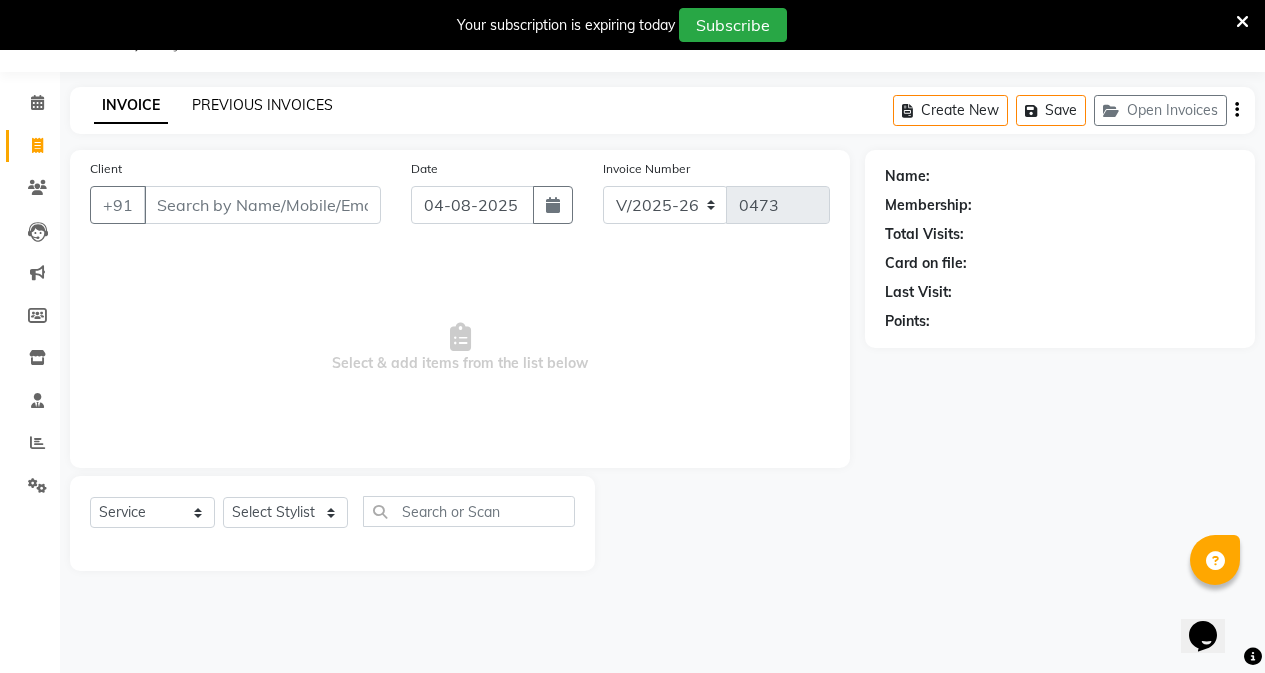 click on "PREVIOUS INVOICES" 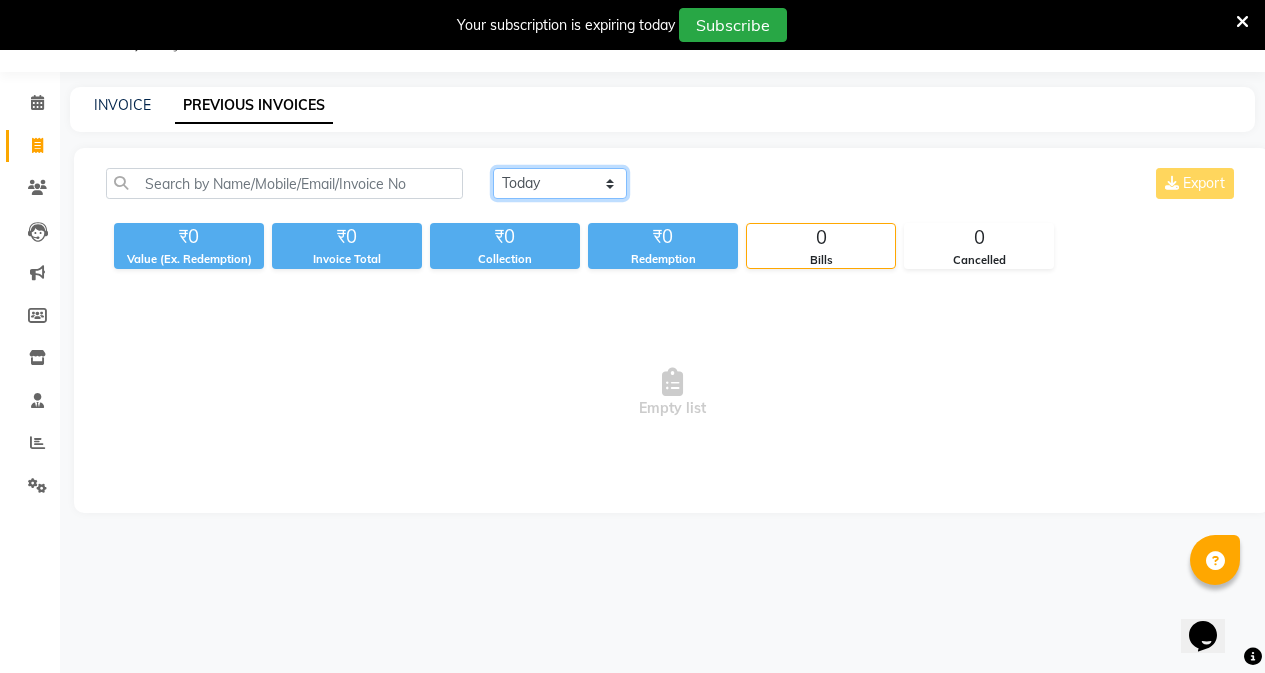 click on "Today Yesterday Custom Range" 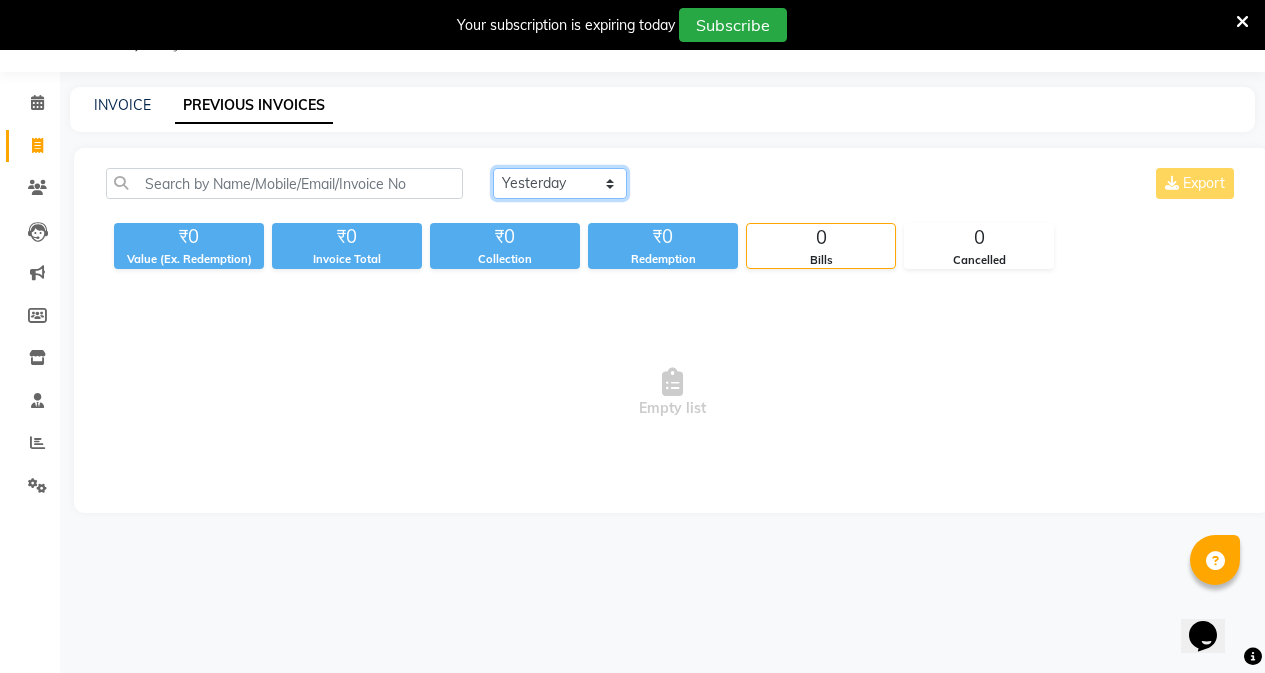 click on "Today Yesterday Custom Range" 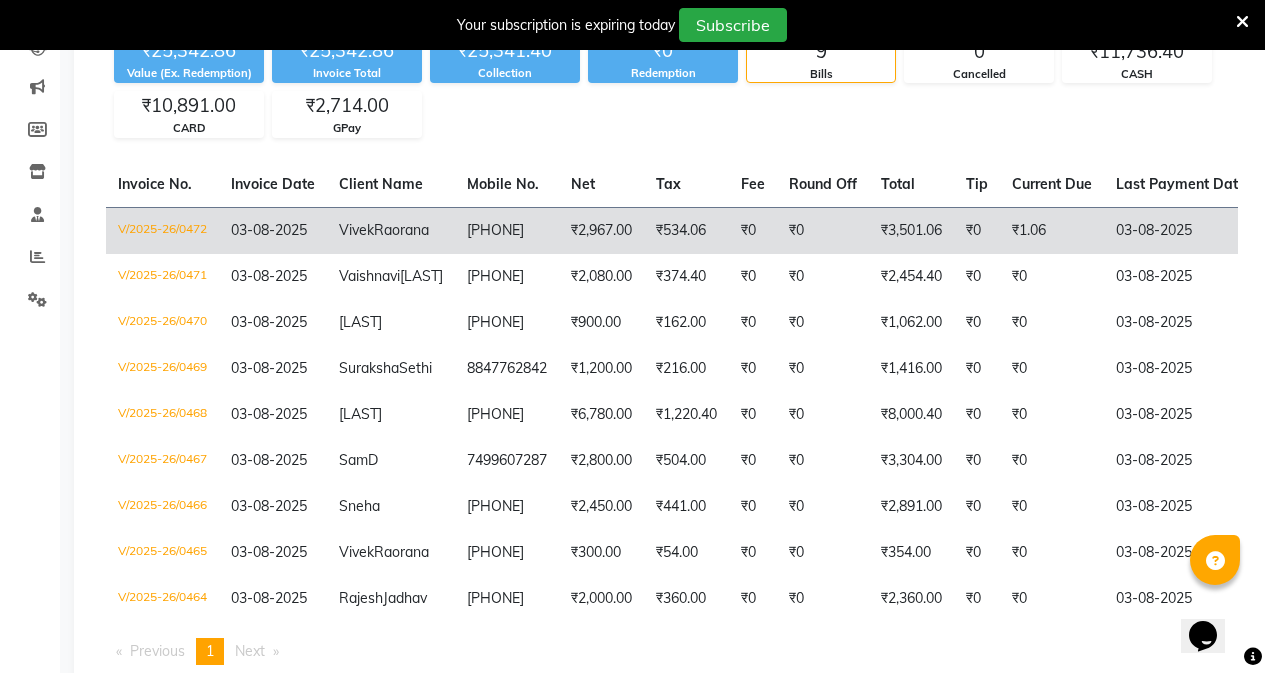 scroll, scrollTop: 50, scrollLeft: 0, axis: vertical 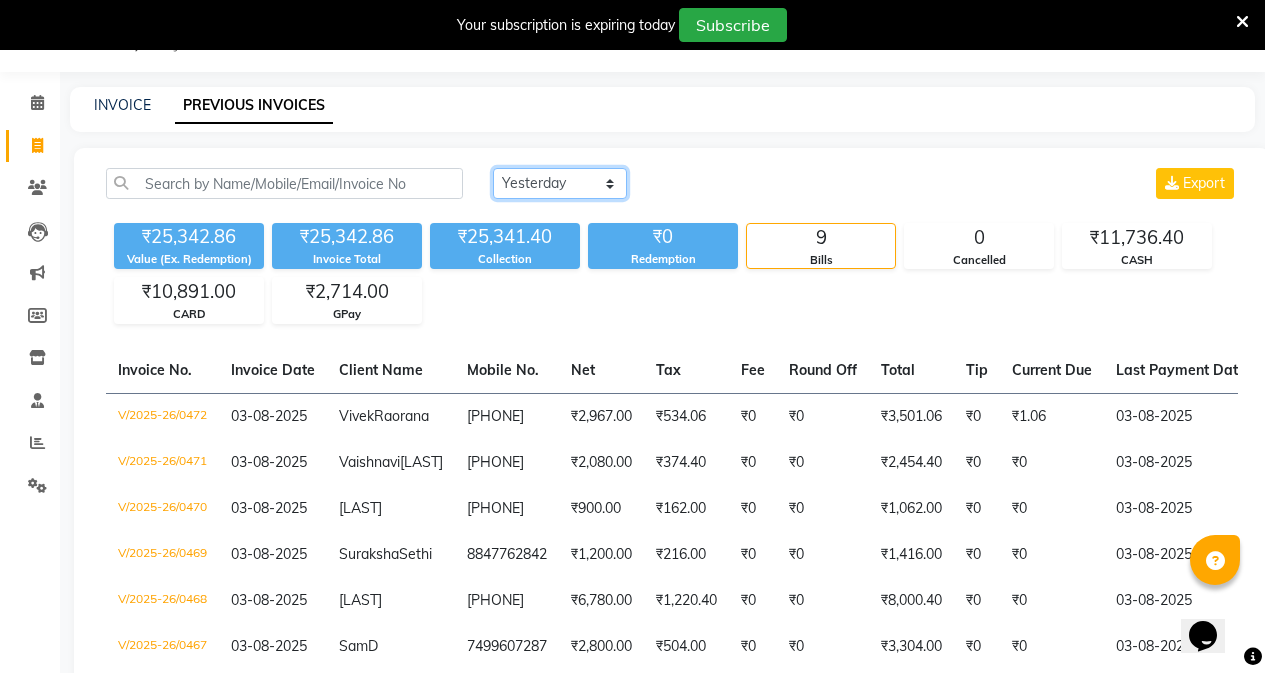 drag, startPoint x: 552, startPoint y: 182, endPoint x: 563, endPoint y: 194, distance: 16.27882 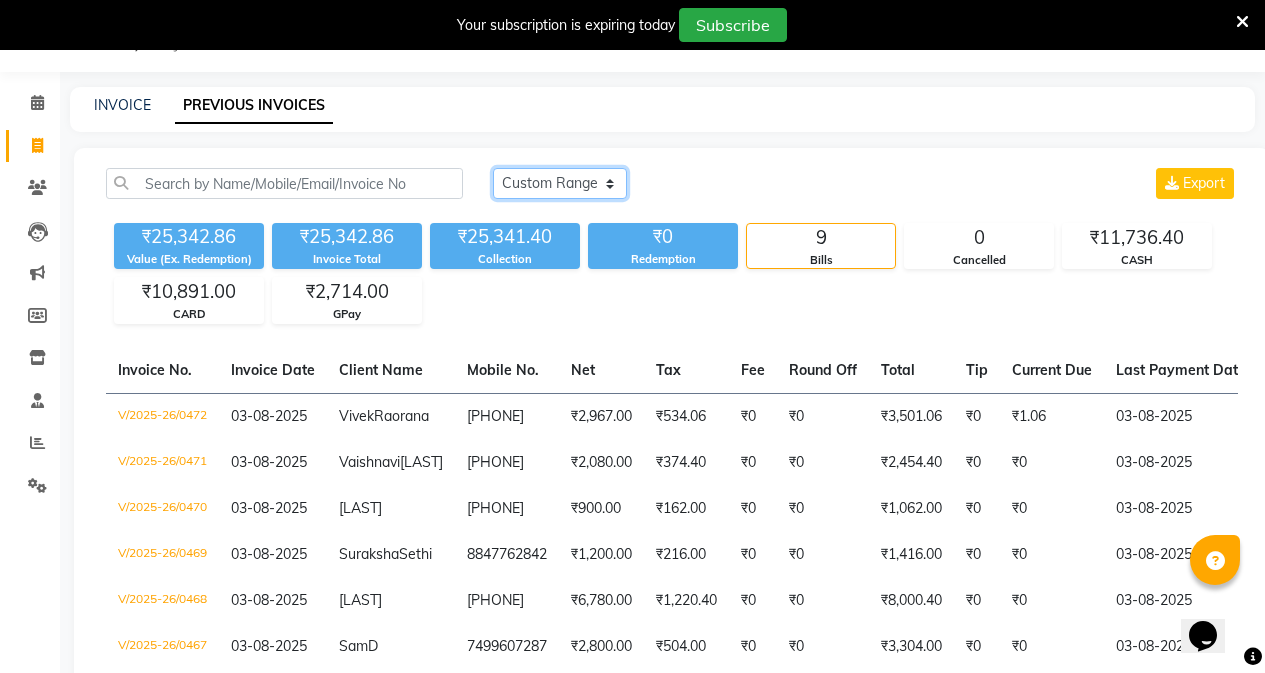 click on "Today Yesterday Custom Range" 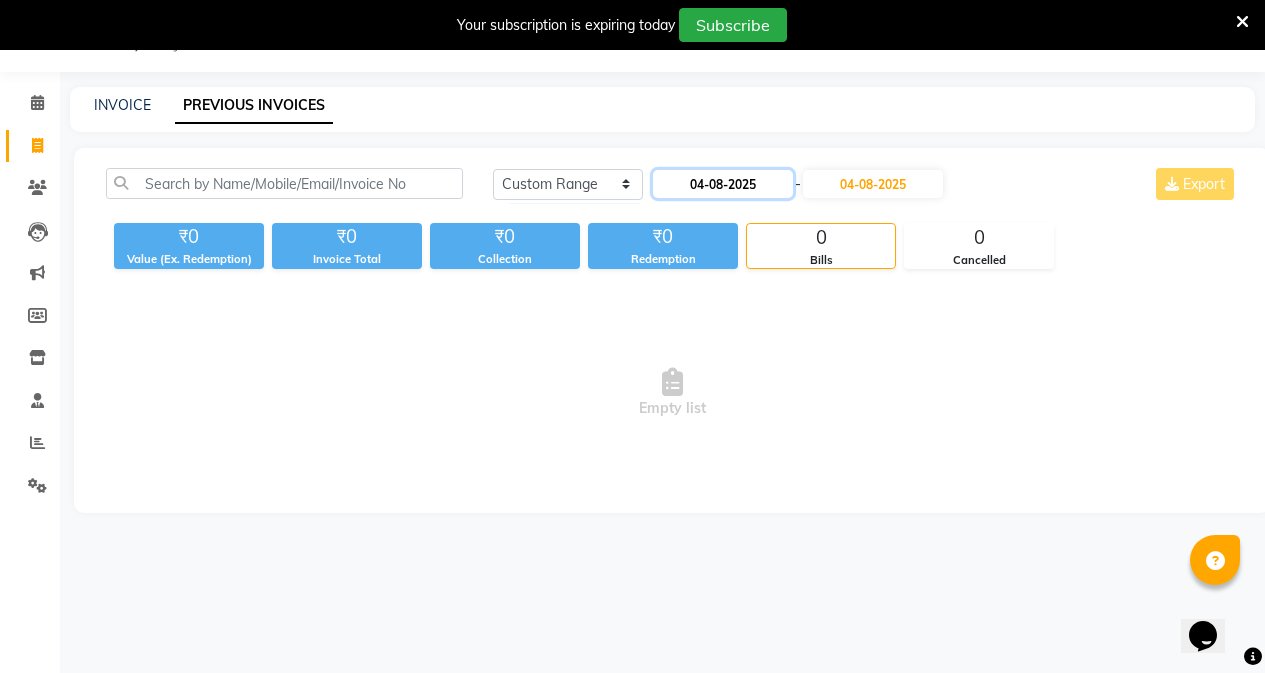 click on "04-08-2025" 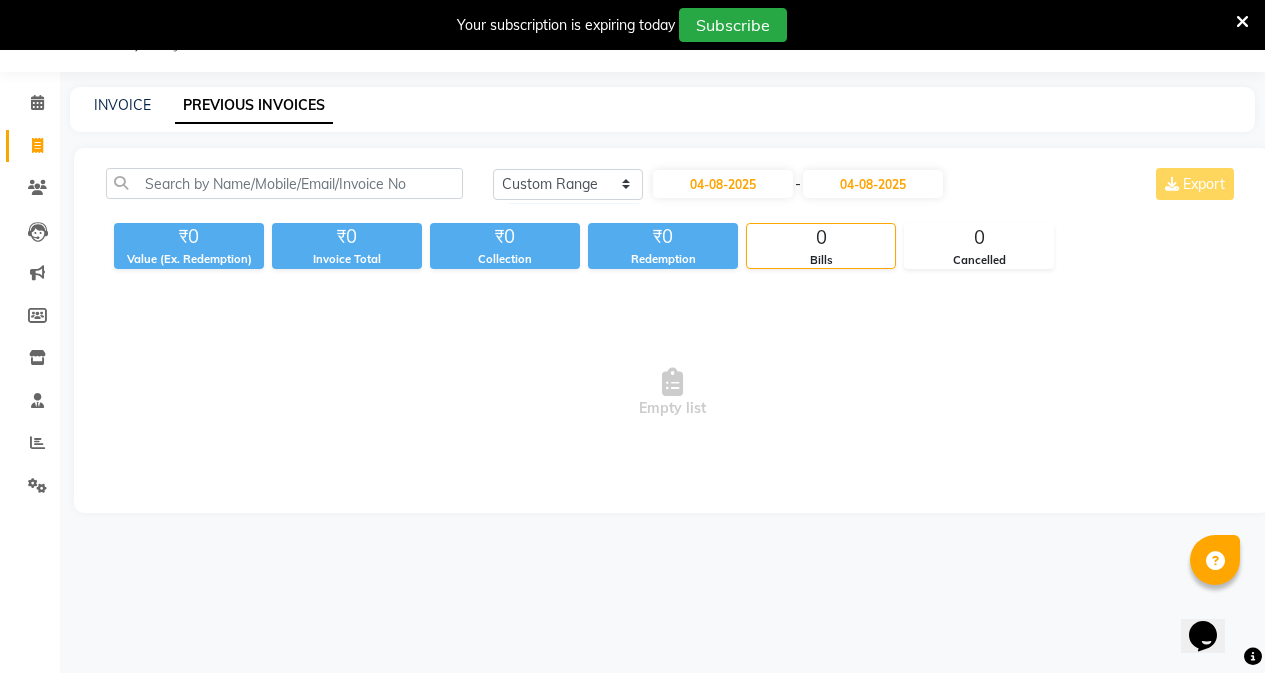 select on "8" 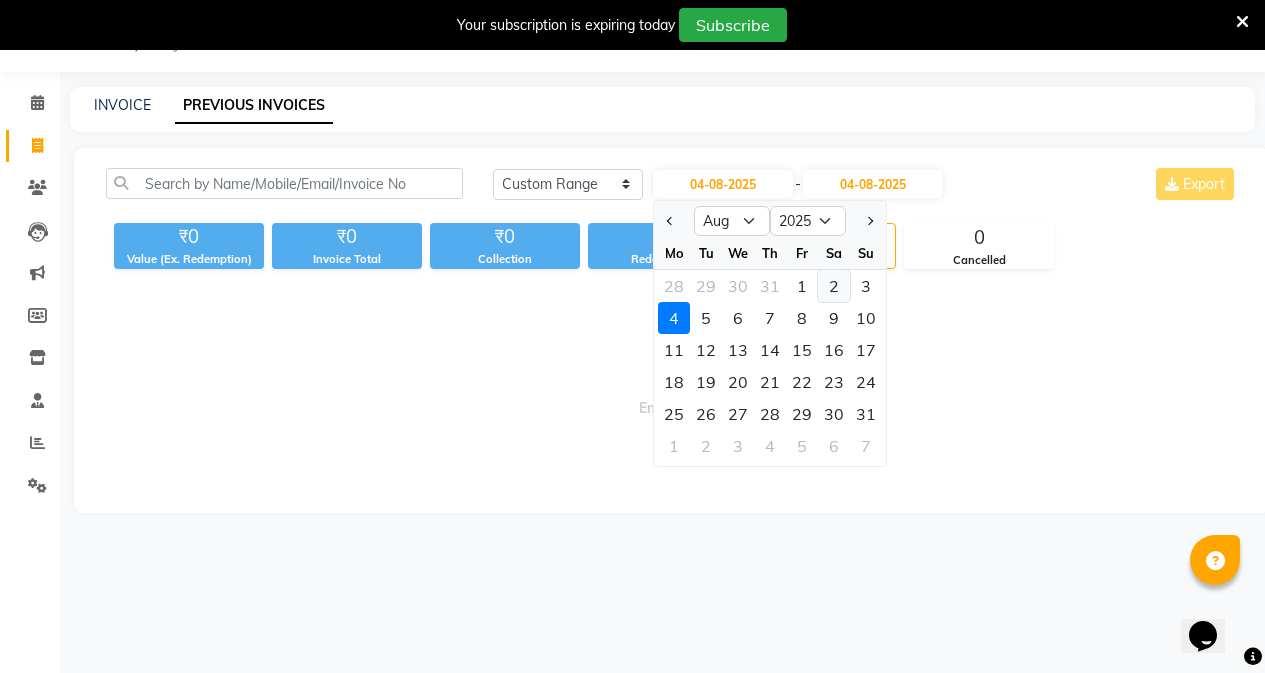click on "2" 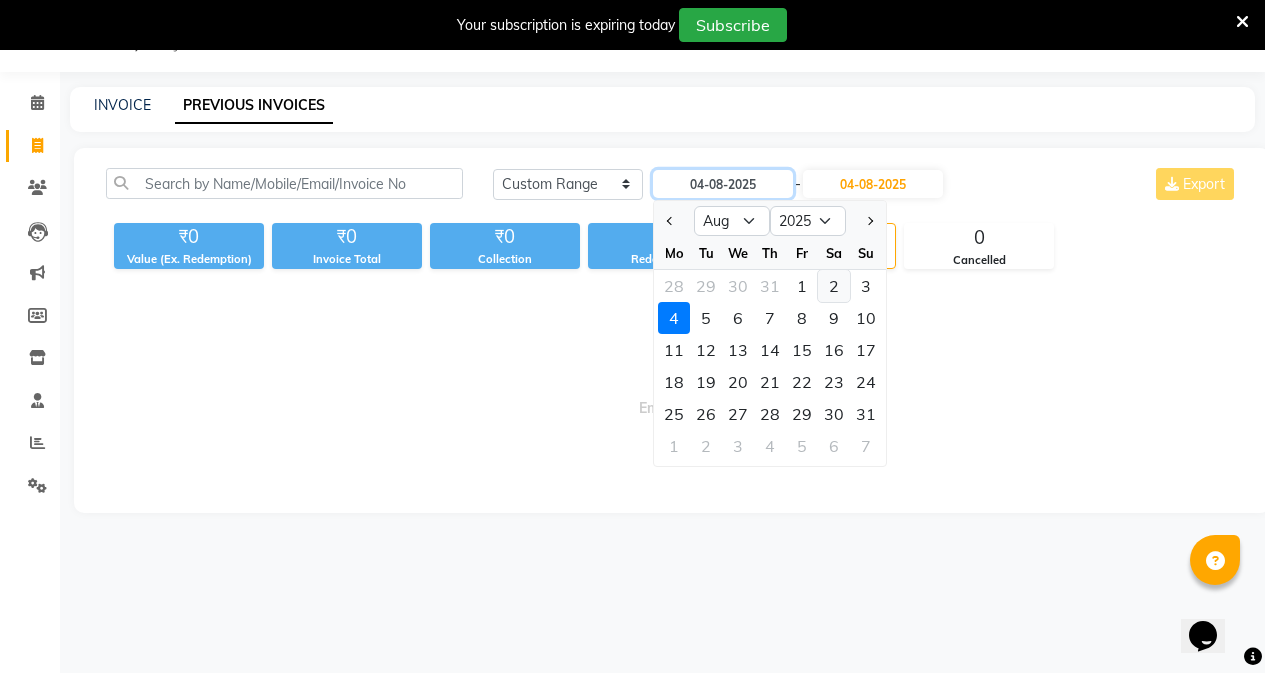 type on "02-08-2025" 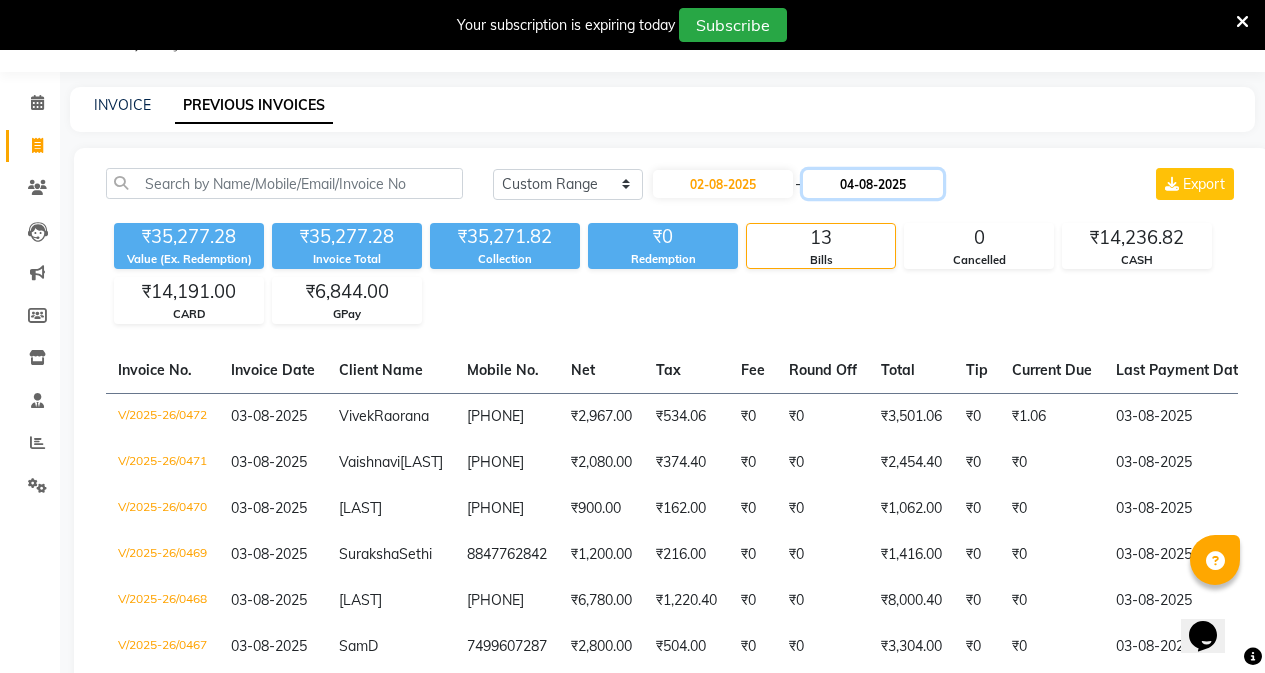 click on "04-08-2025" 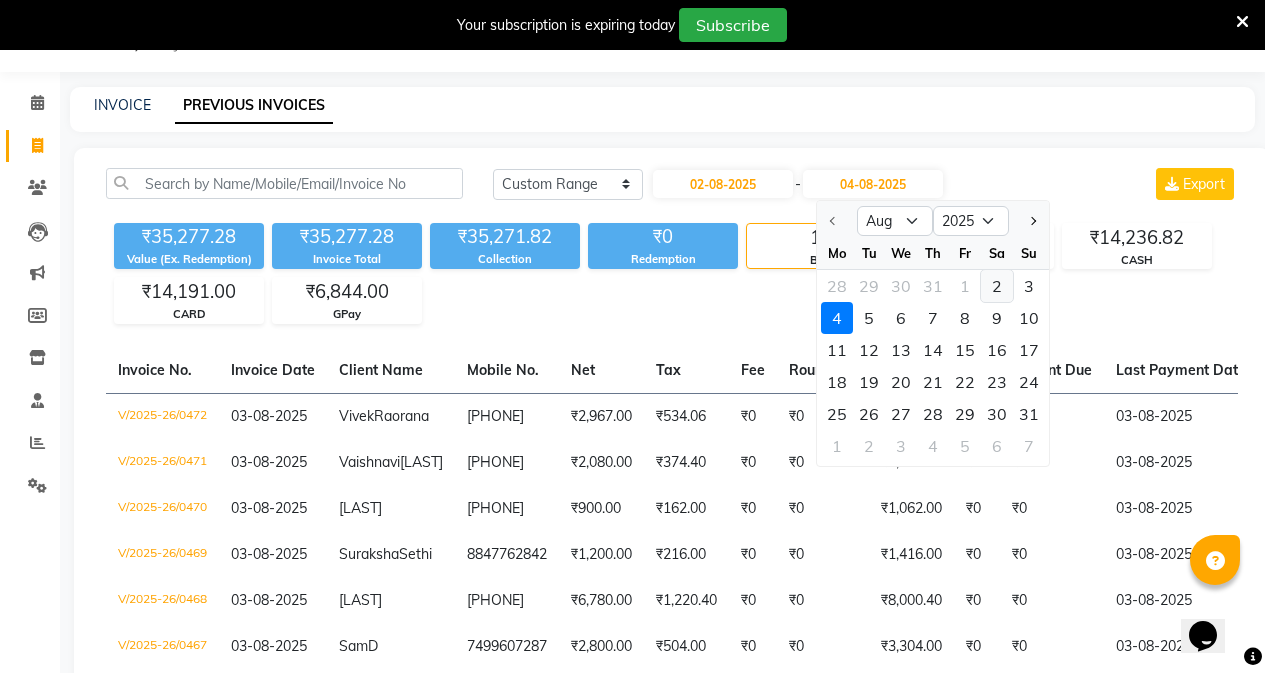 click on "2" 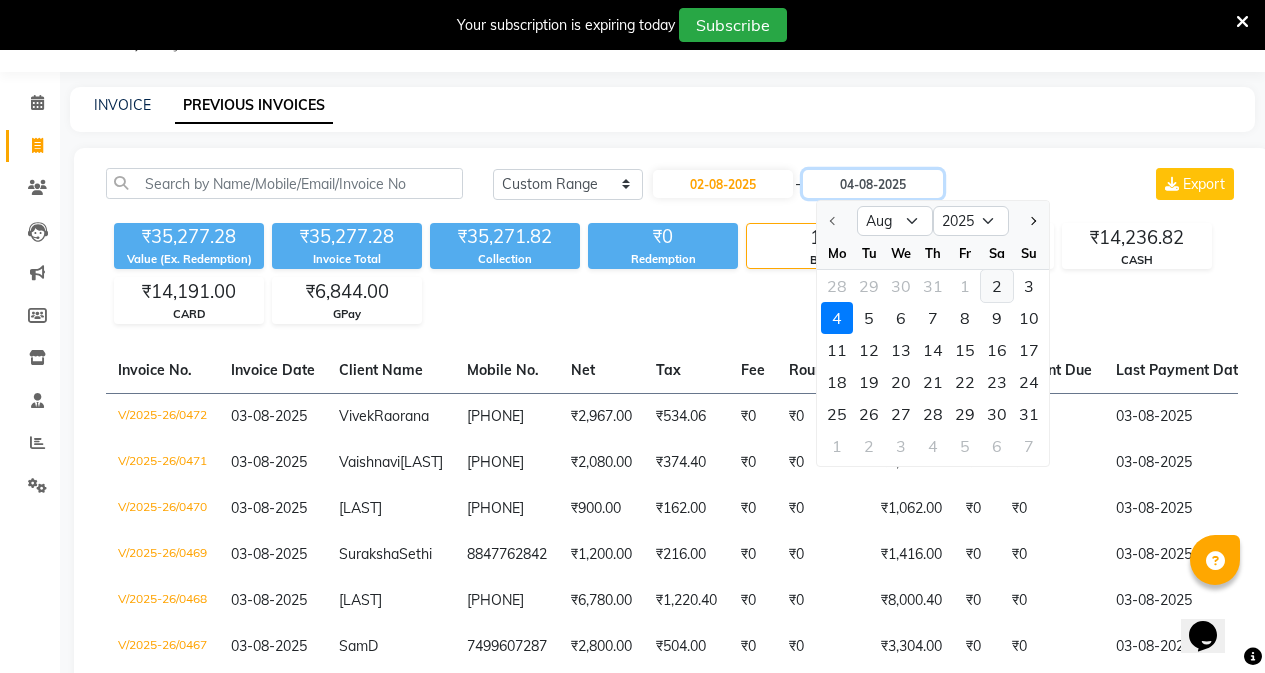 type on "02-08-2025" 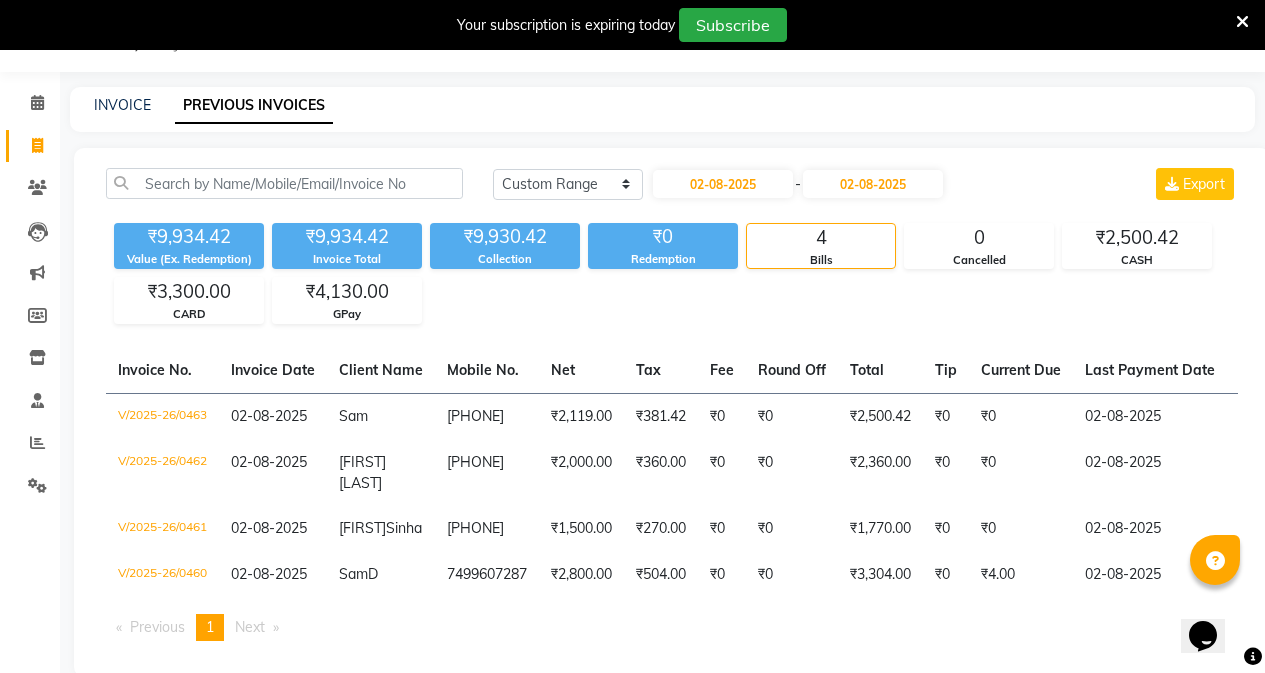click on "Invoice" 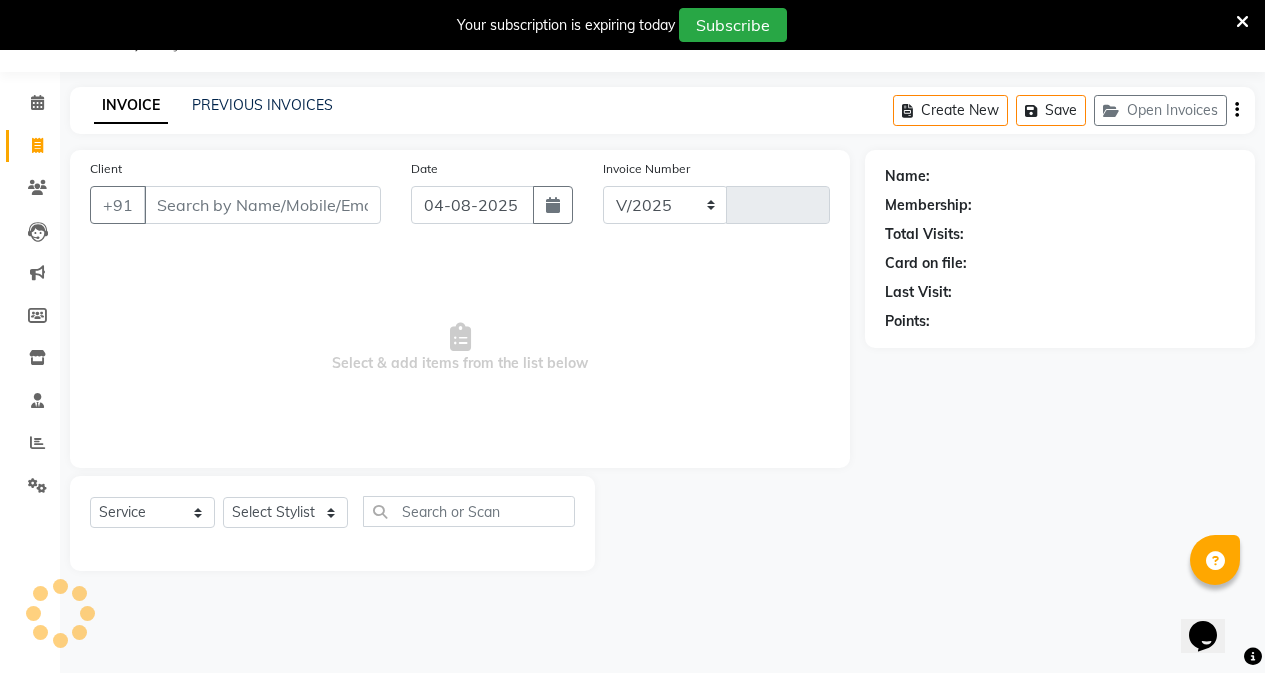 select on "6684" 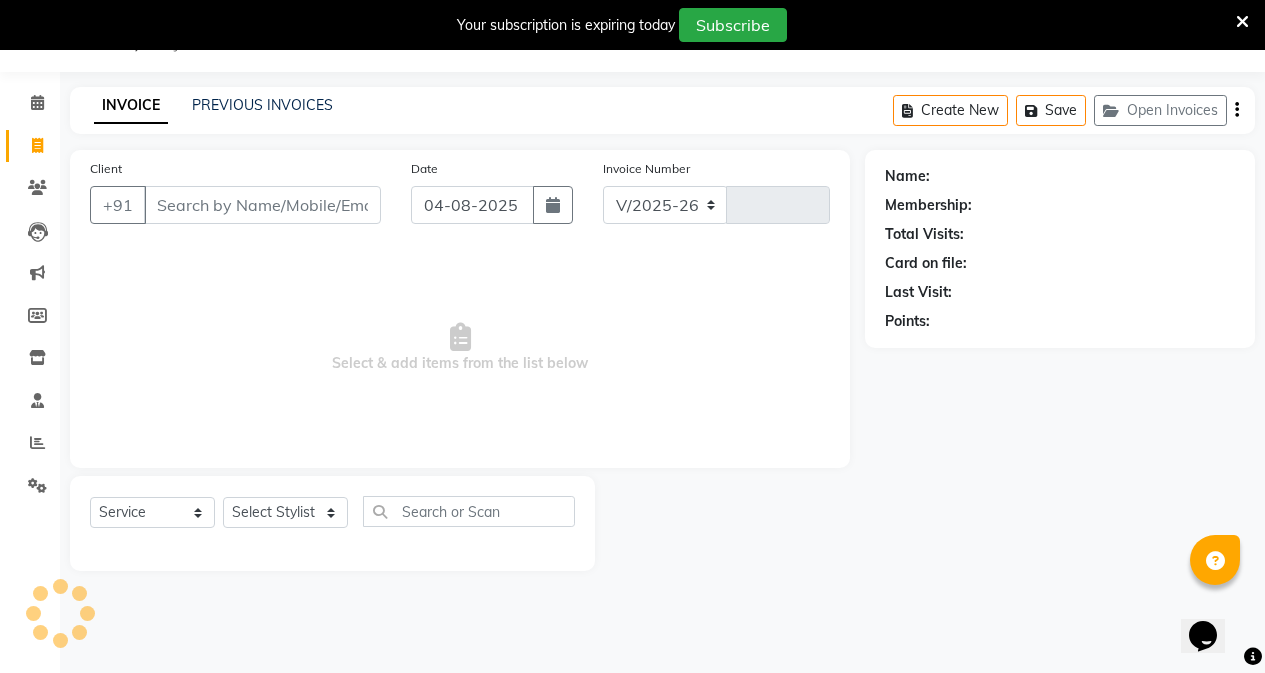 type on "0473" 